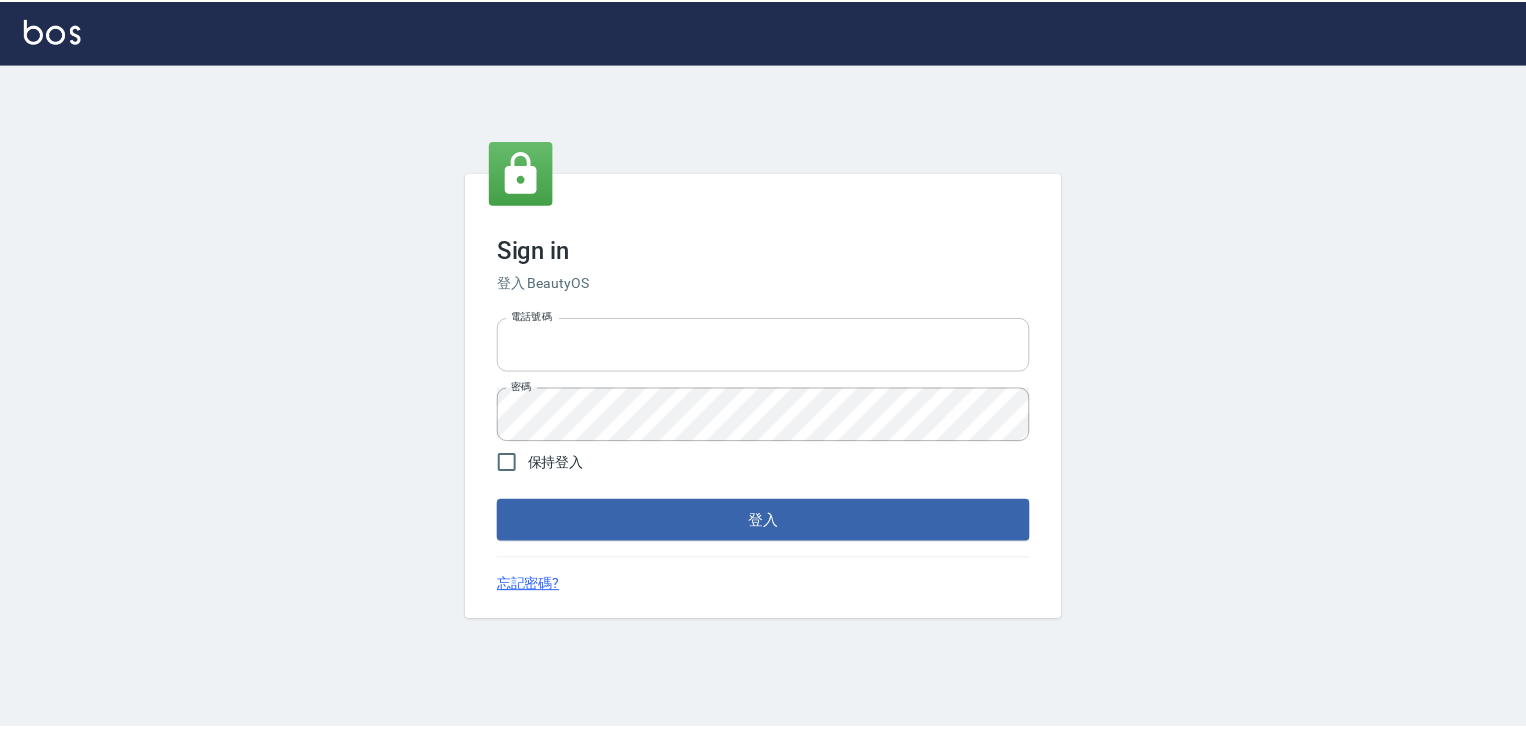 scroll, scrollTop: 0, scrollLeft: 0, axis: both 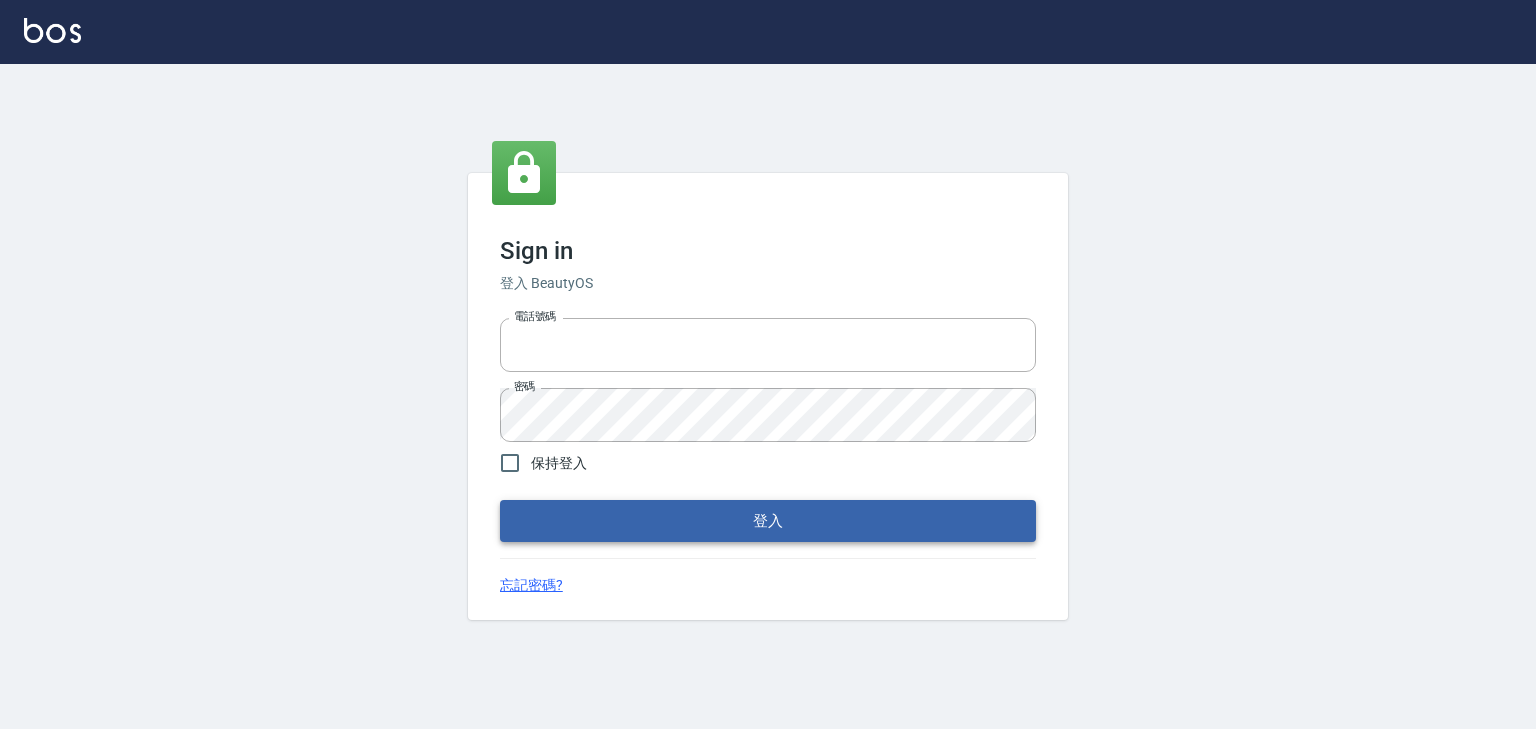 type on "[PHONE]" 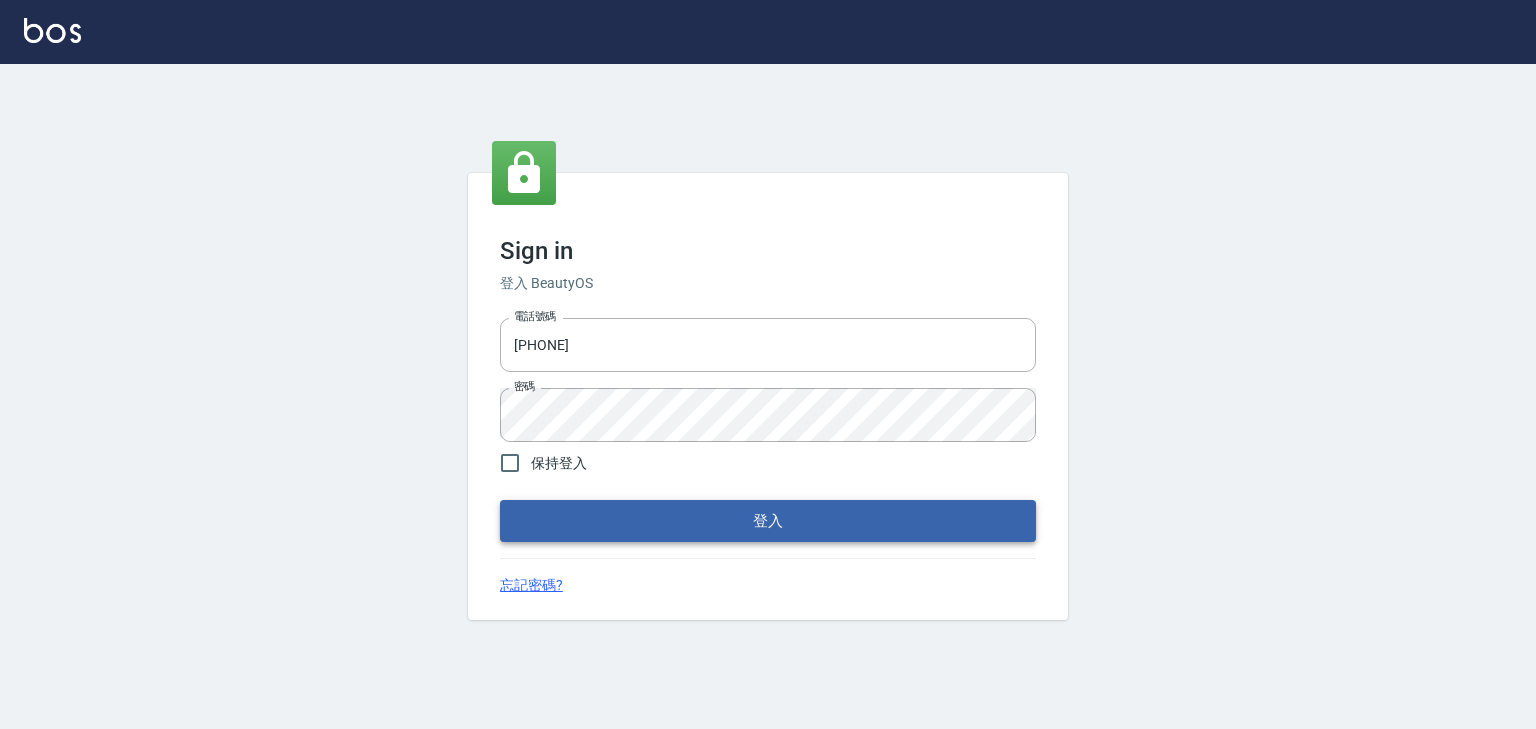 click on "登入" at bounding box center (768, 521) 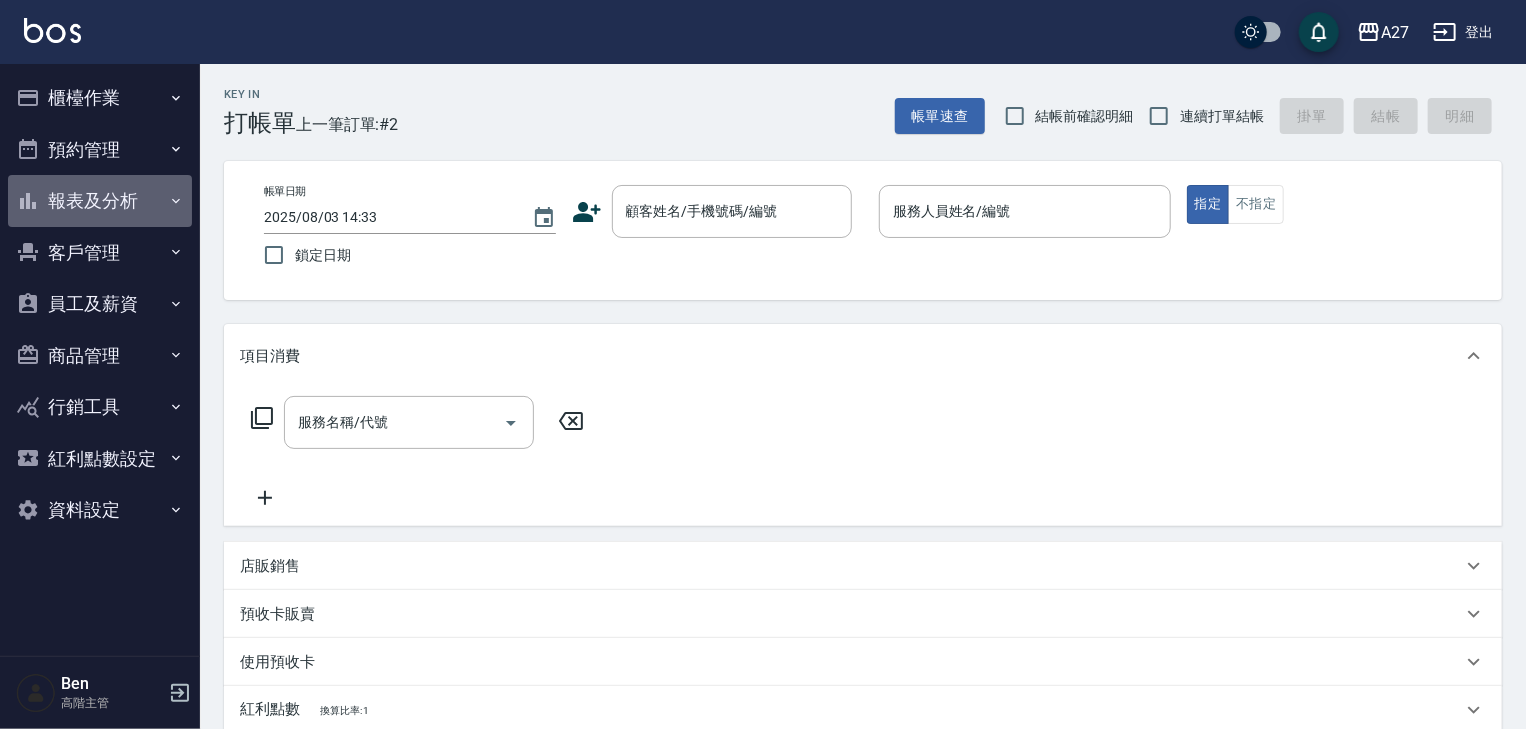 click on "報表及分析" at bounding box center (100, 201) 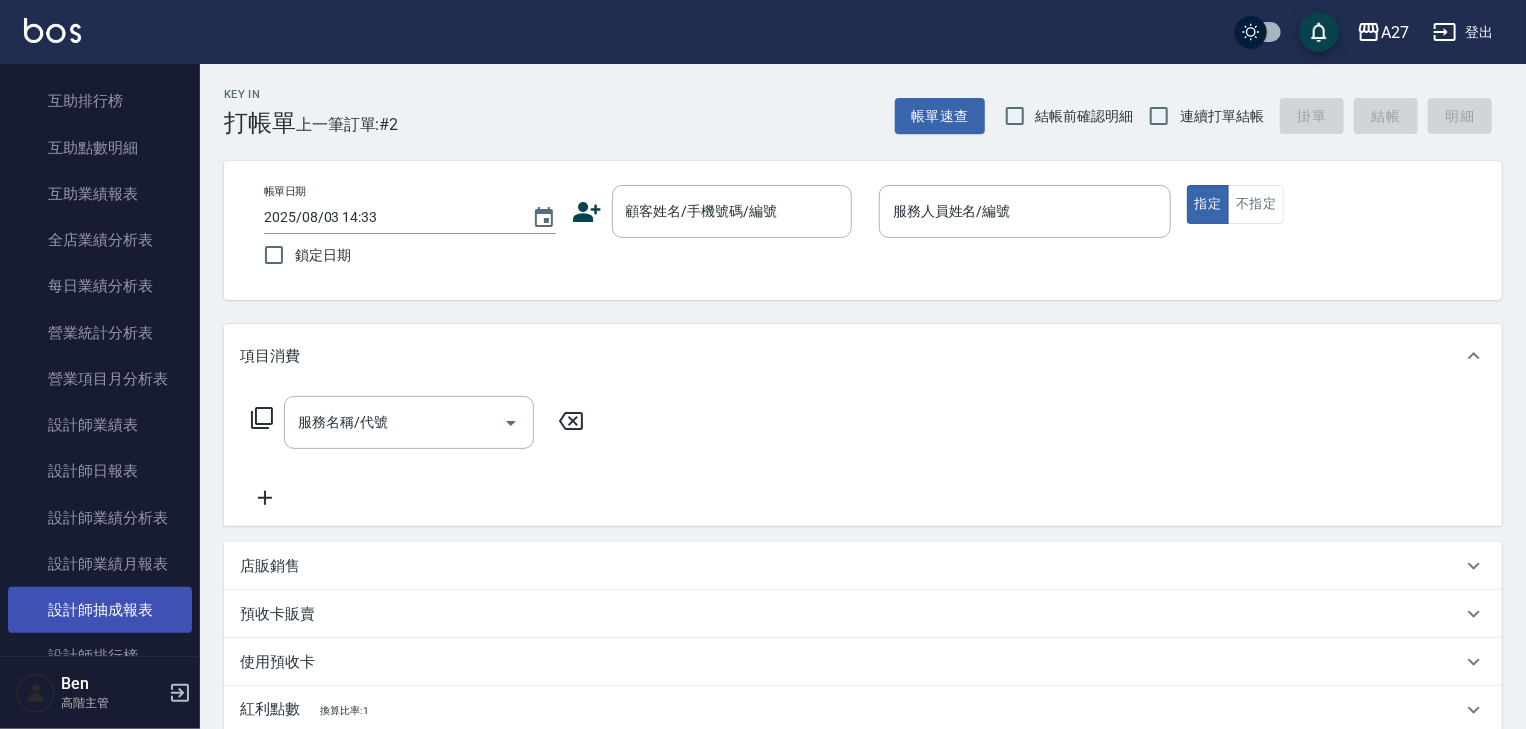 scroll, scrollTop: 560, scrollLeft: 0, axis: vertical 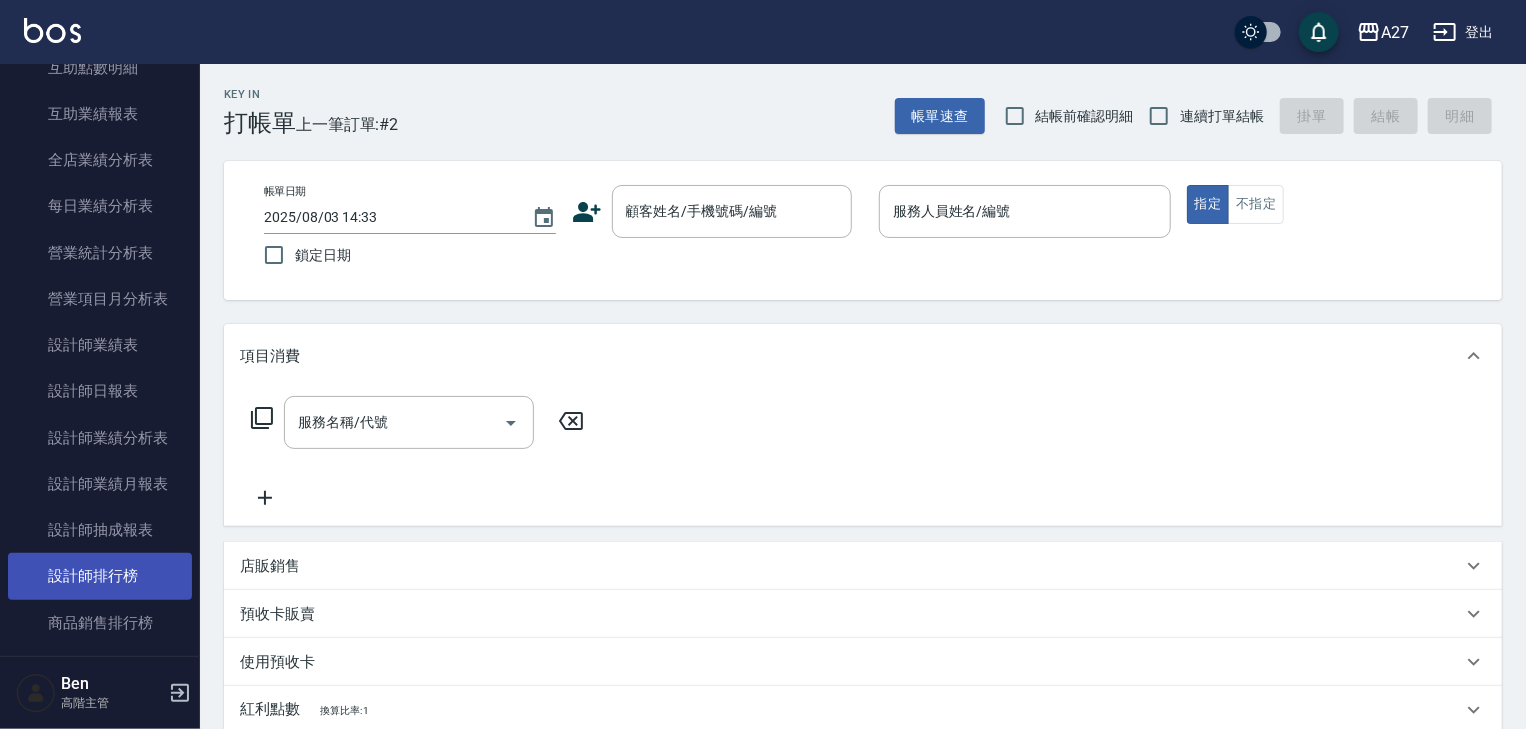 click on "設計師排行榜" at bounding box center (100, 576) 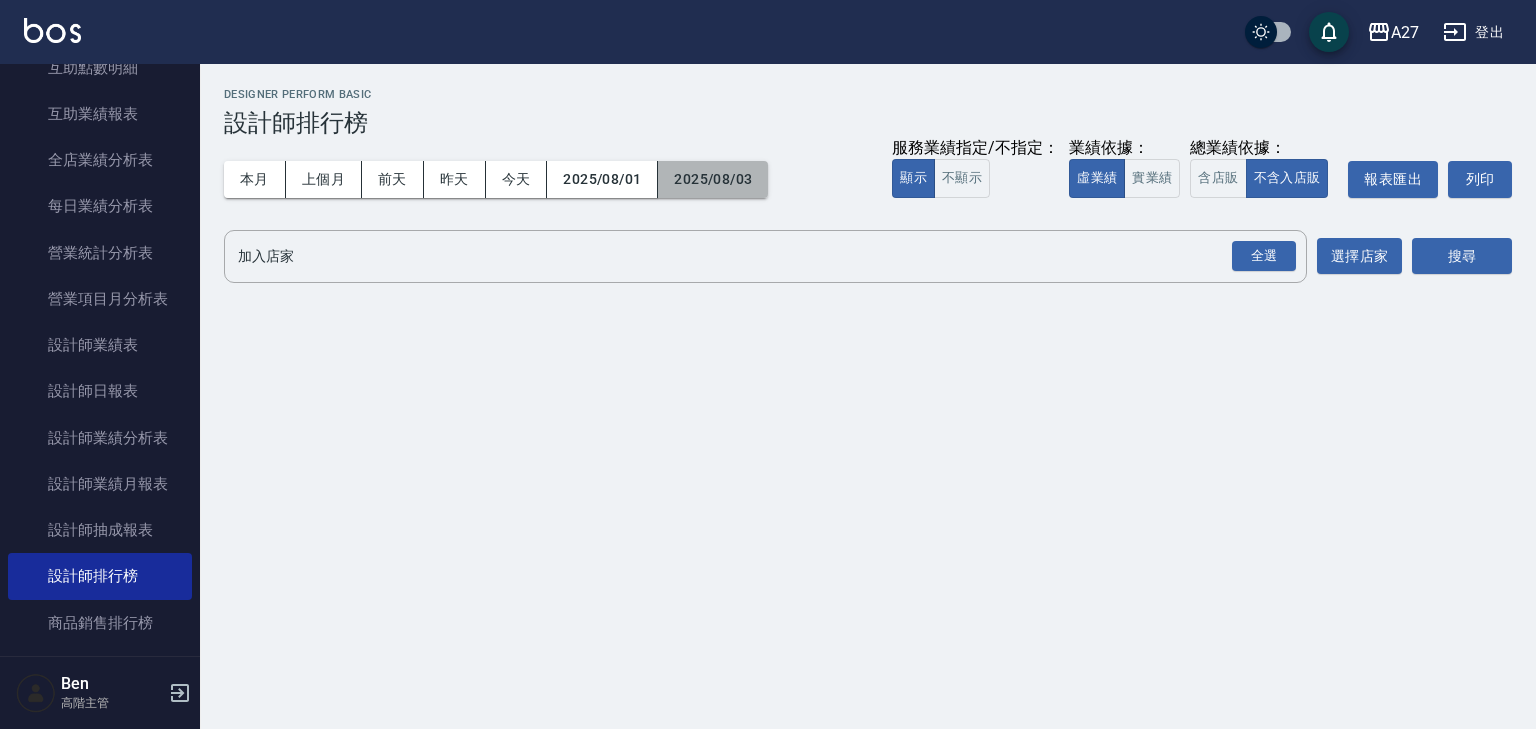click on "2025/08/03" at bounding box center [713, 179] 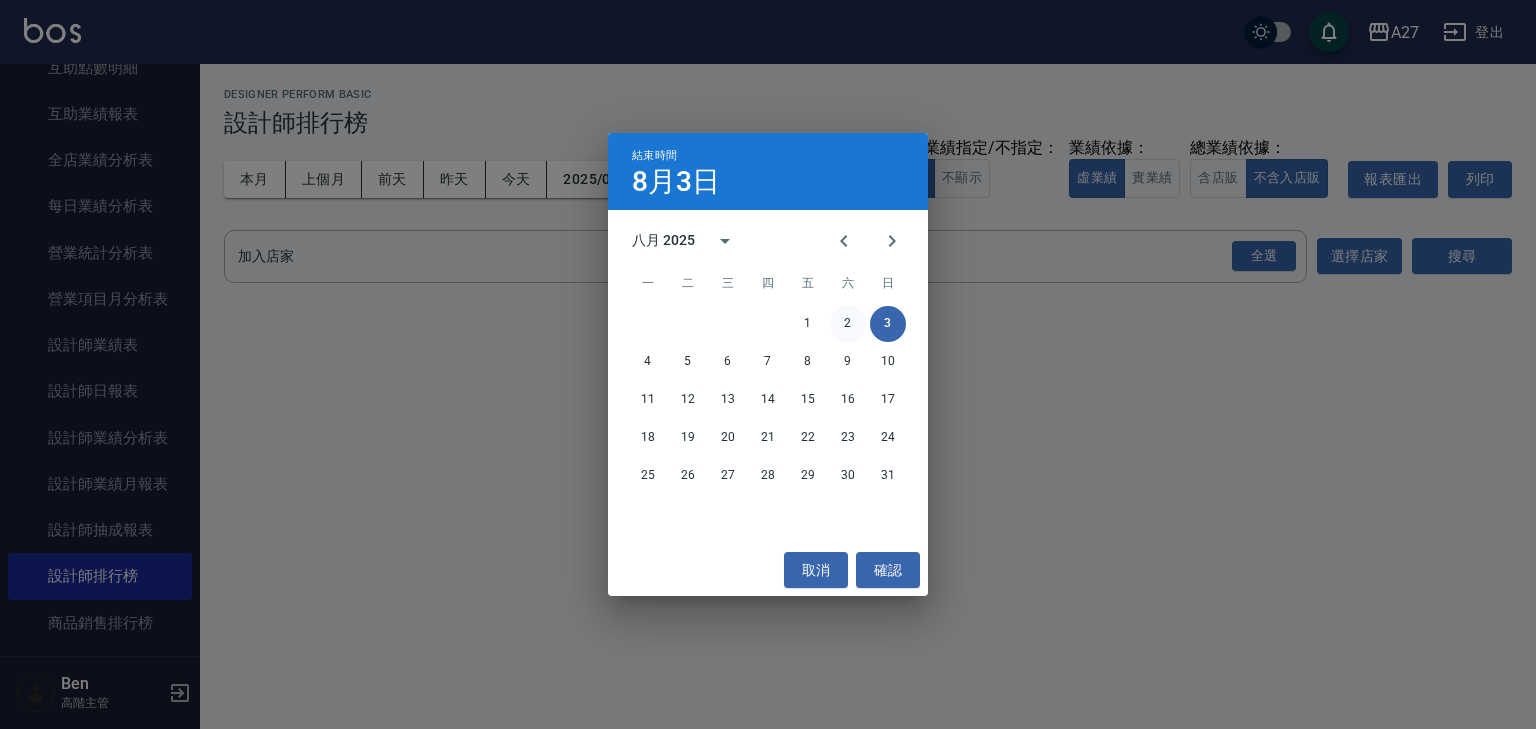 click on "2" at bounding box center (848, 324) 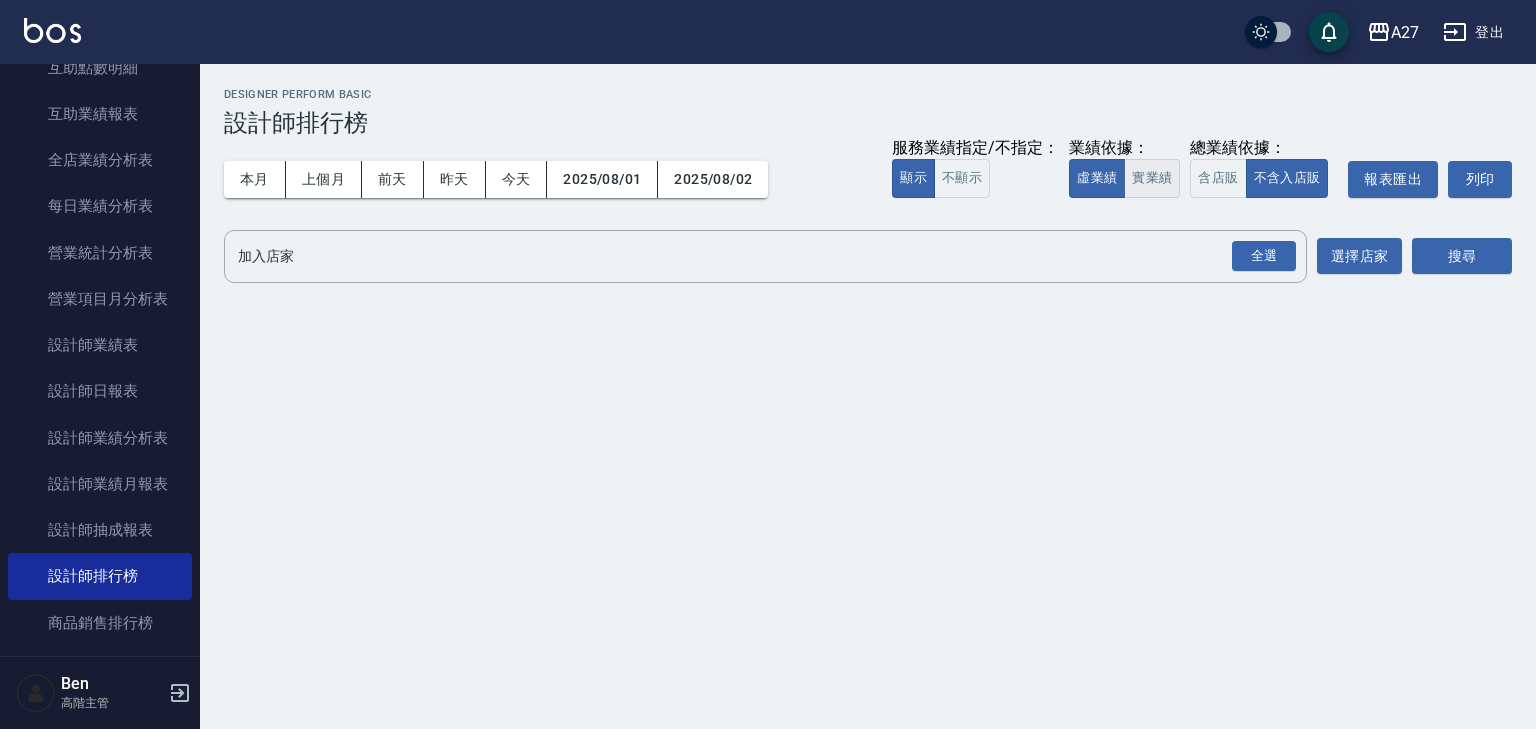 click on "實業績" at bounding box center (1152, 178) 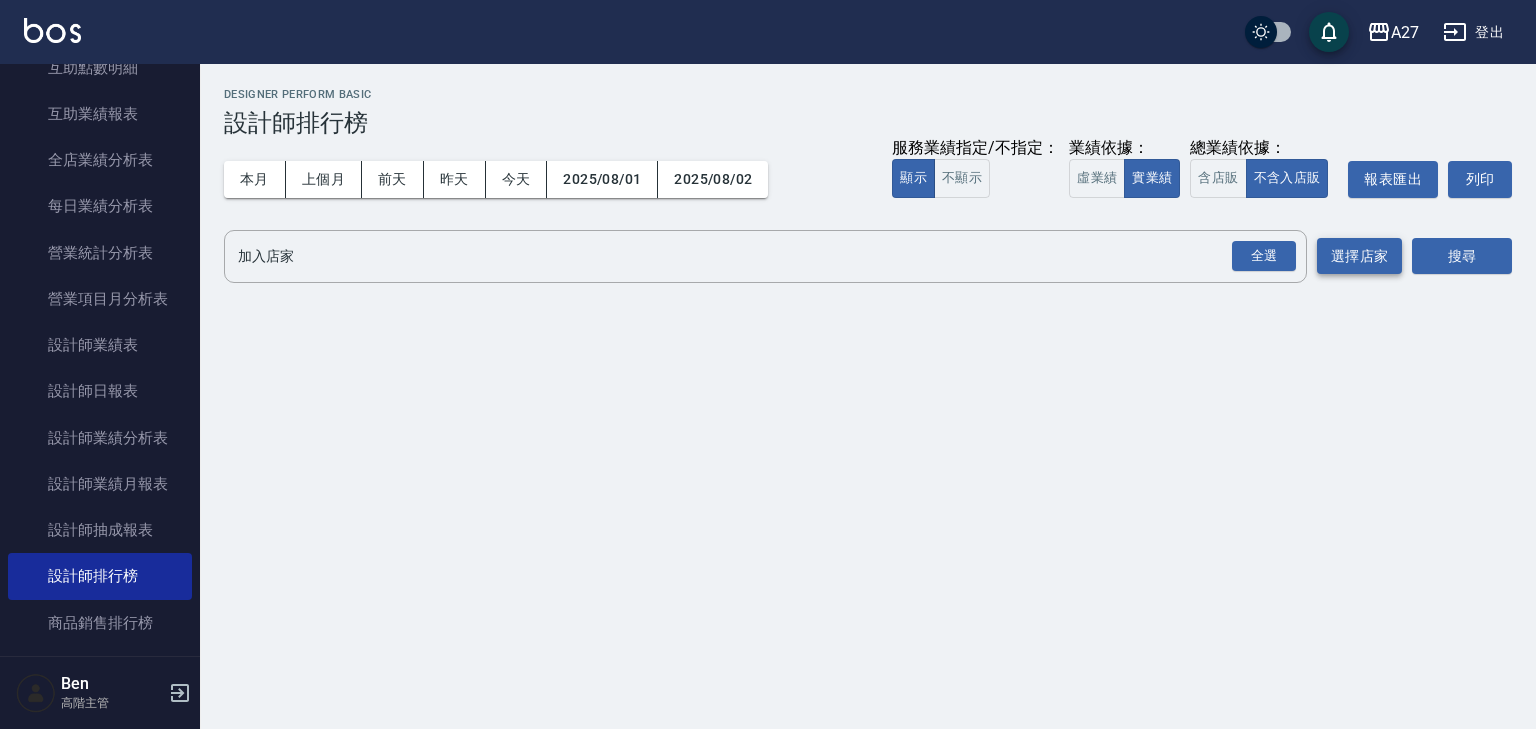 click on "選擇店家" at bounding box center (1359, 256) 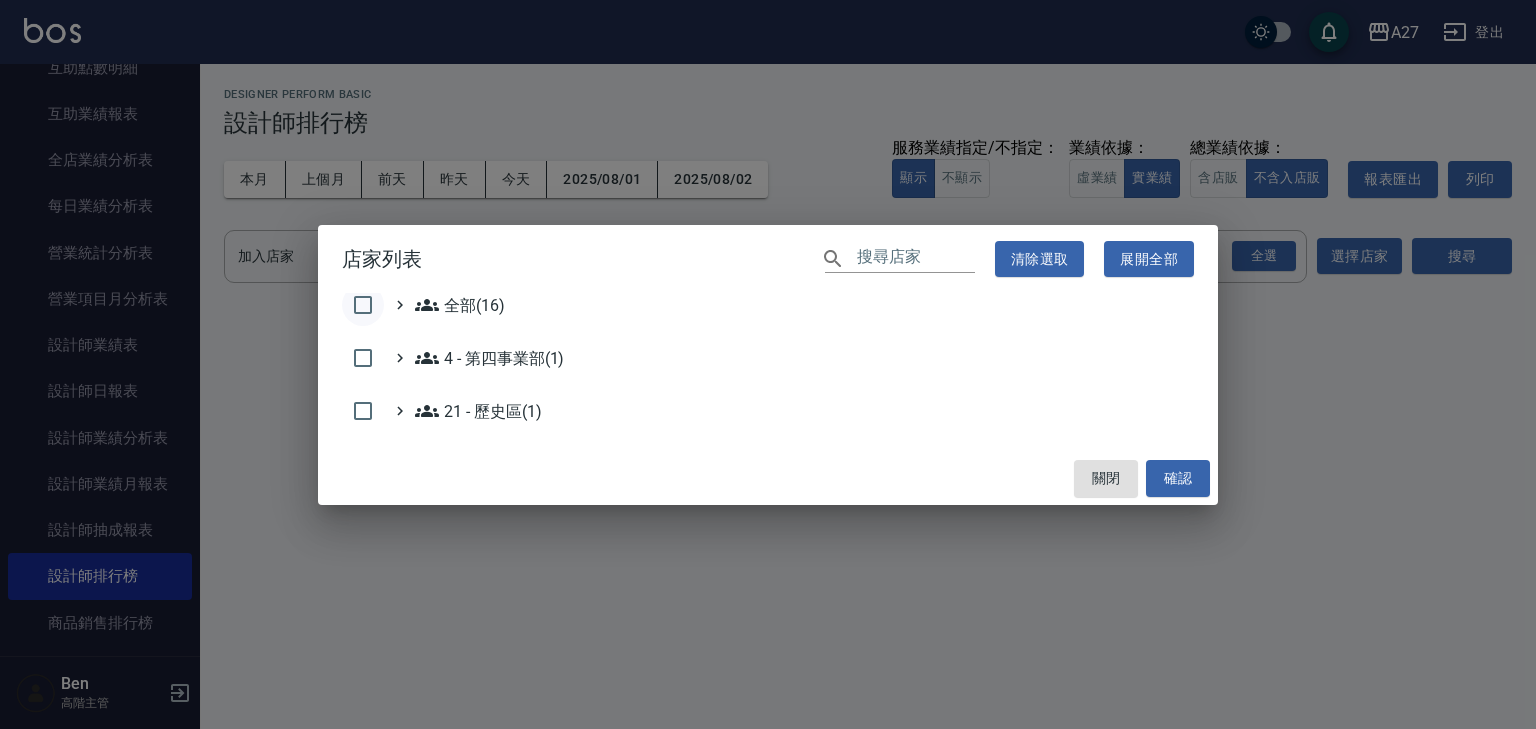 click at bounding box center (363, 305) 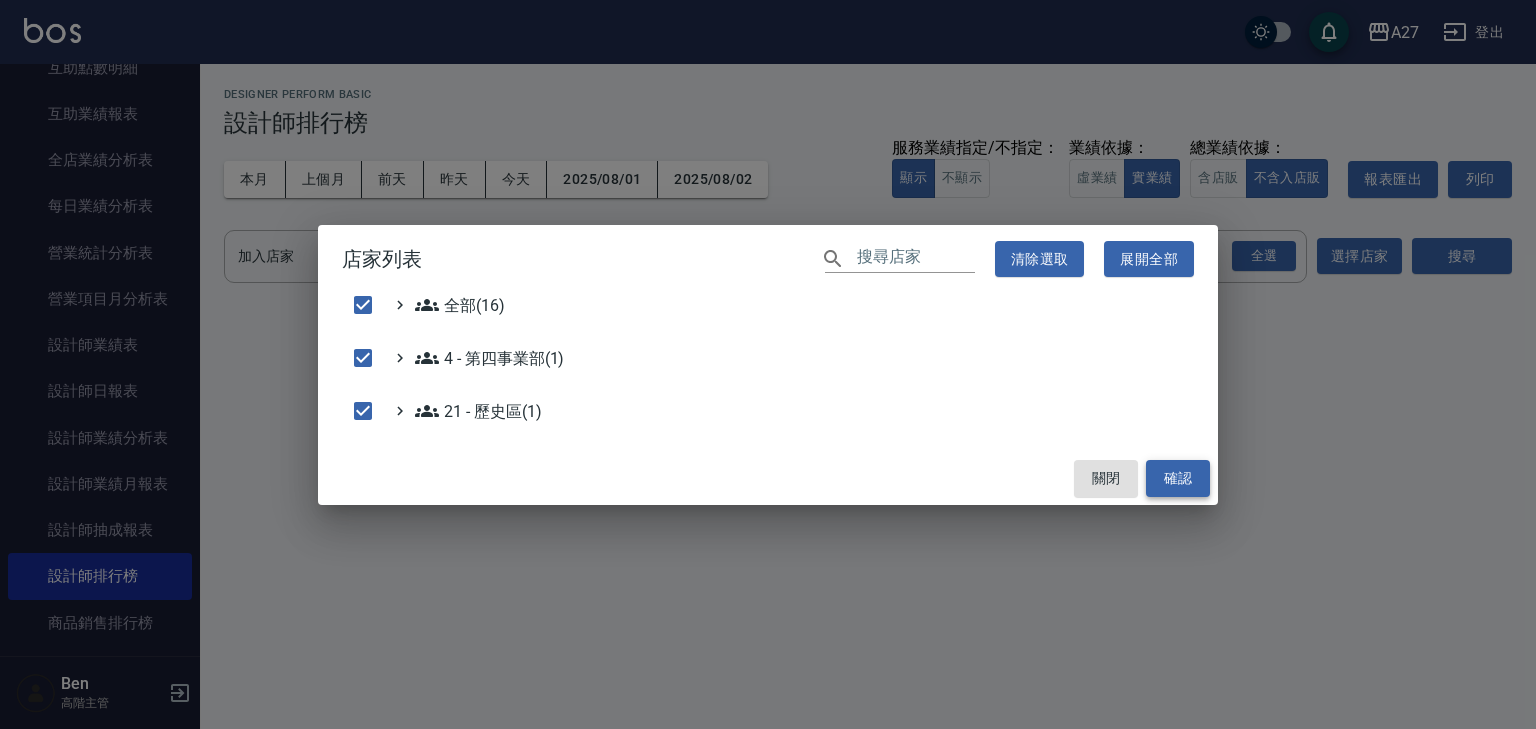 click on "確認" at bounding box center [1178, 478] 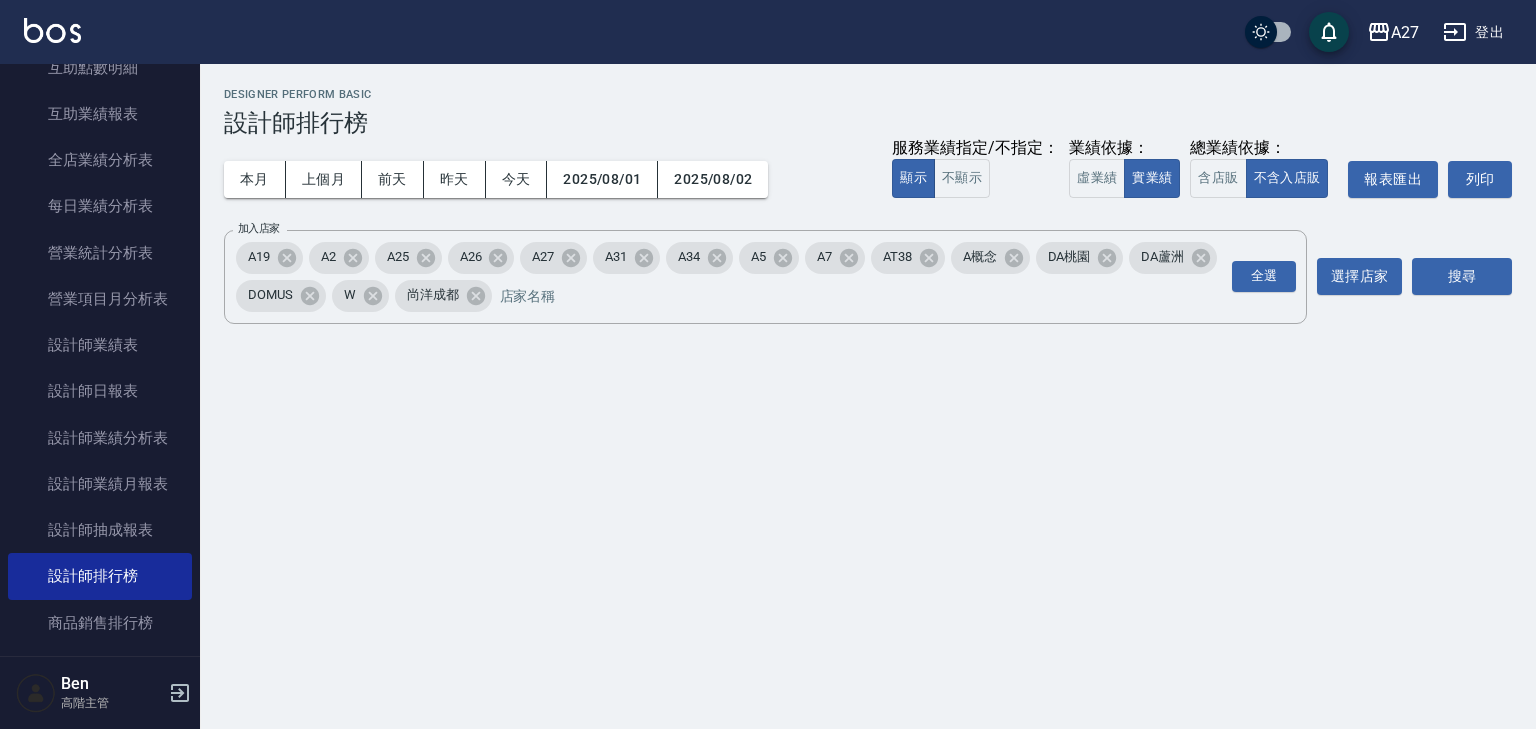 checkbox on "false" 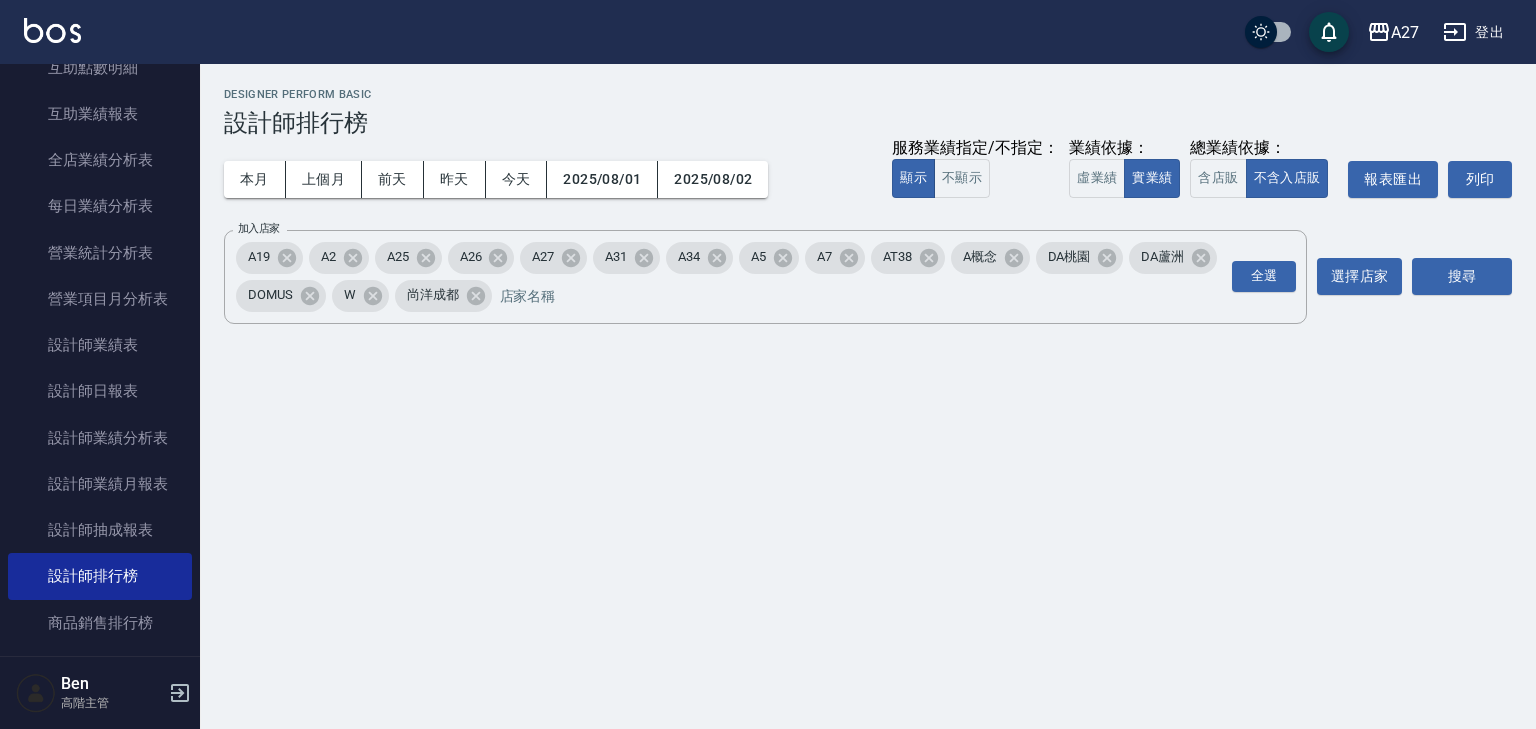checkbox on "false" 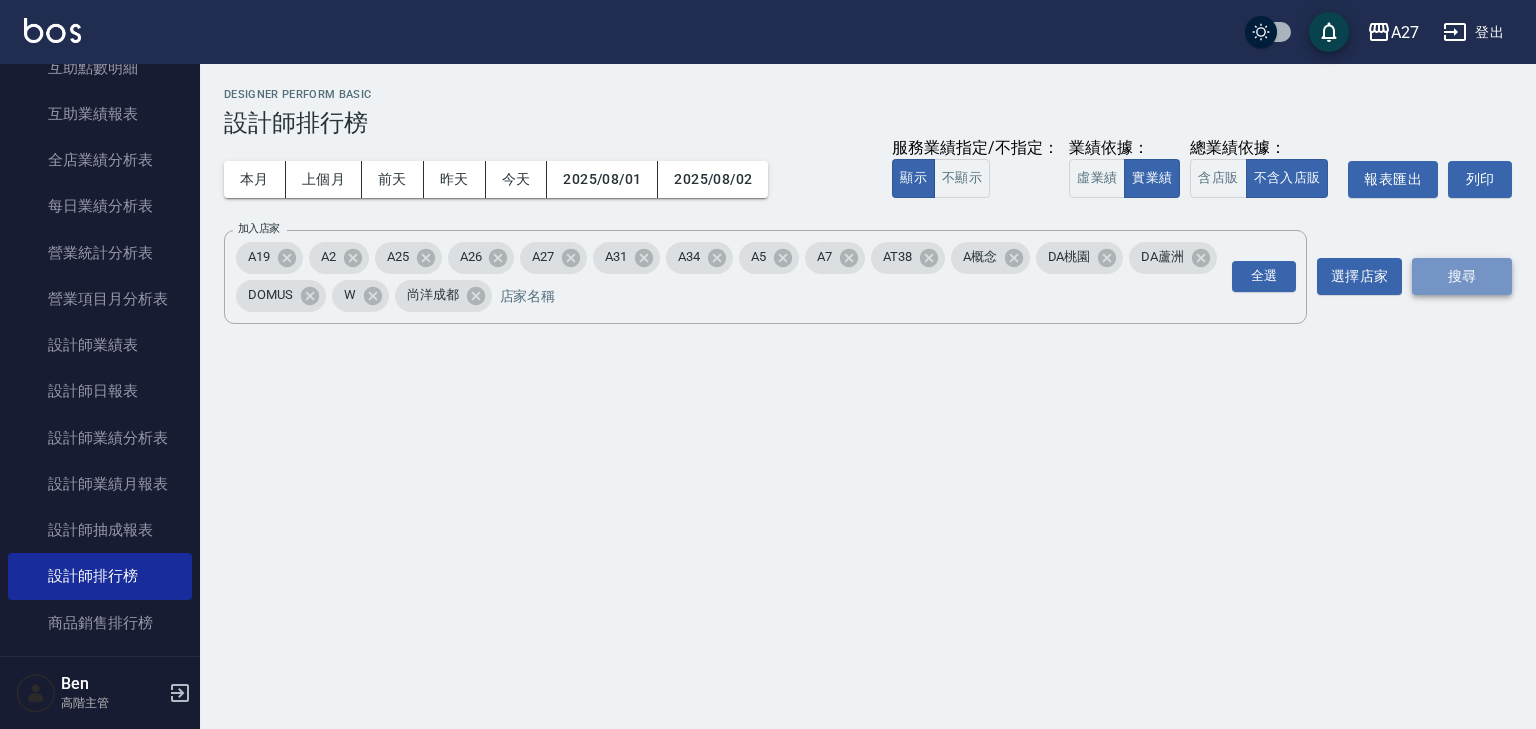 click on "搜尋" at bounding box center (1462, 276) 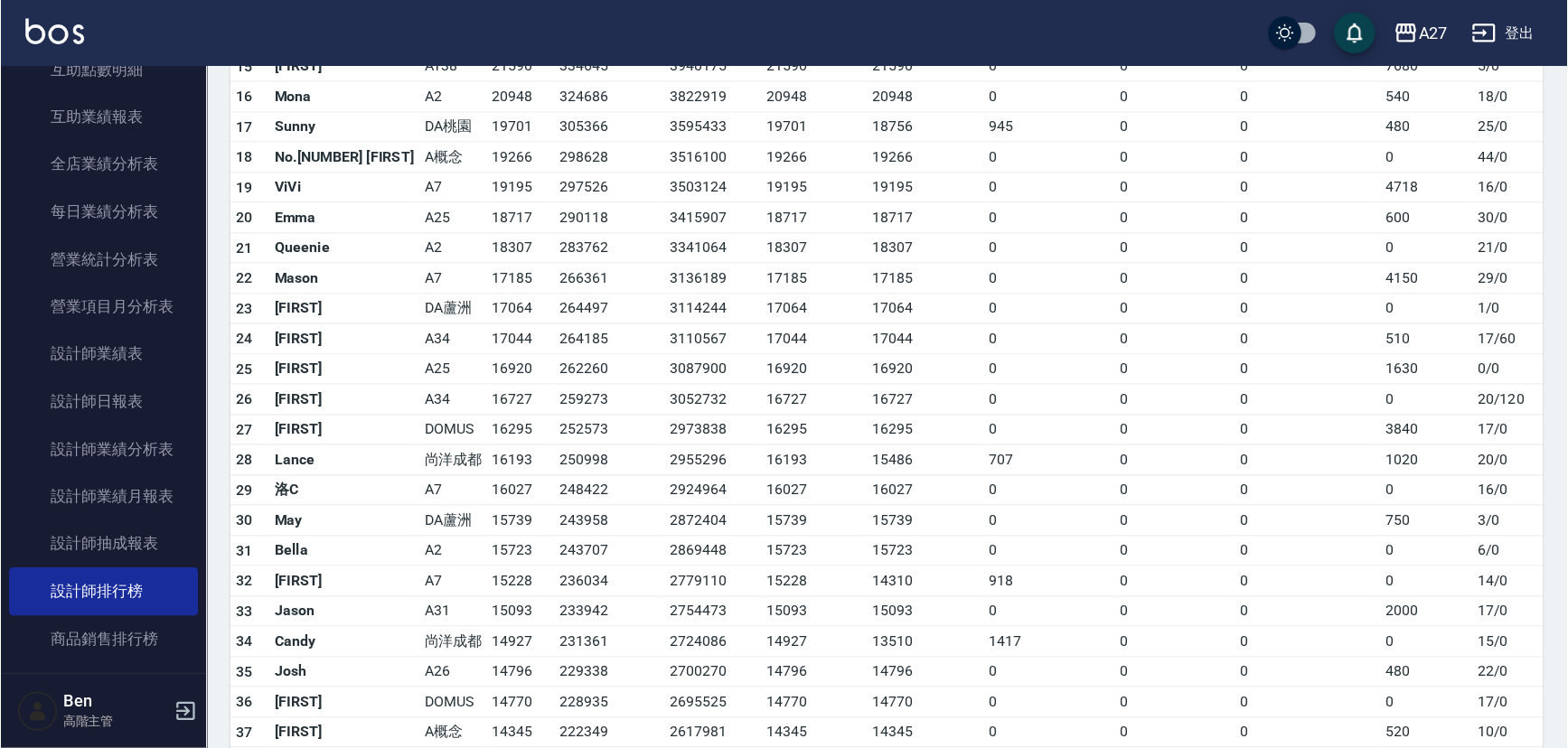 scroll, scrollTop: 723, scrollLeft: 0, axis: vertical 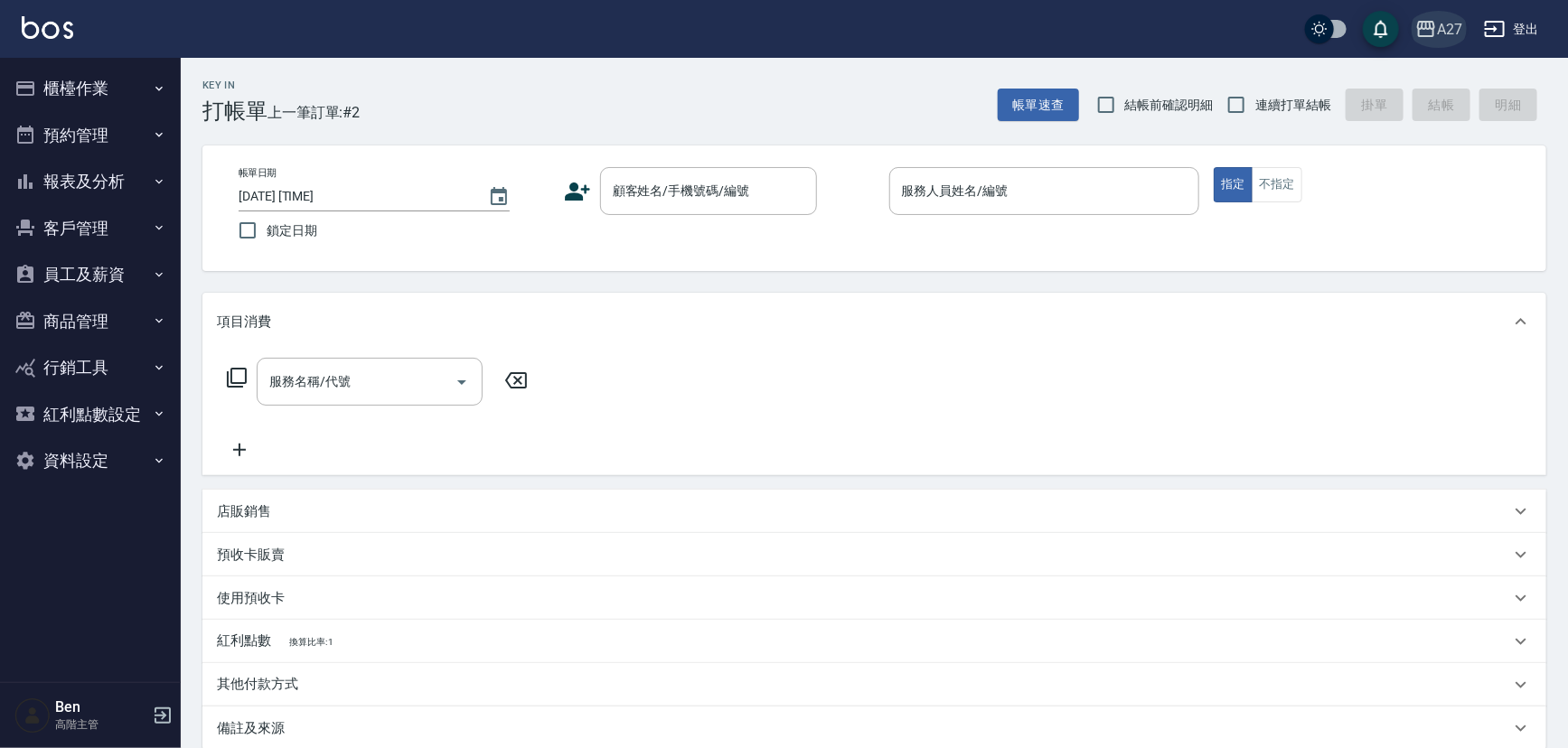 click on "A27" at bounding box center (1450, 29) 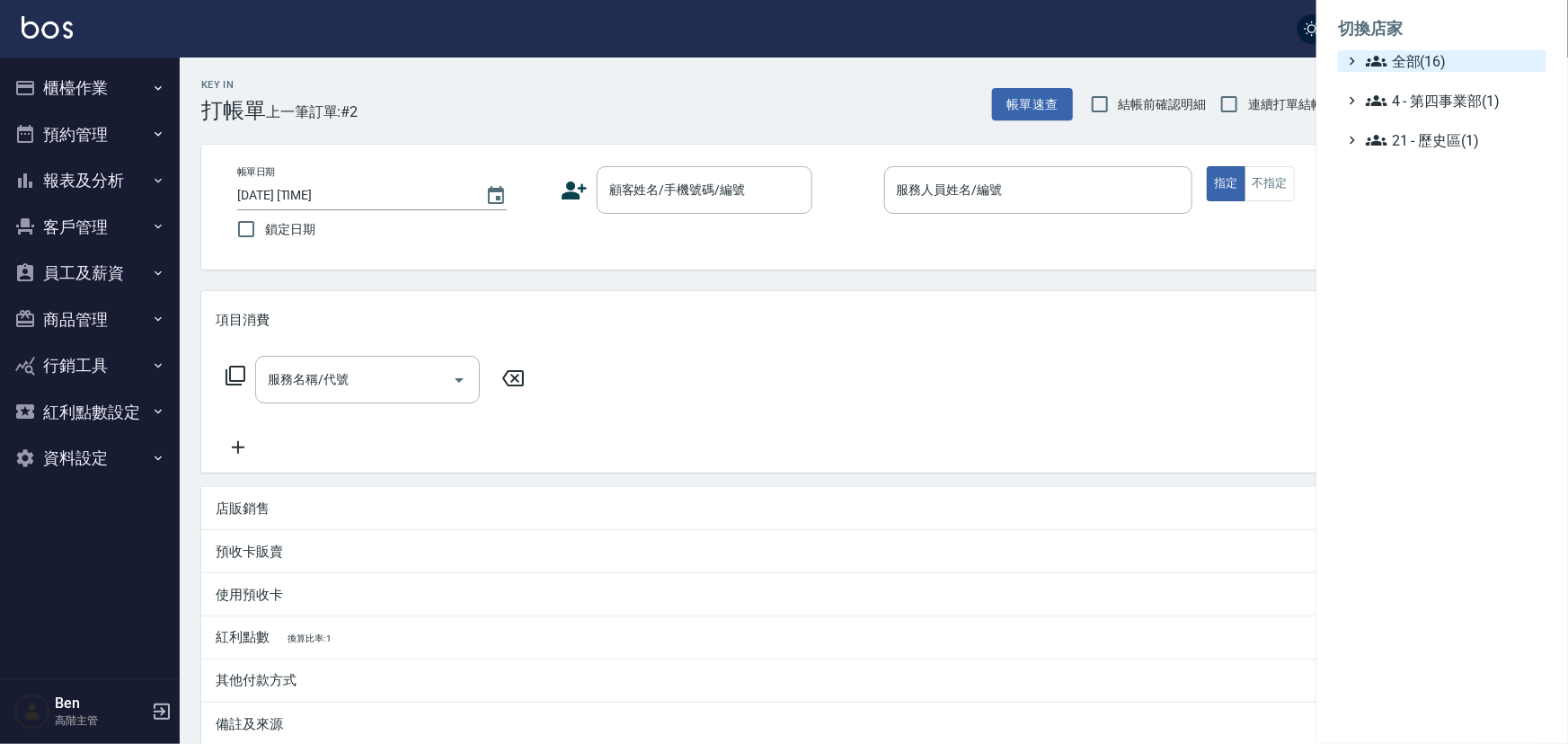 click on "全部(16)" at bounding box center [1452, 61] 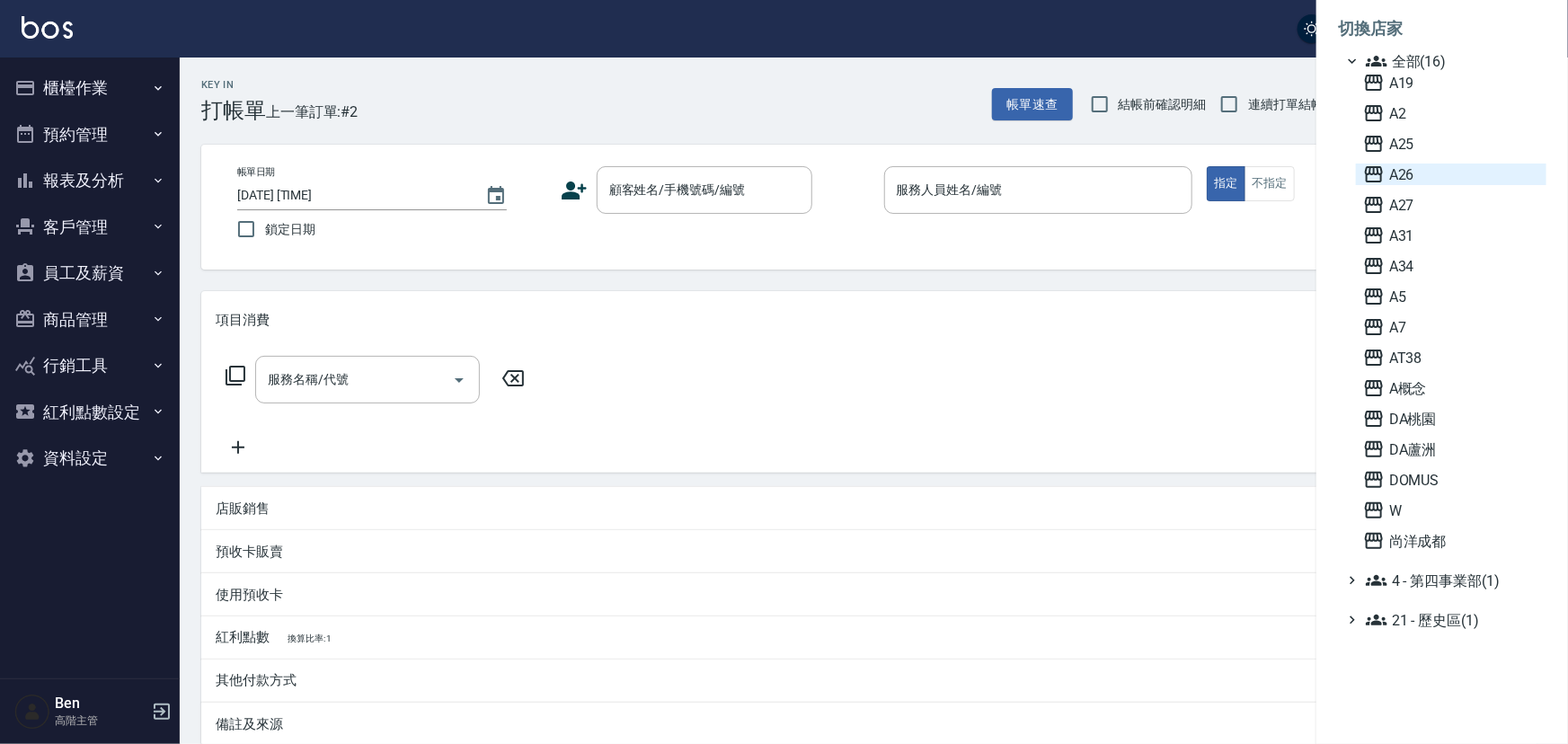 click on "A26" at bounding box center [1451, 174] 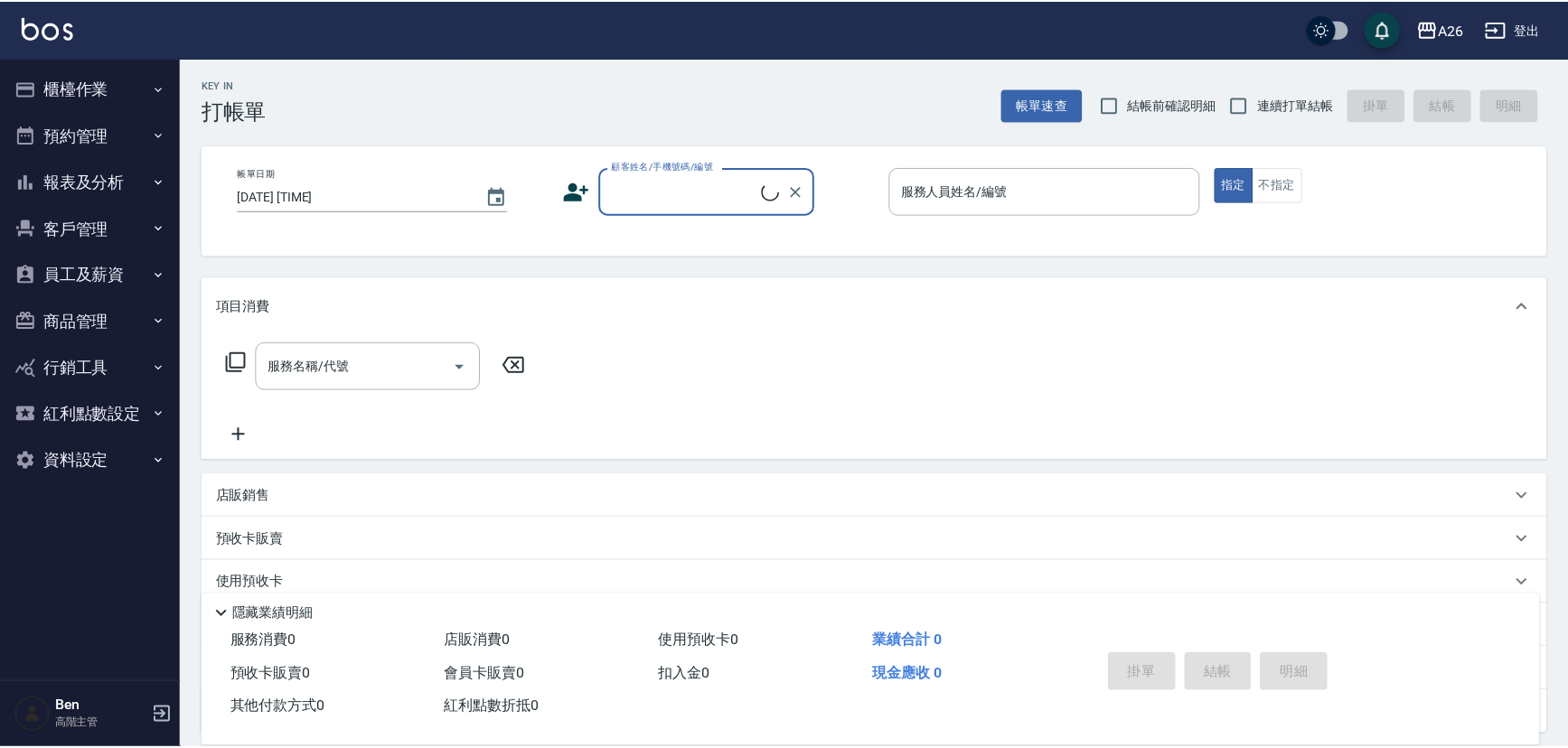 scroll, scrollTop: 0, scrollLeft: 0, axis: both 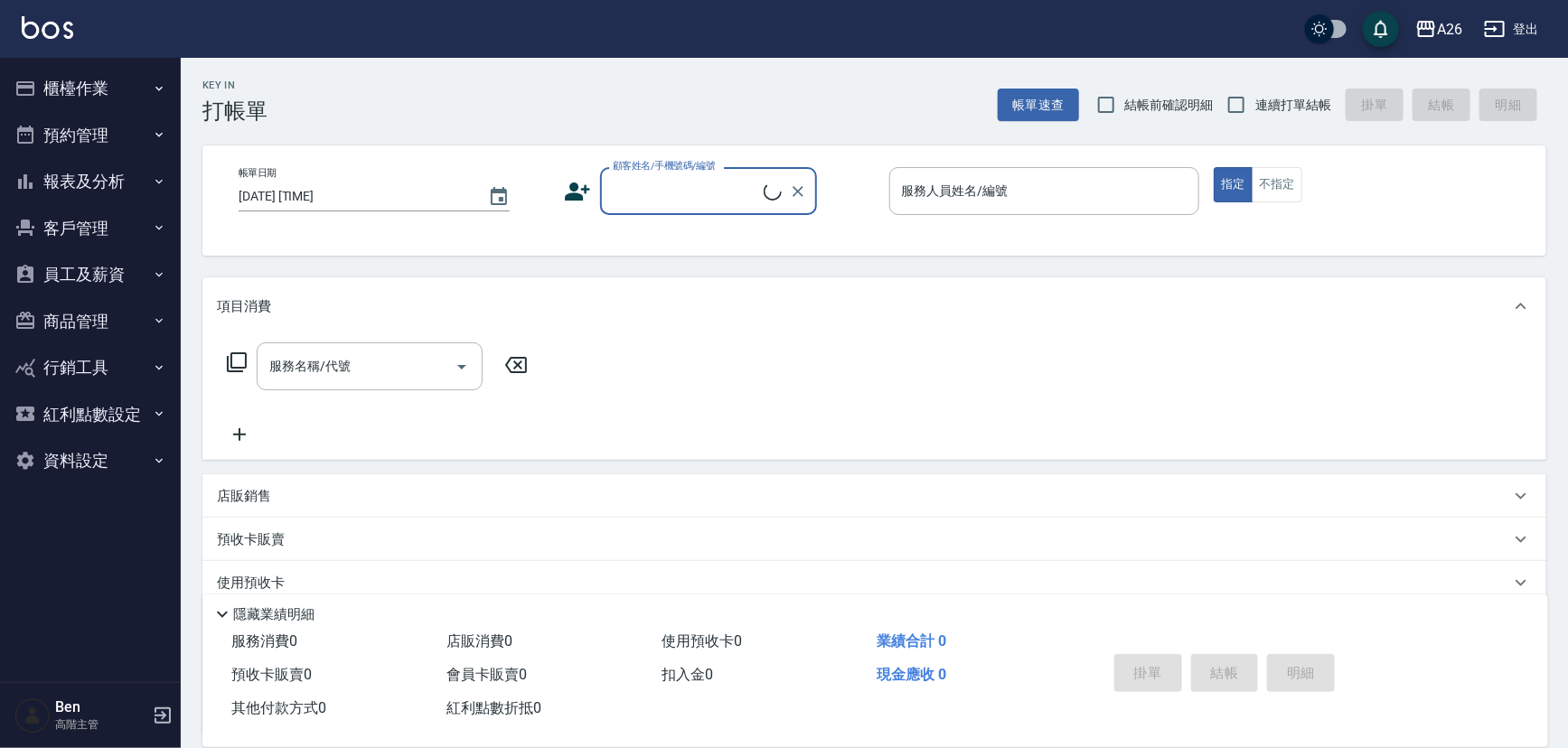 click on "報表及分析" at bounding box center [90, 182] 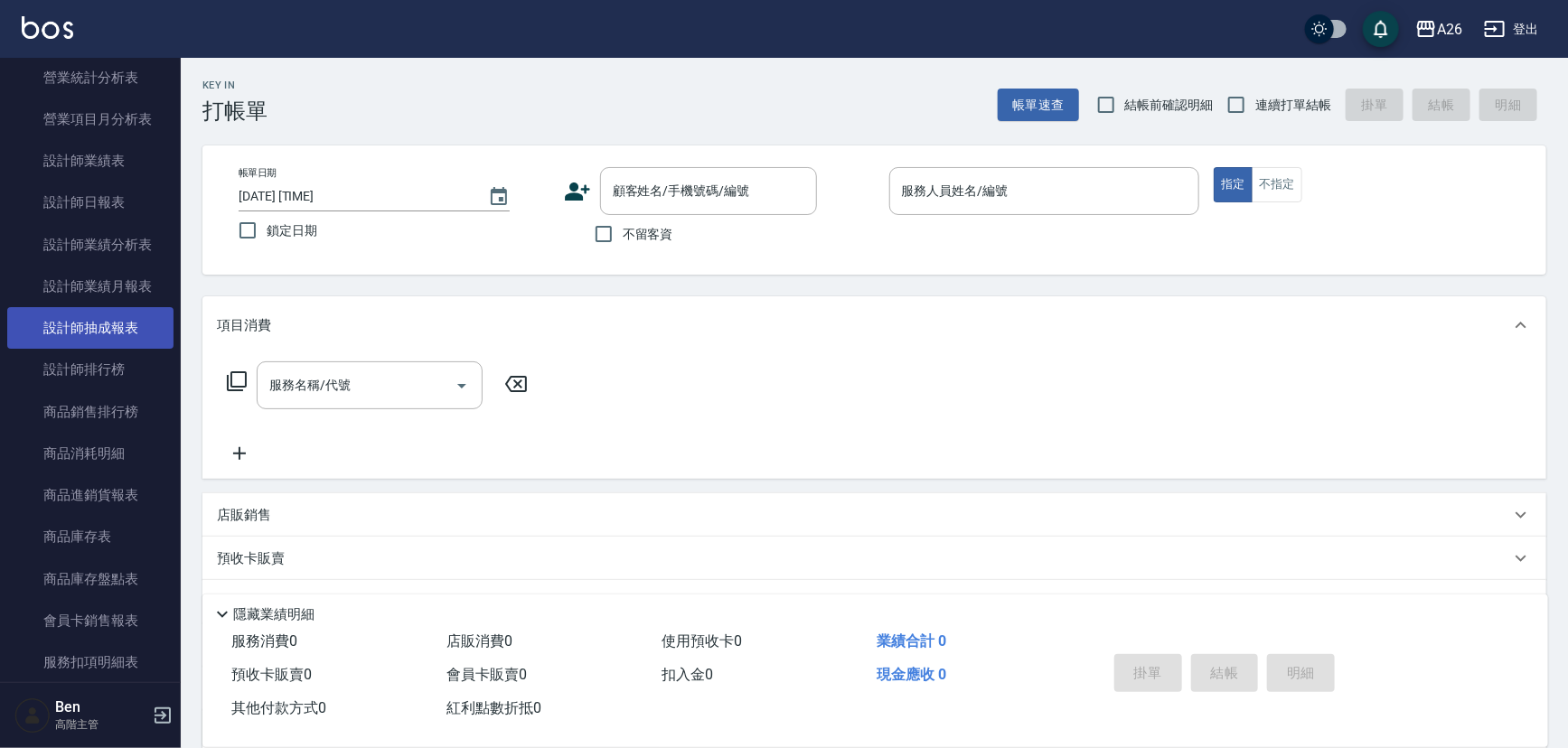 scroll, scrollTop: 739, scrollLeft: 0, axis: vertical 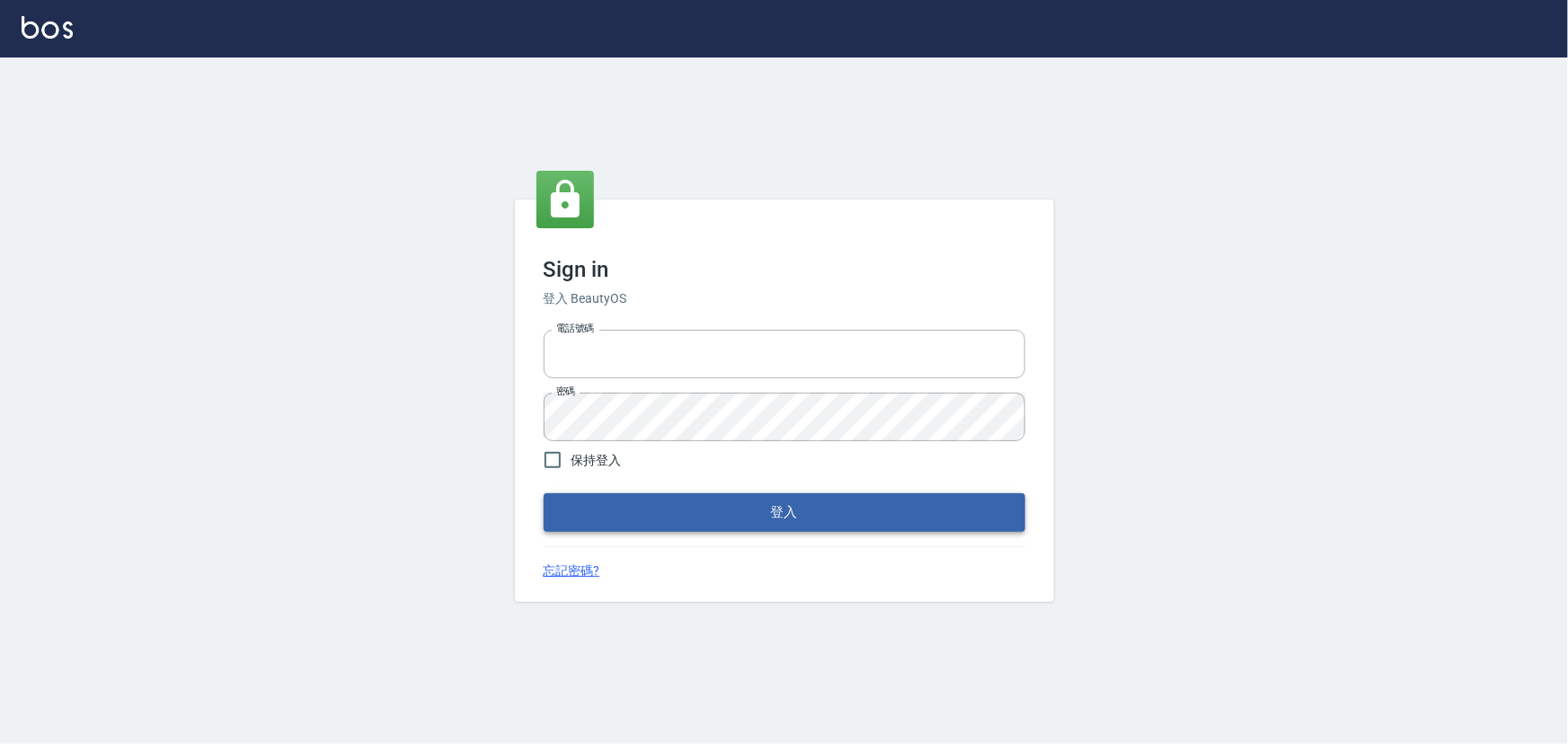type on "0910967130" 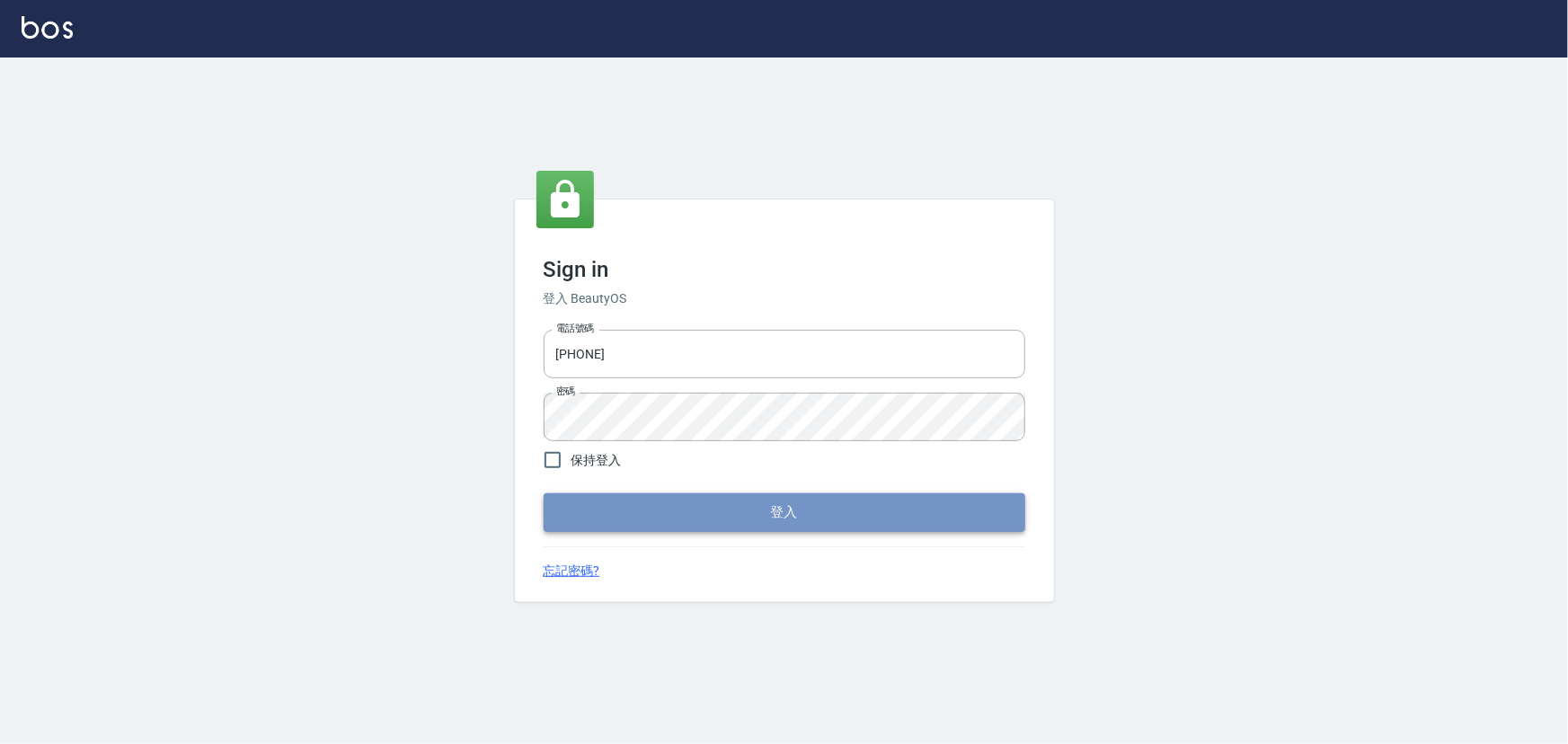 click on "登入" at bounding box center (784, 512) 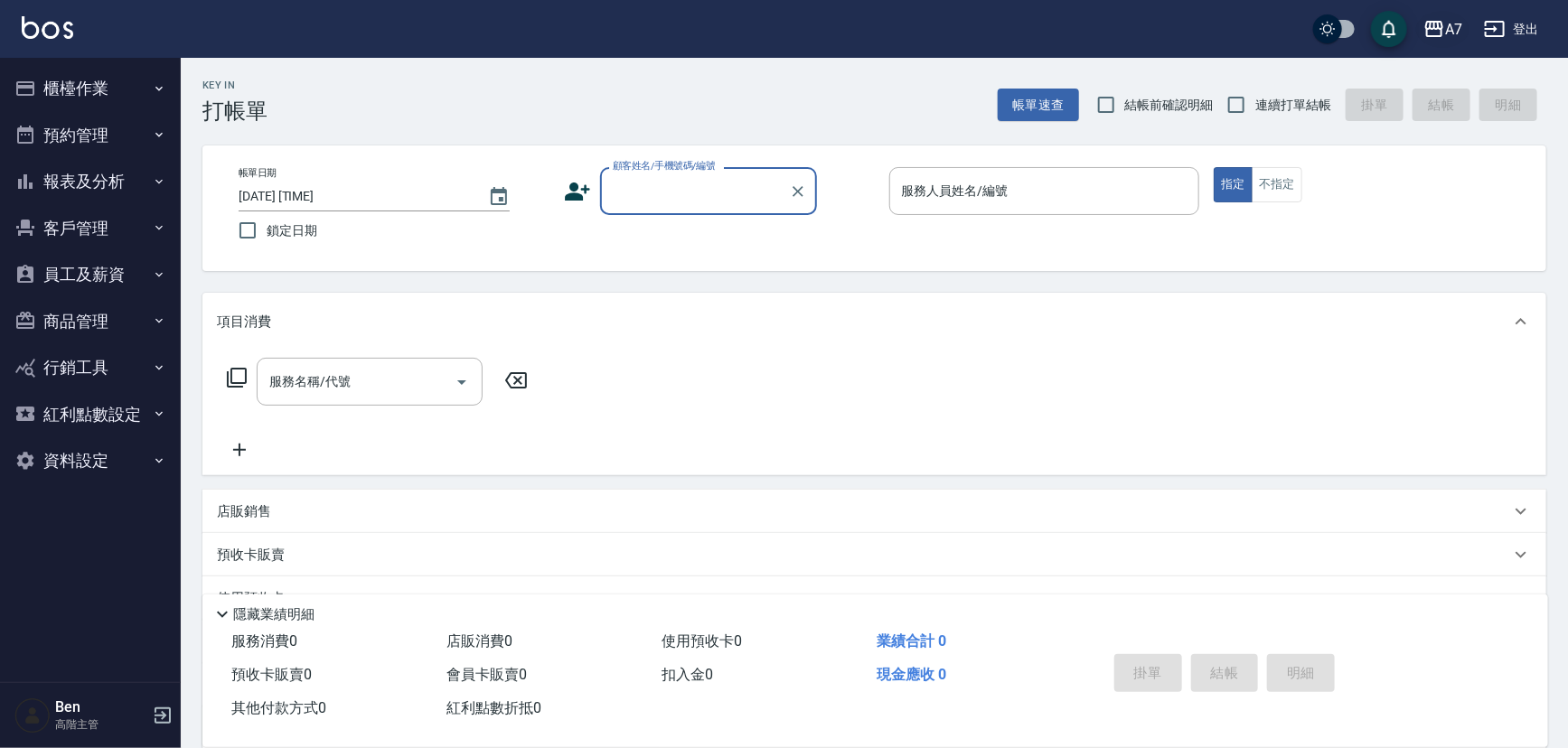 click 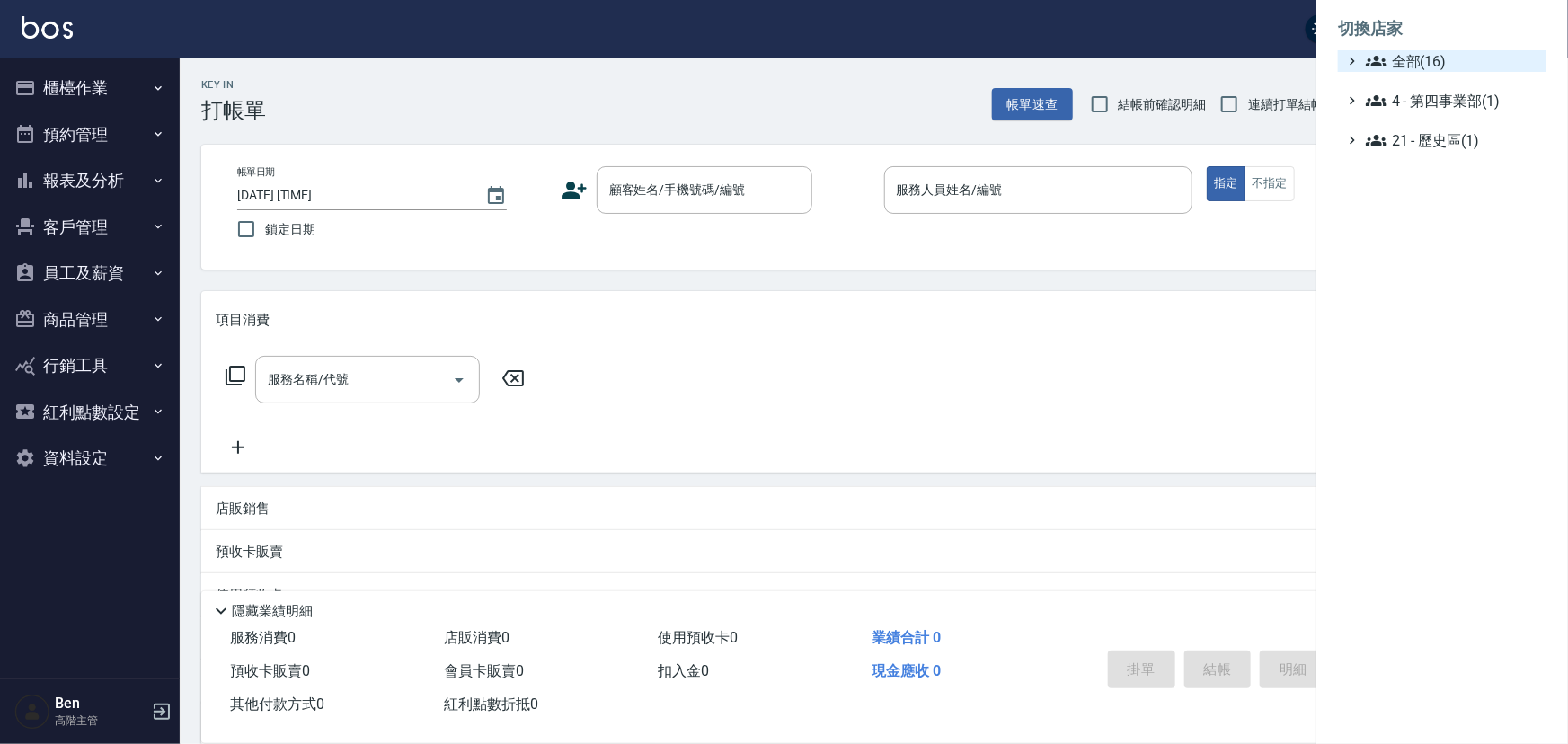 click on "全部(16)" at bounding box center [1452, 61] 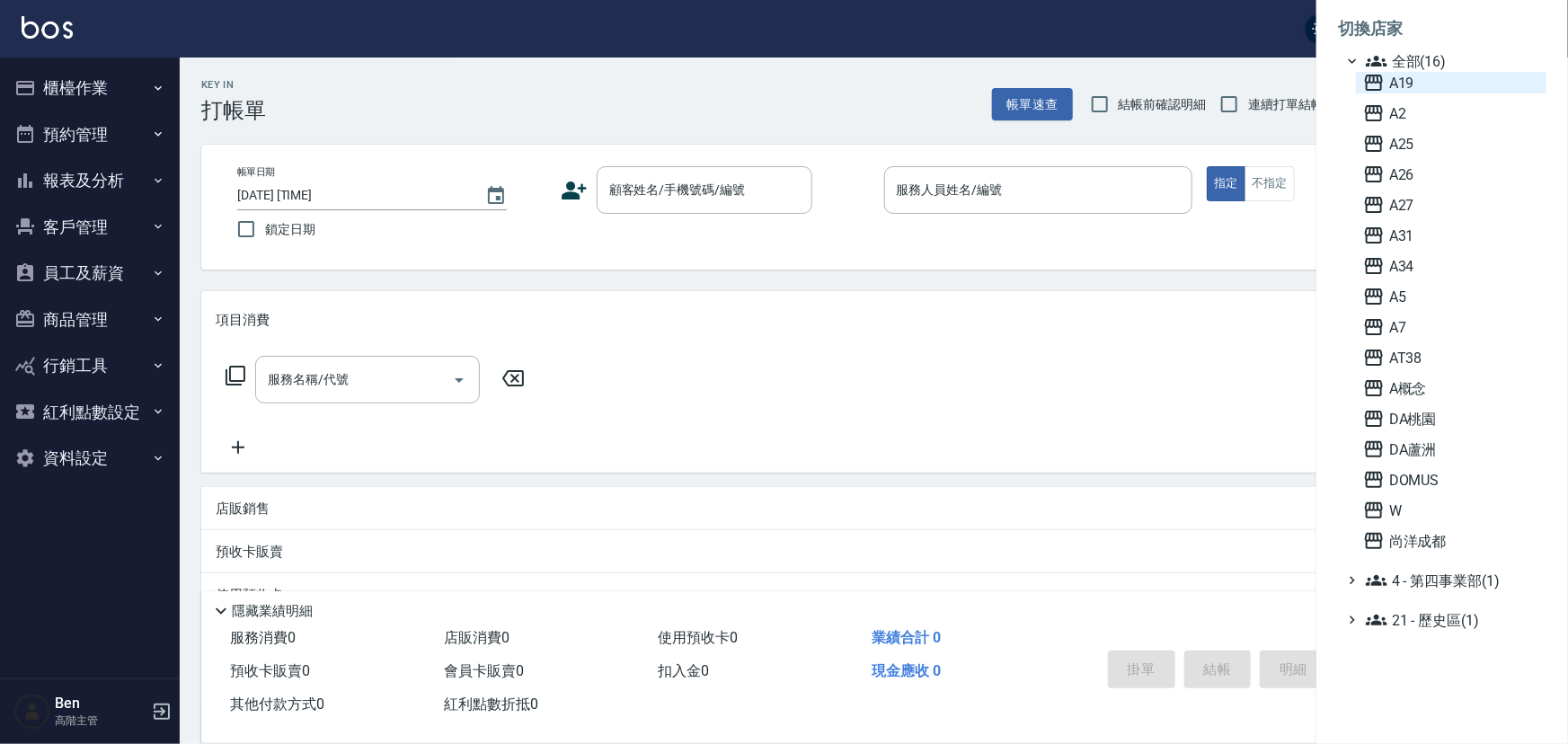 click 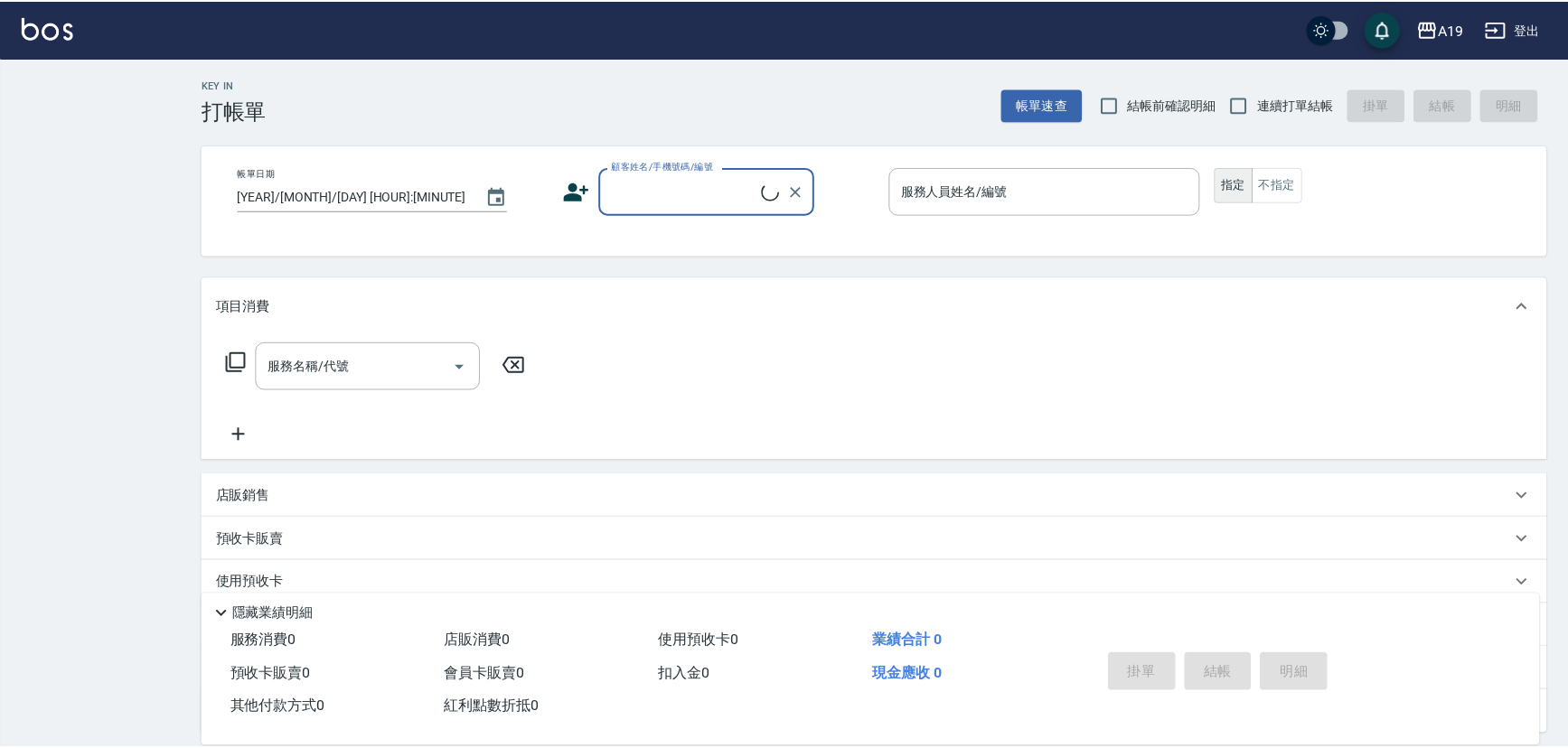 scroll, scrollTop: 0, scrollLeft: 0, axis: both 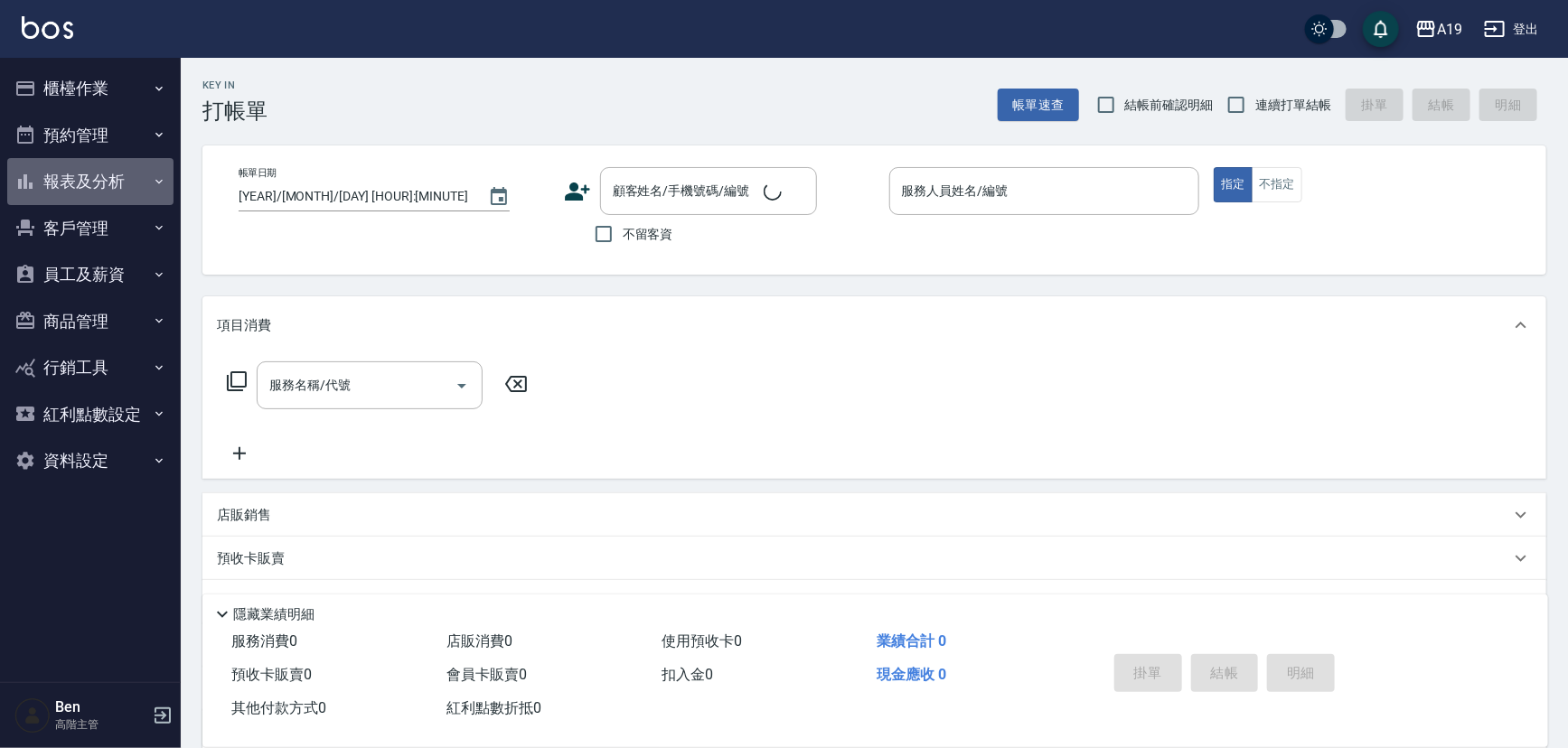 click on "報表及分析" at bounding box center [90, 182] 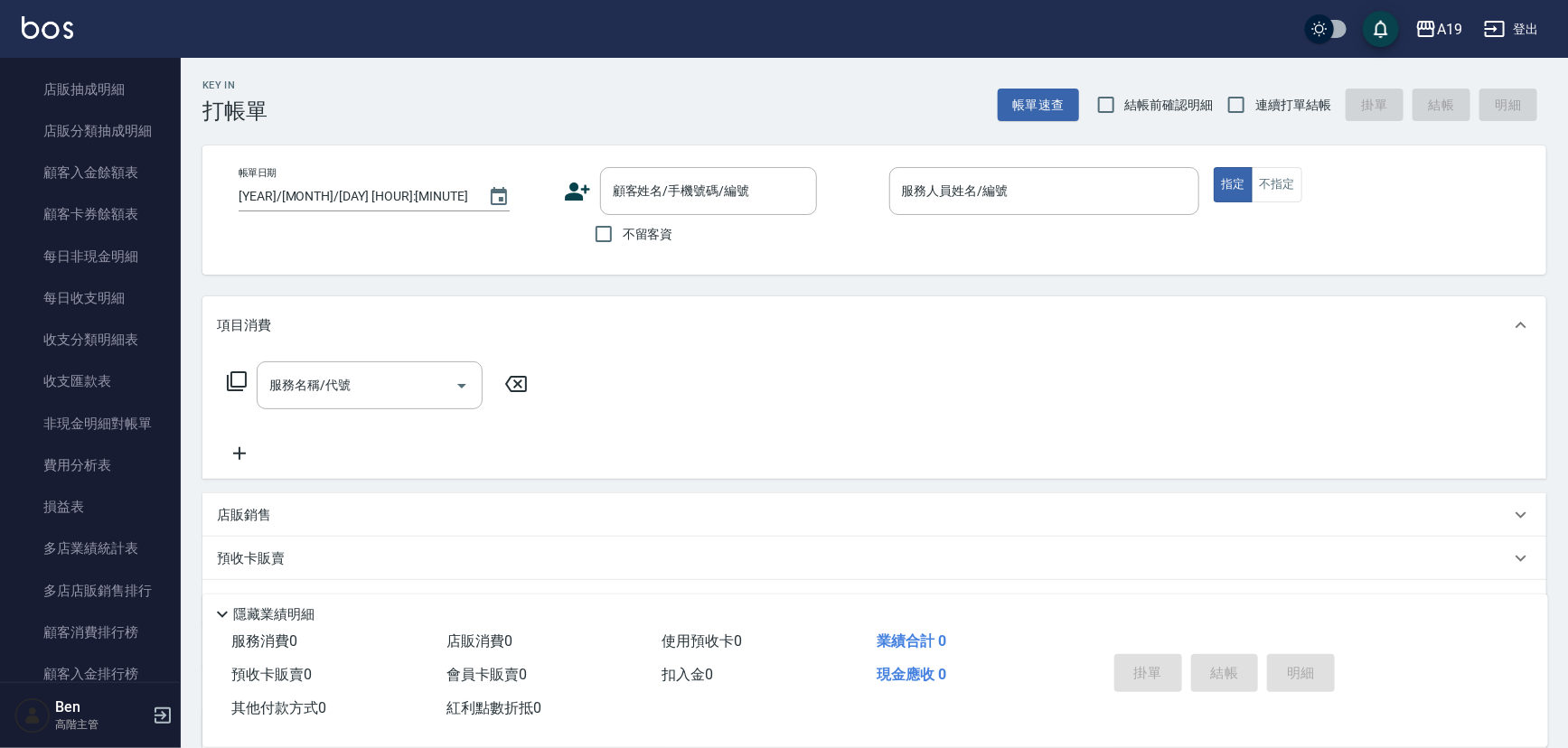 scroll, scrollTop: 1396, scrollLeft: 0, axis: vertical 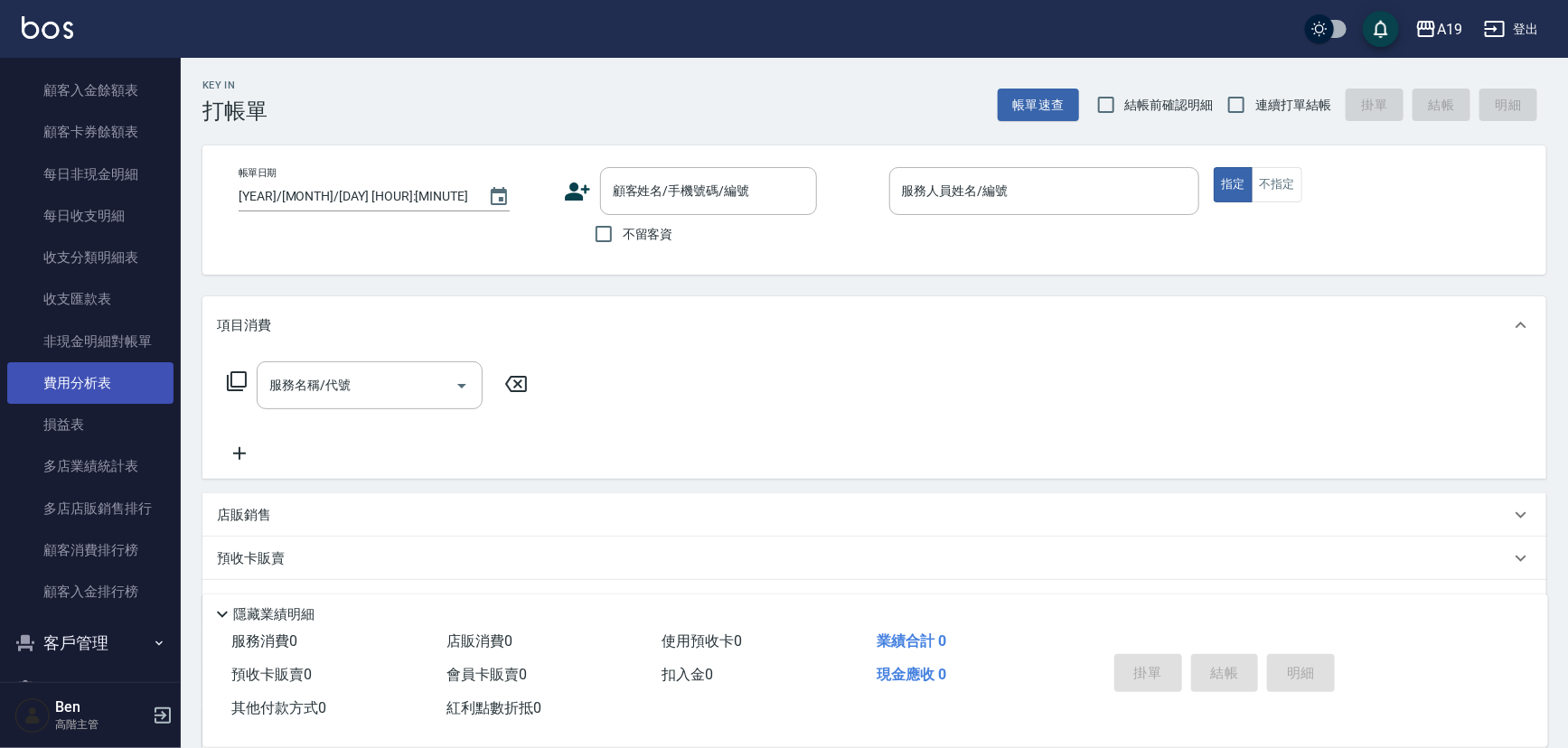 click on "費用分析表" at bounding box center [90, 383] 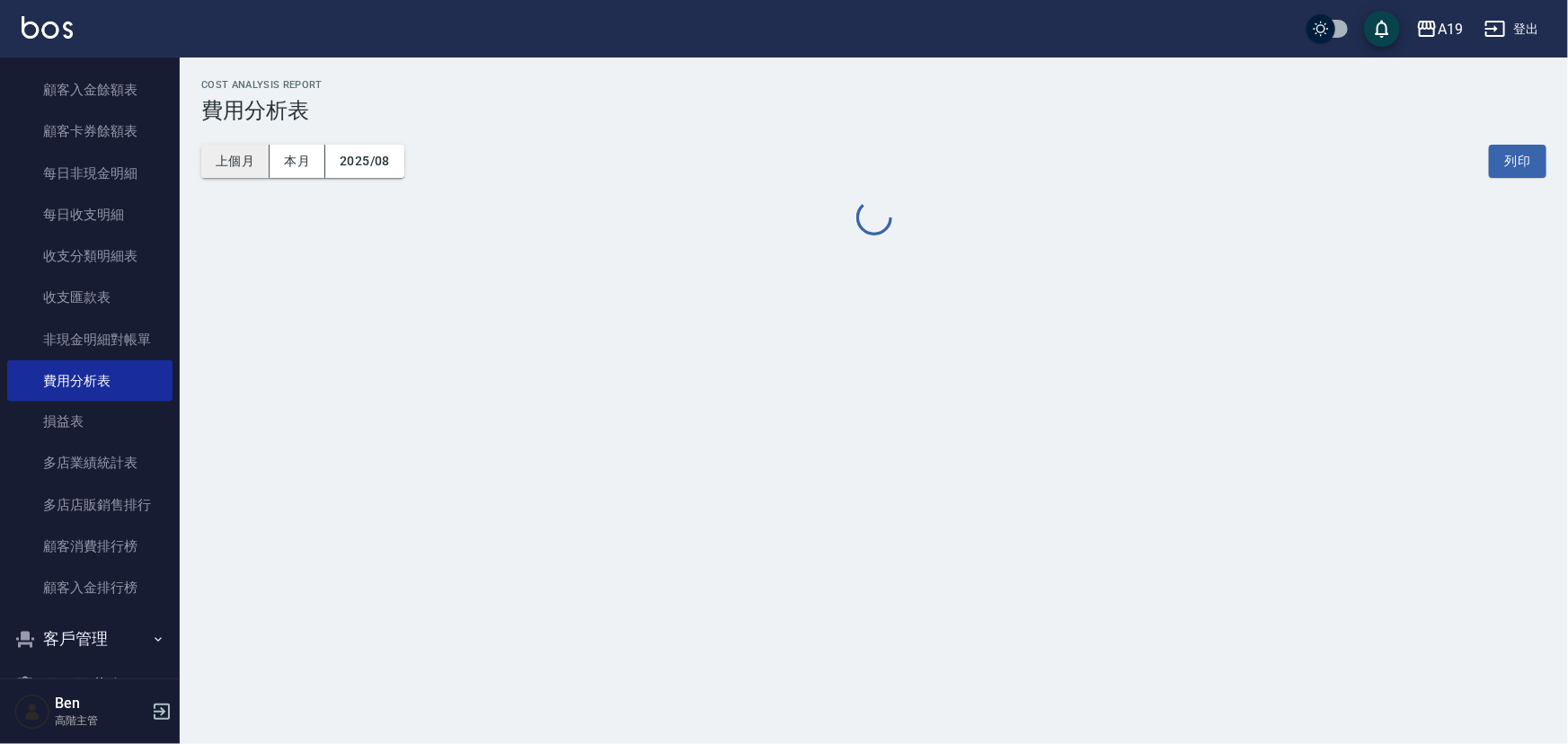 click on "上個月" at bounding box center (235, 161) 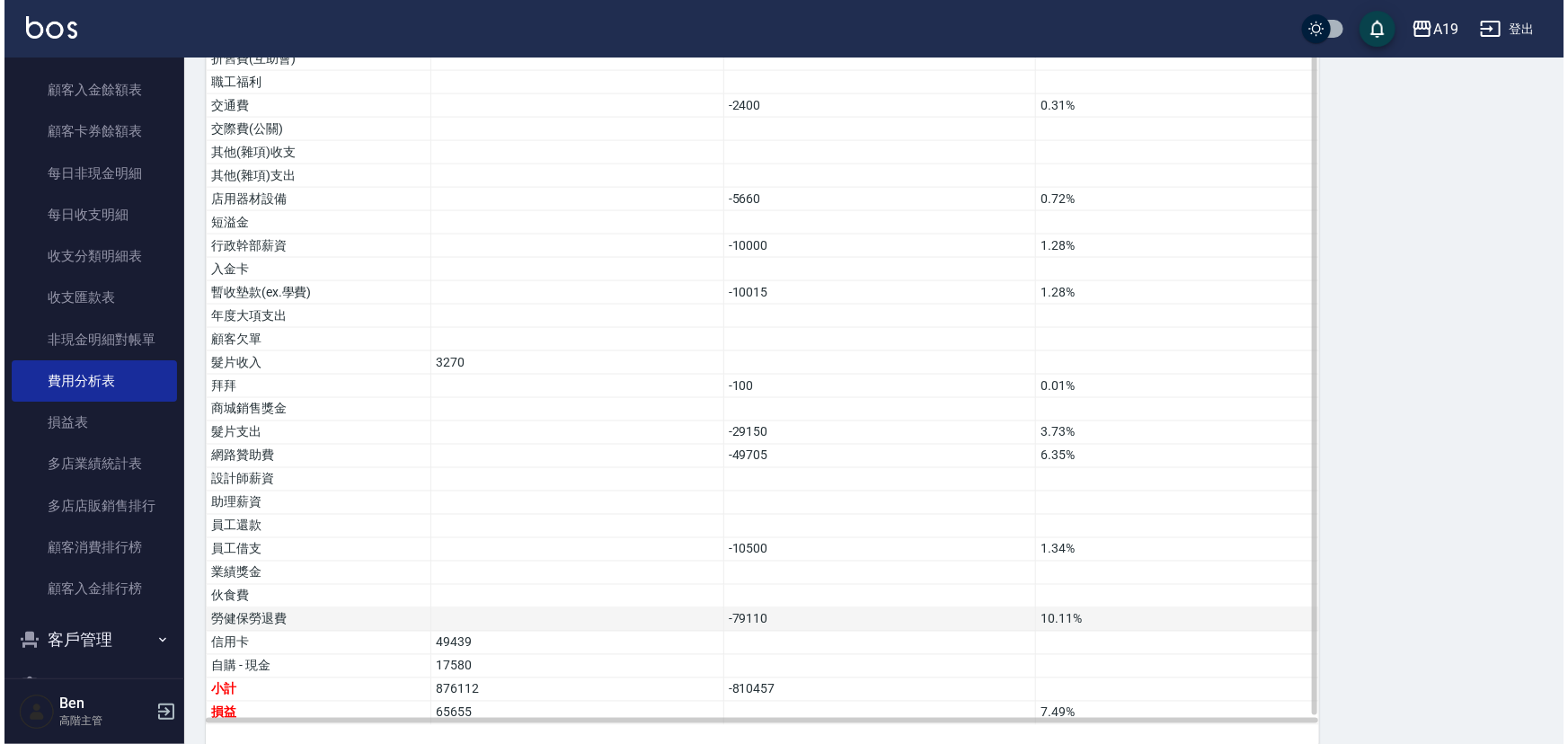 scroll, scrollTop: 1322, scrollLeft: 0, axis: vertical 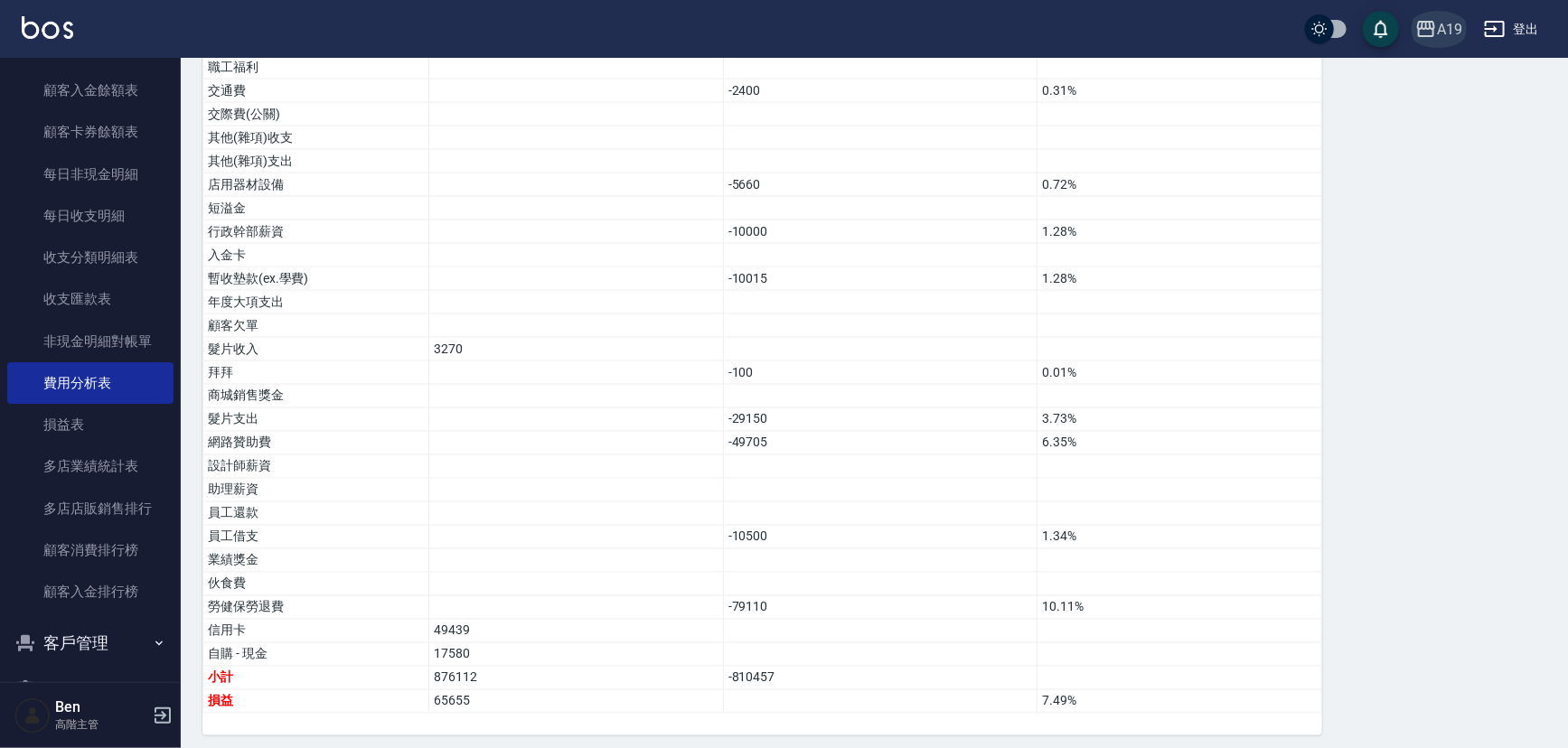 click on "A19" at bounding box center (1439, 29) 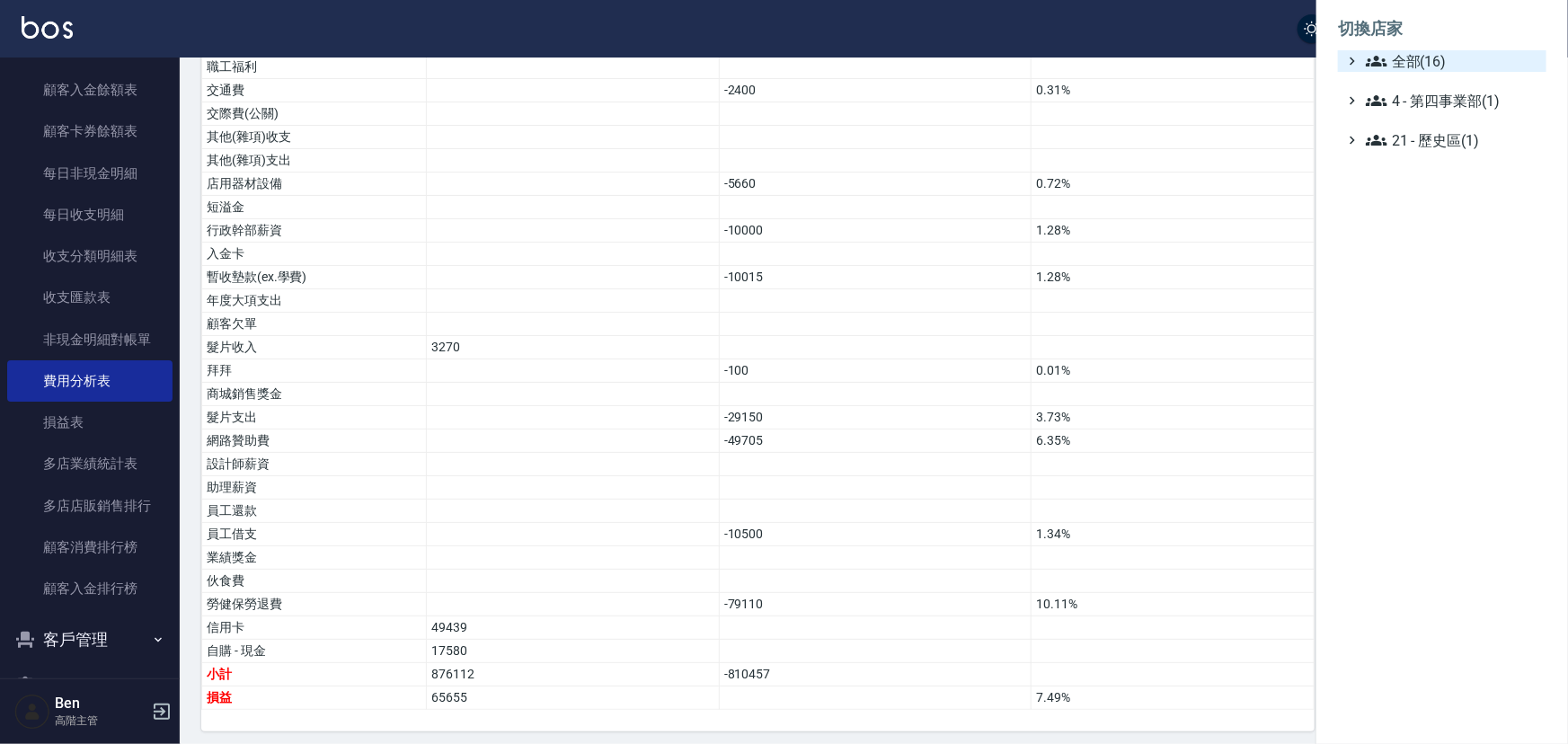click on "全部(16)" at bounding box center (1452, 61) 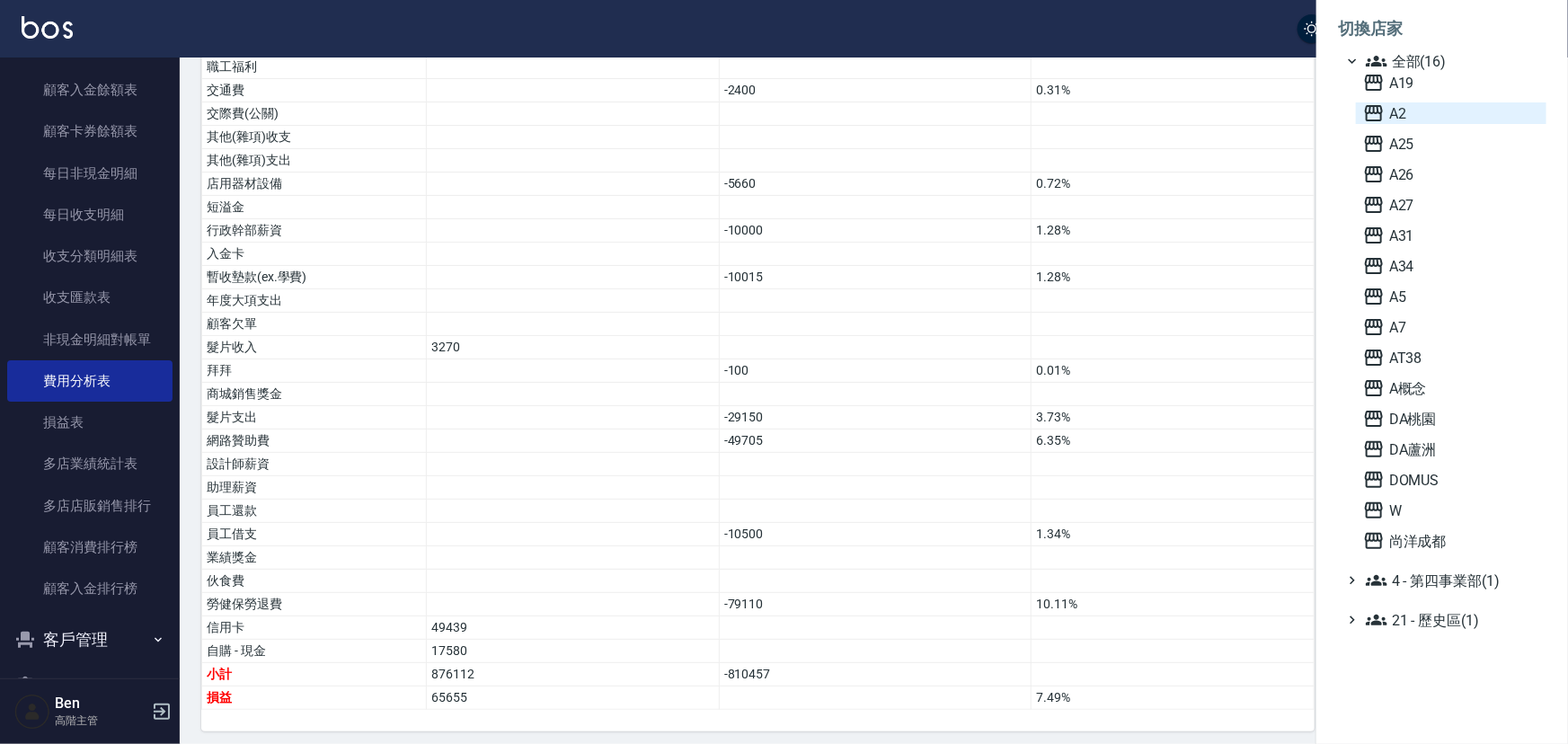 click on "A2" at bounding box center [1451, 113] 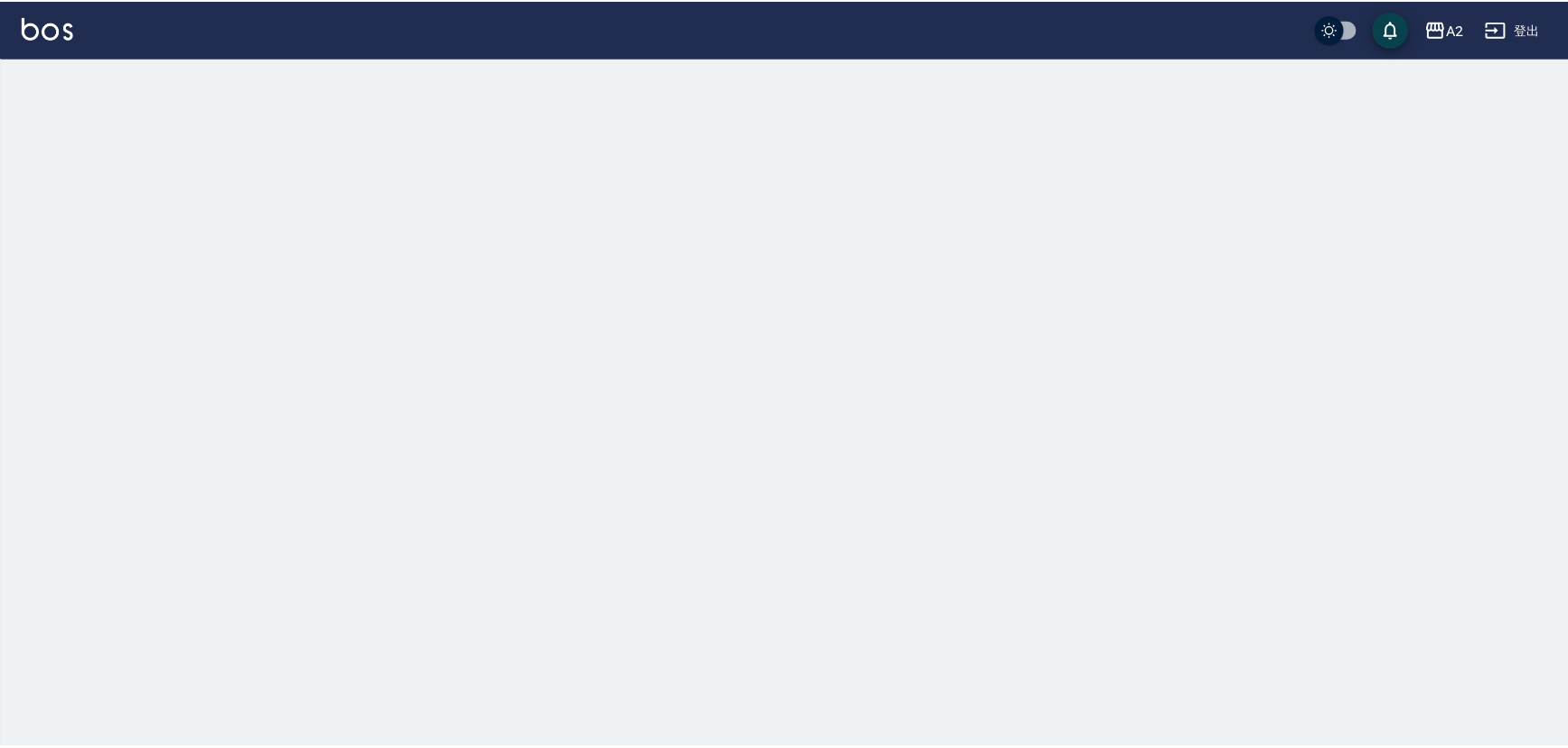 scroll, scrollTop: 0, scrollLeft: 0, axis: both 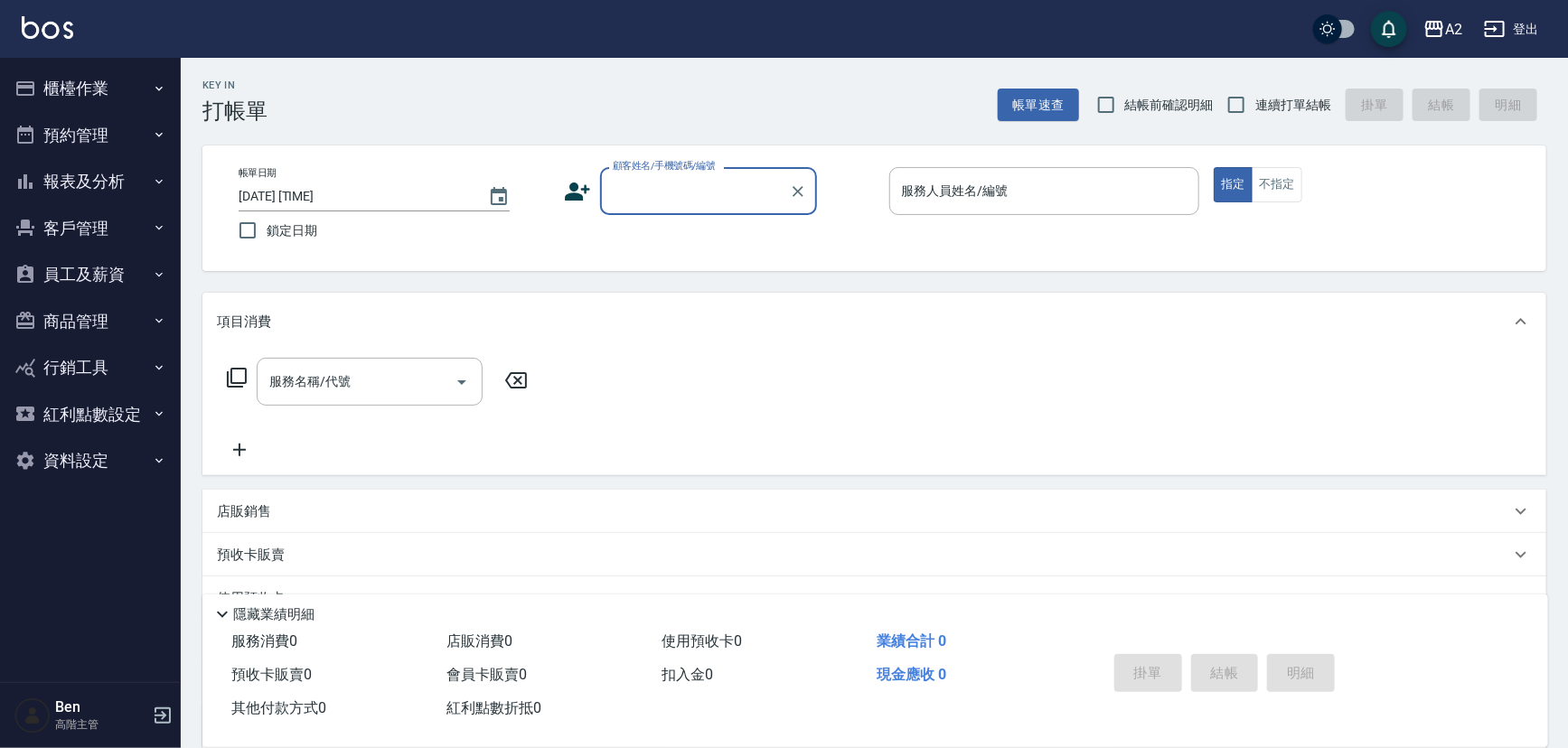 click on "報表及分析" at bounding box center (90, 182) 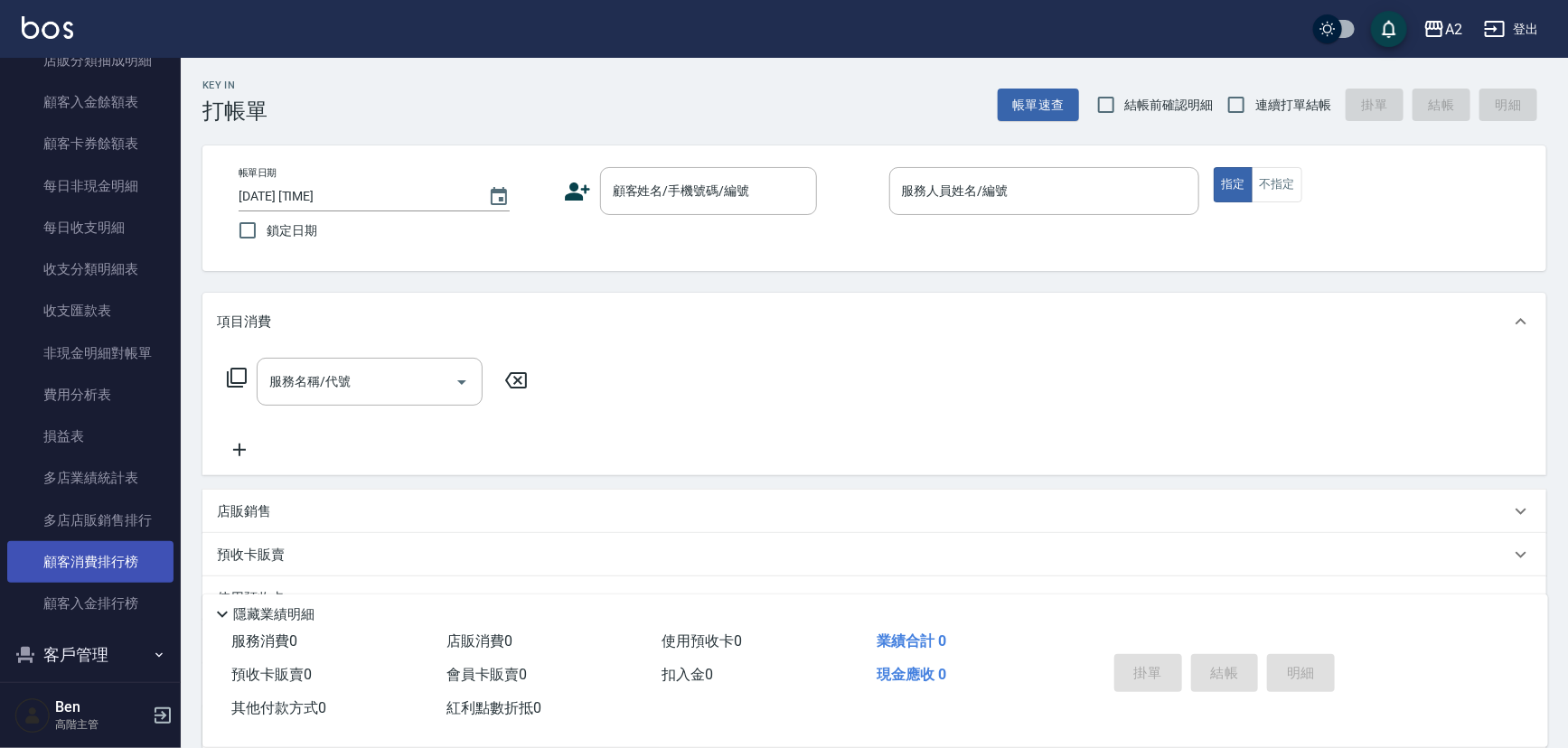scroll, scrollTop: 1385, scrollLeft: 0, axis: vertical 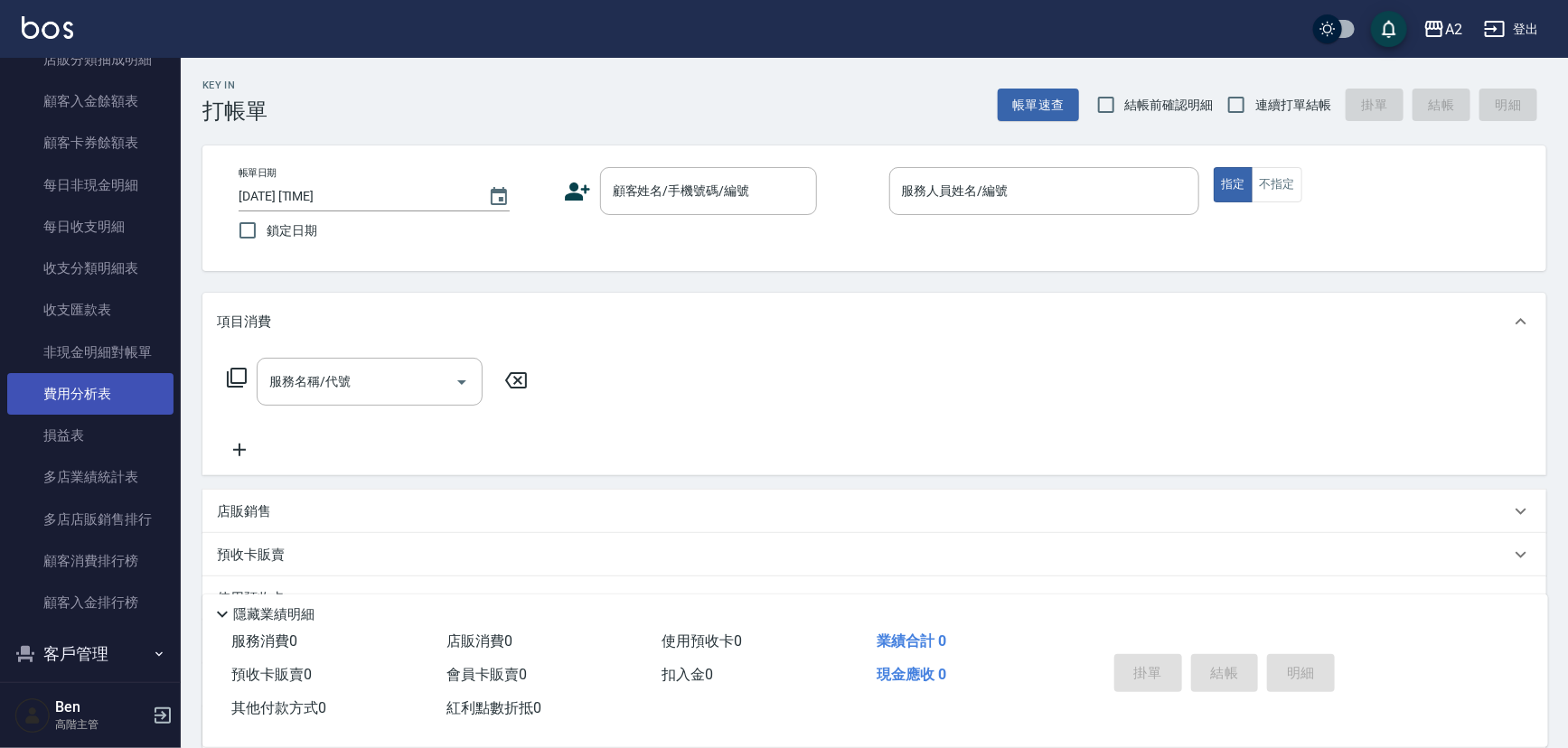 click on "費用分析表" at bounding box center [90, 394] 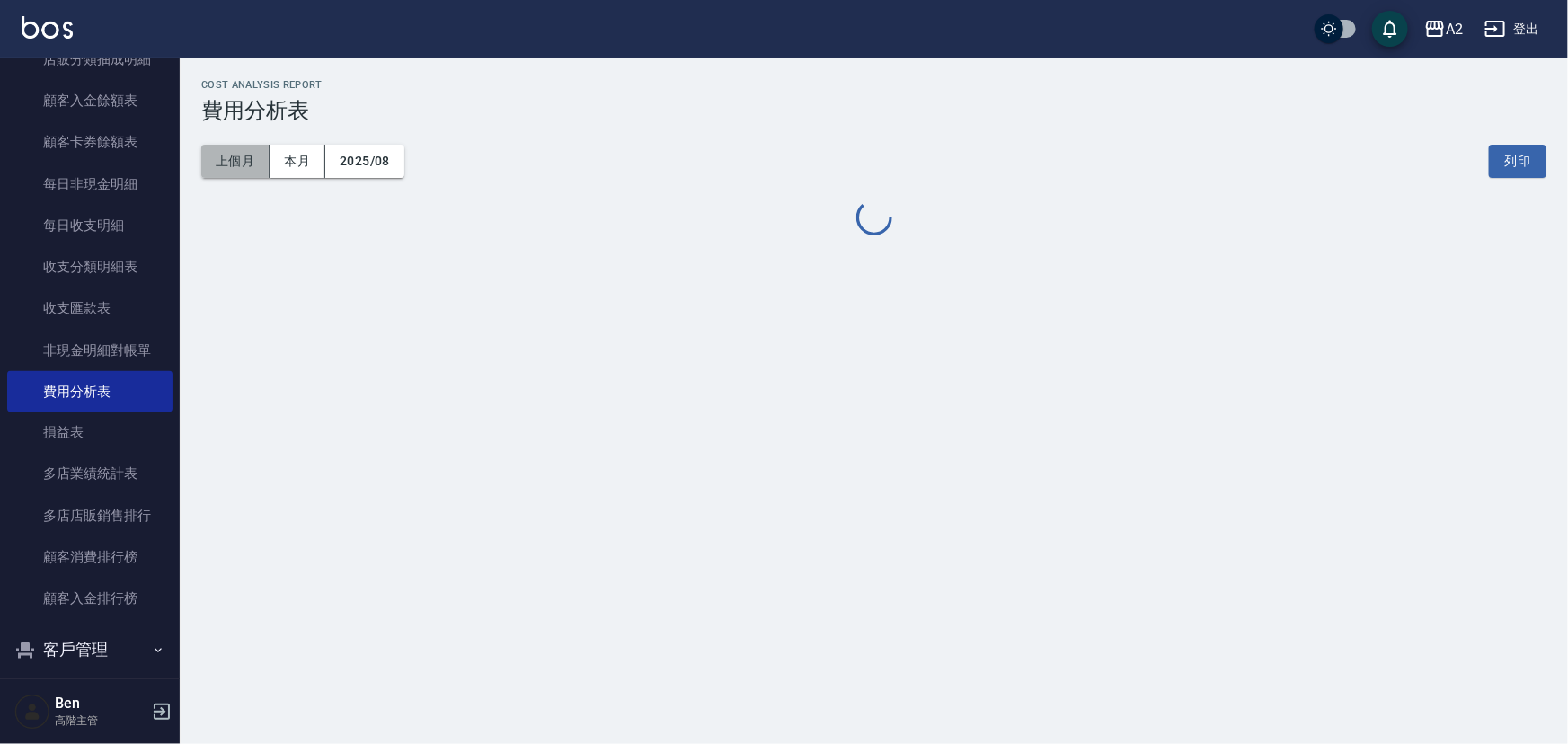 click on "上個月" at bounding box center [235, 161] 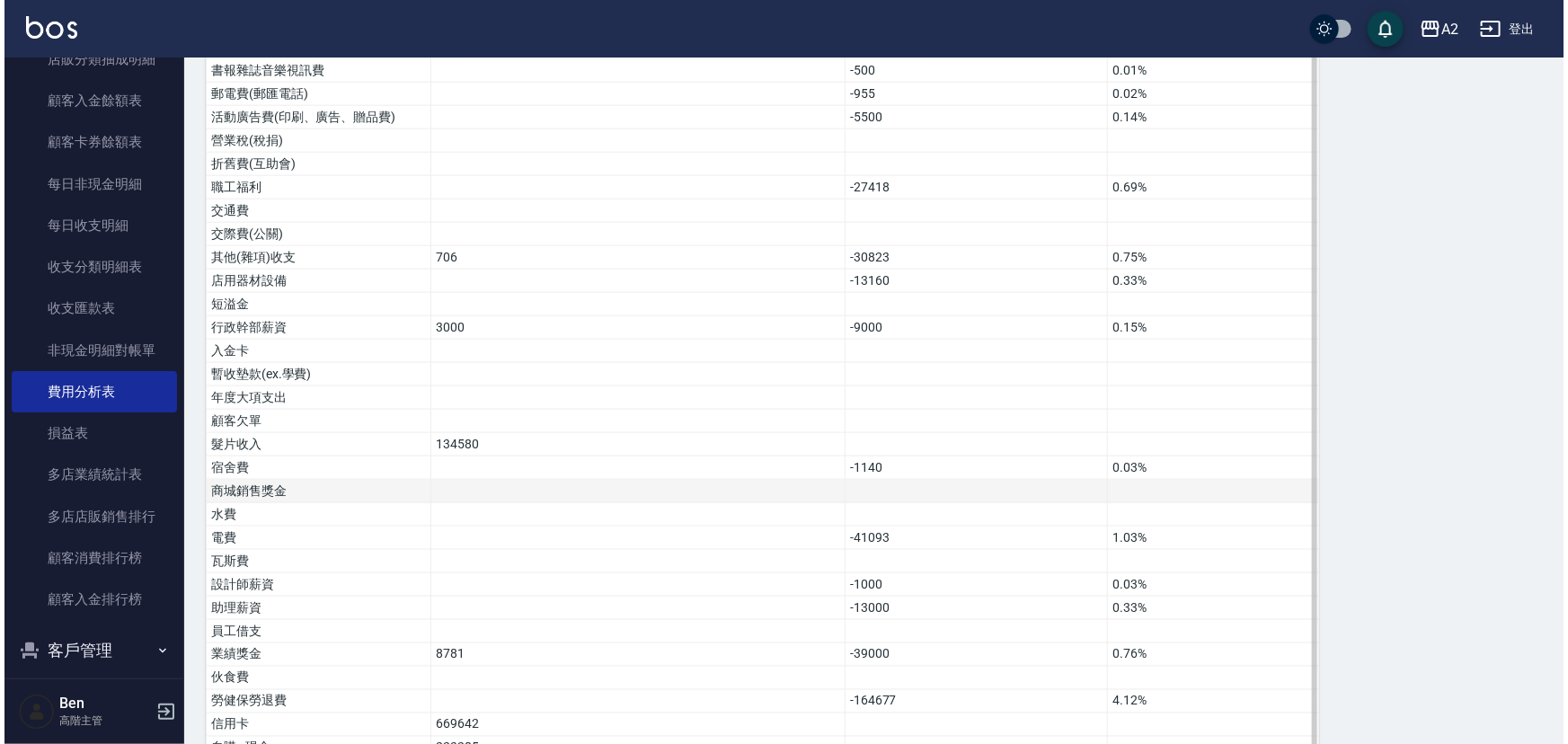 scroll, scrollTop: 1159, scrollLeft: 0, axis: vertical 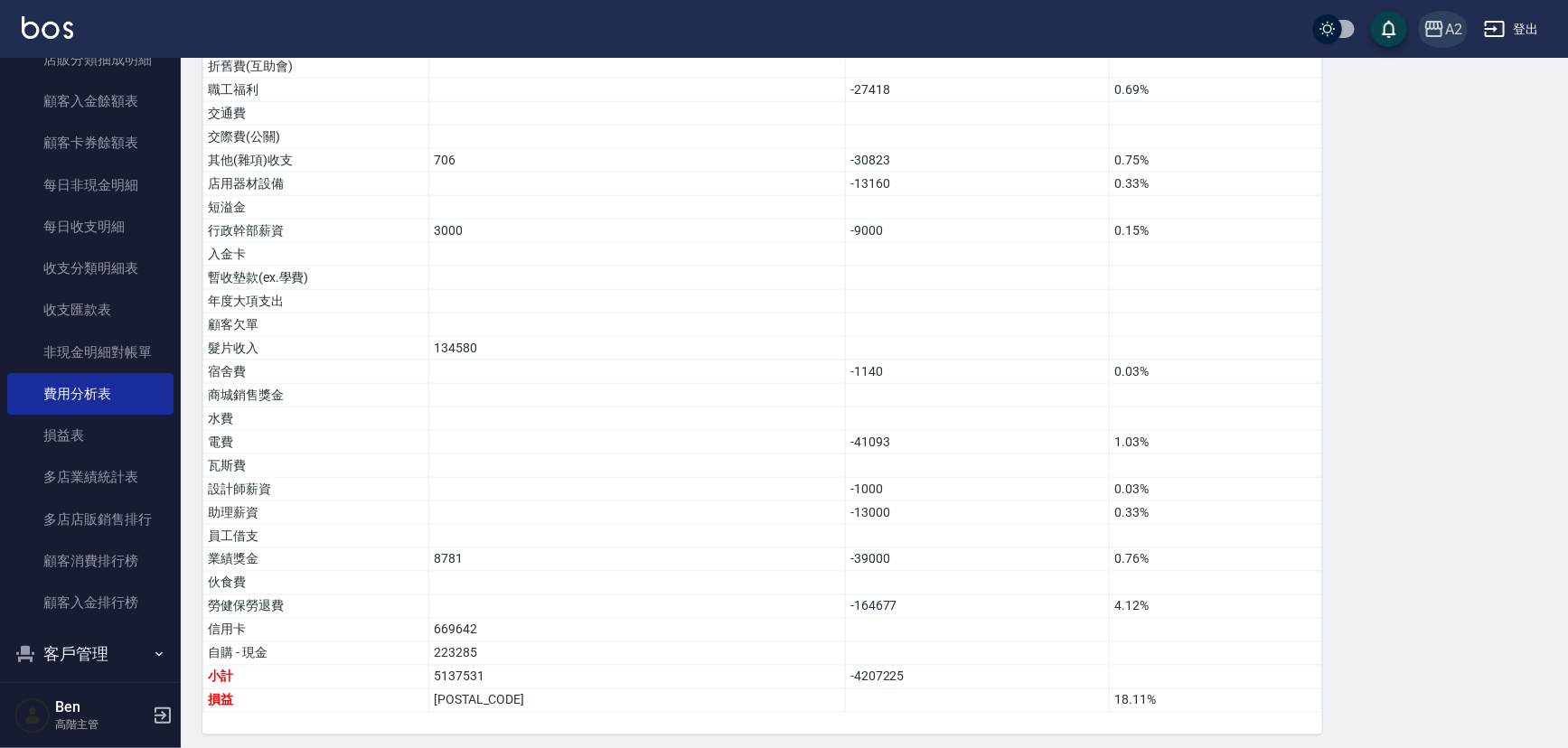 click 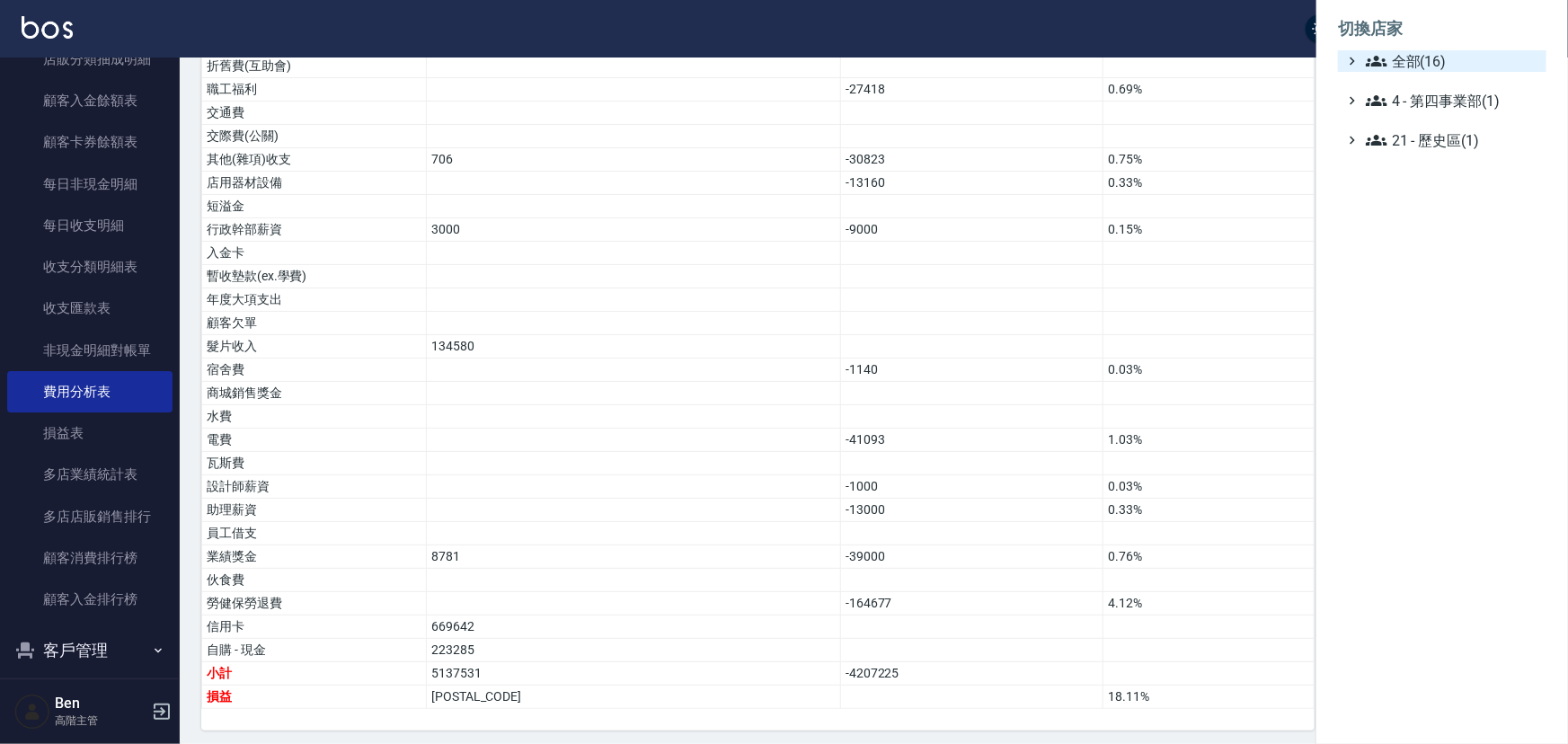 click on "全部(16)" at bounding box center (1452, 61) 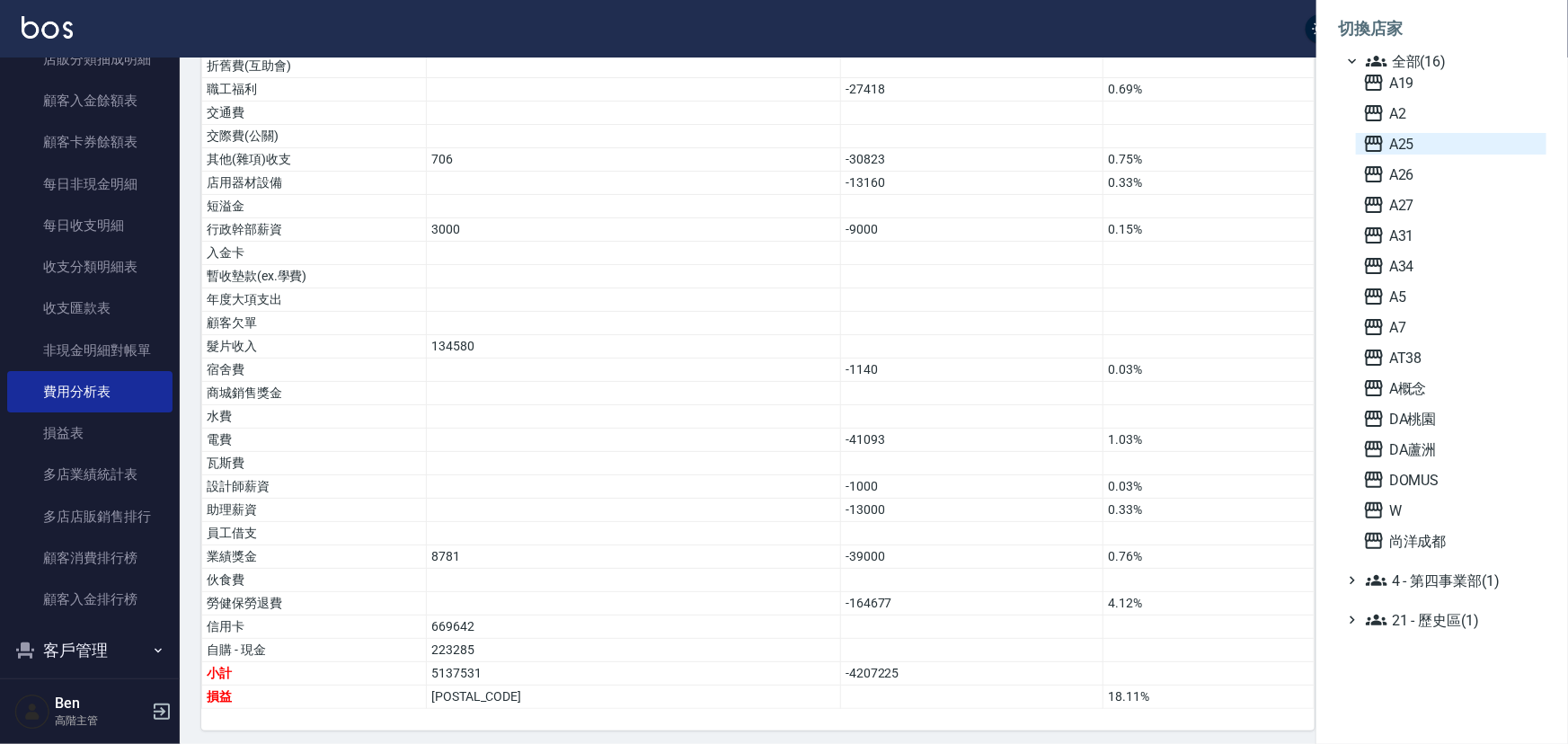 click on "A25" at bounding box center (1451, 144) 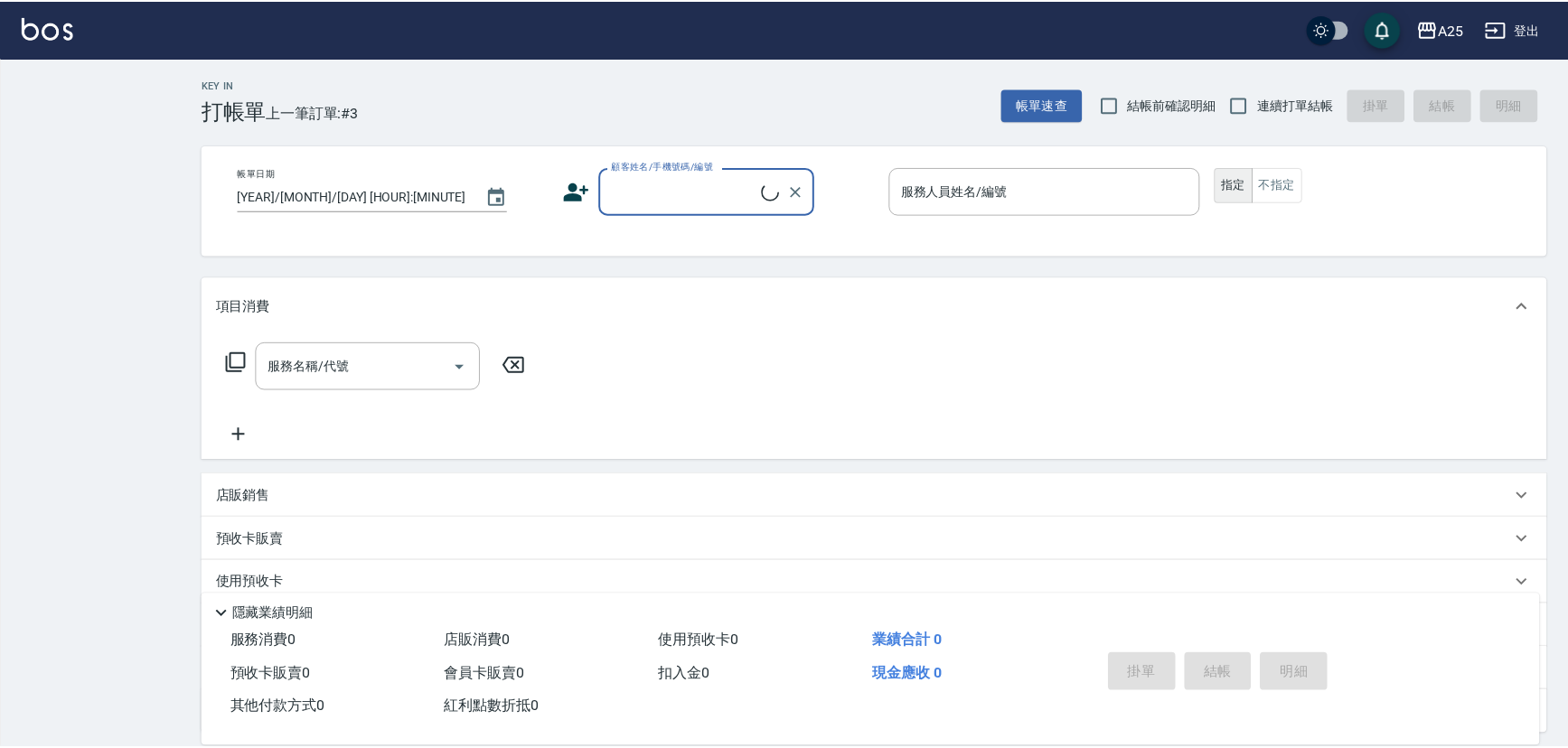 scroll, scrollTop: 0, scrollLeft: 0, axis: both 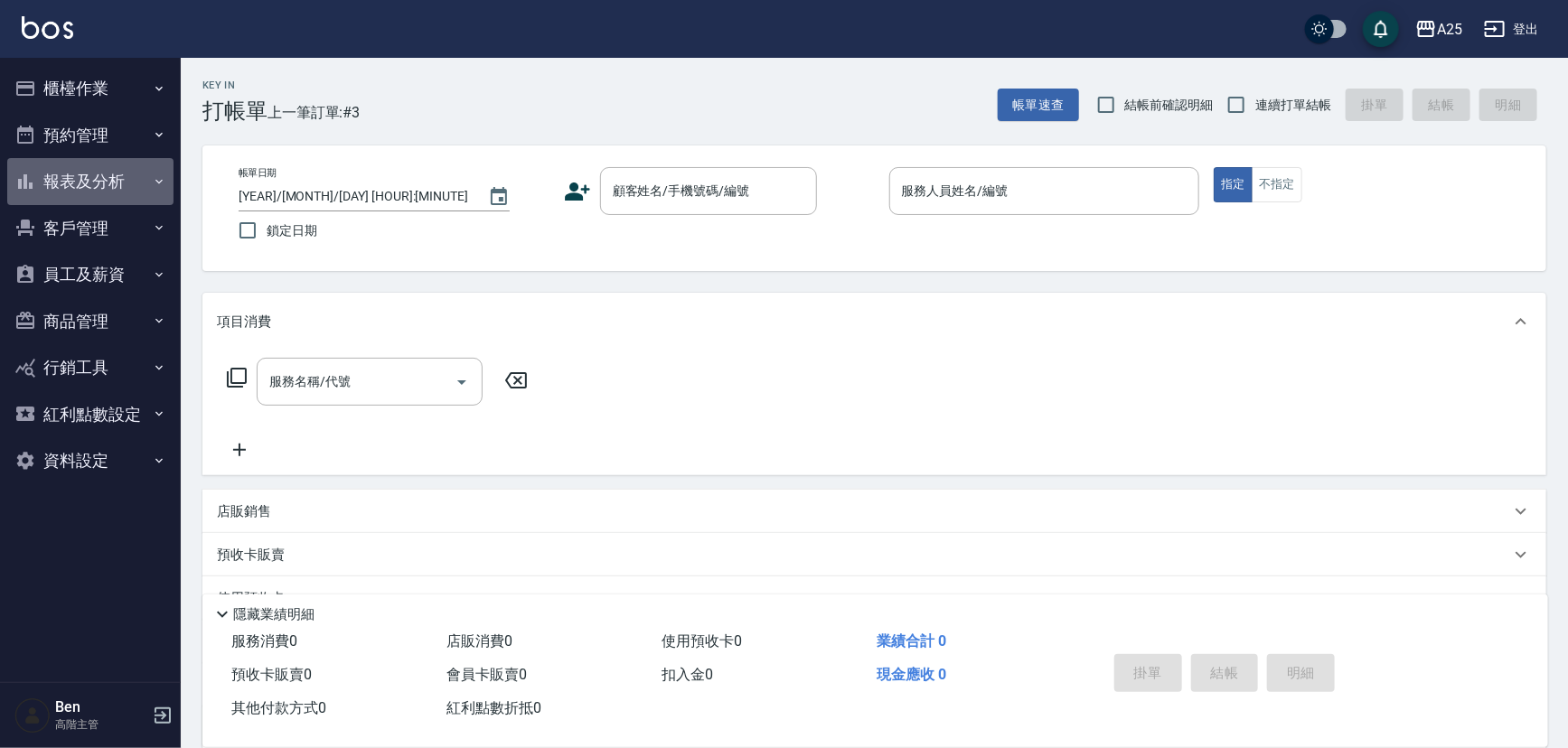 click on "報表及分析" at bounding box center (90, 182) 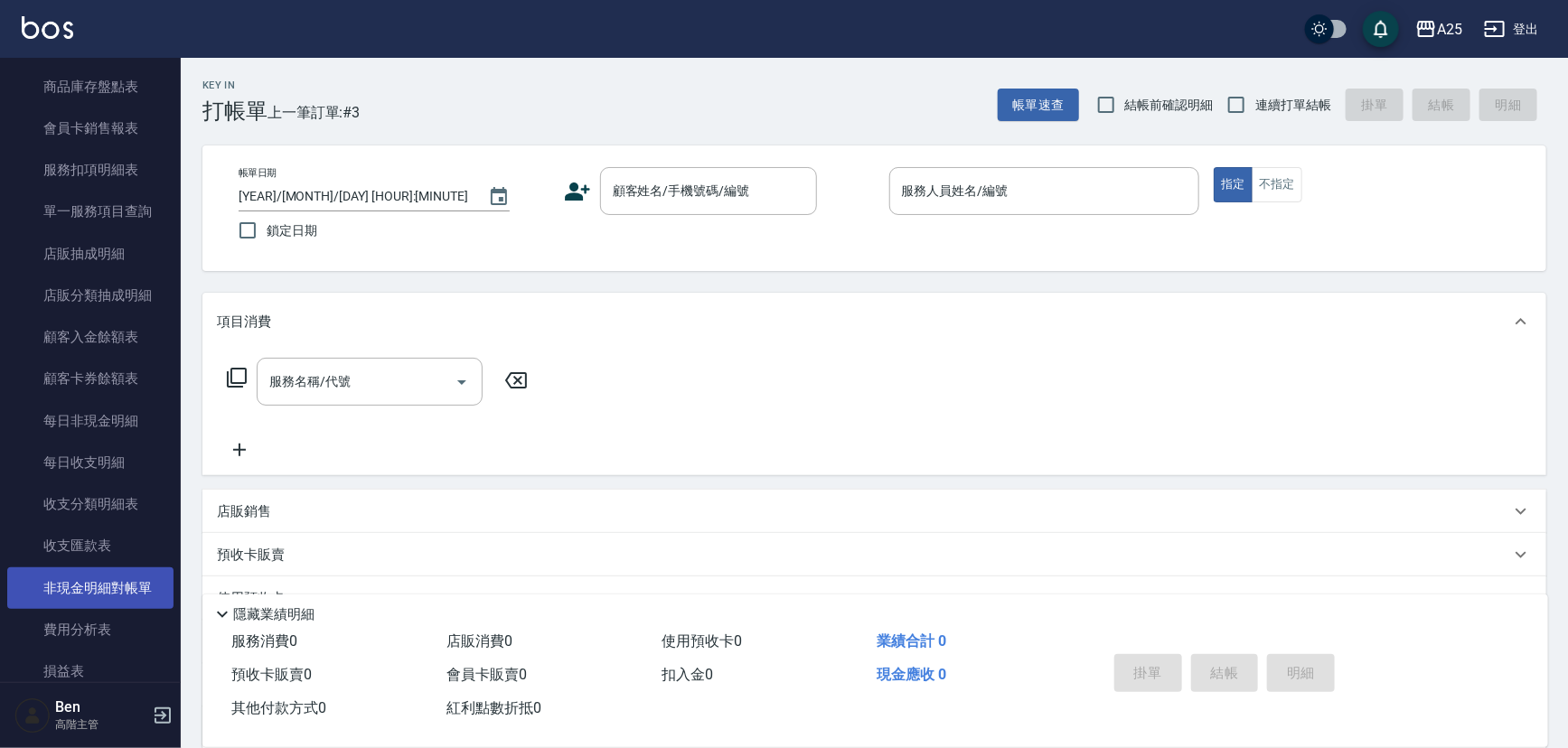 scroll, scrollTop: 1231, scrollLeft: 0, axis: vertical 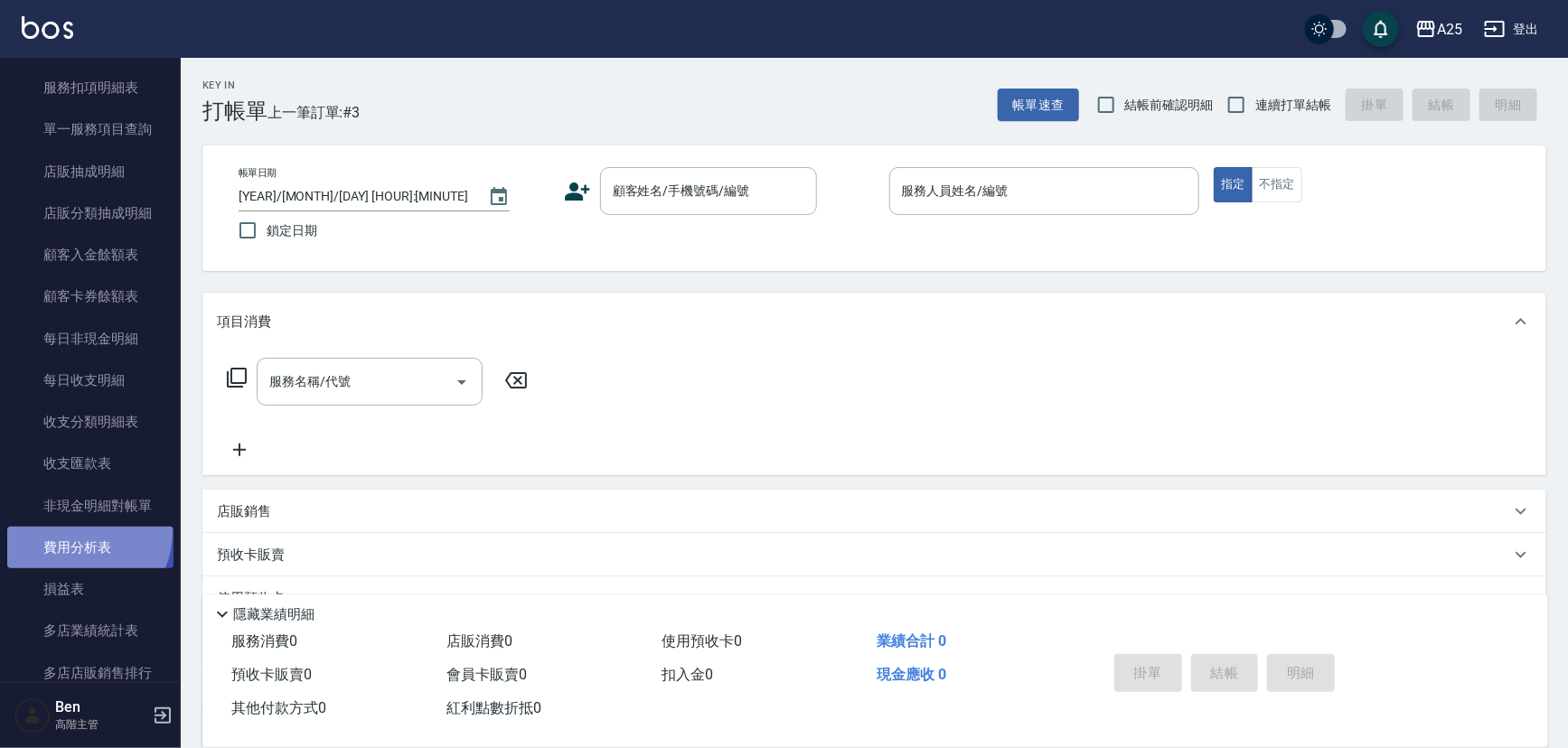 click on "費用分析表" at bounding box center [90, 547] 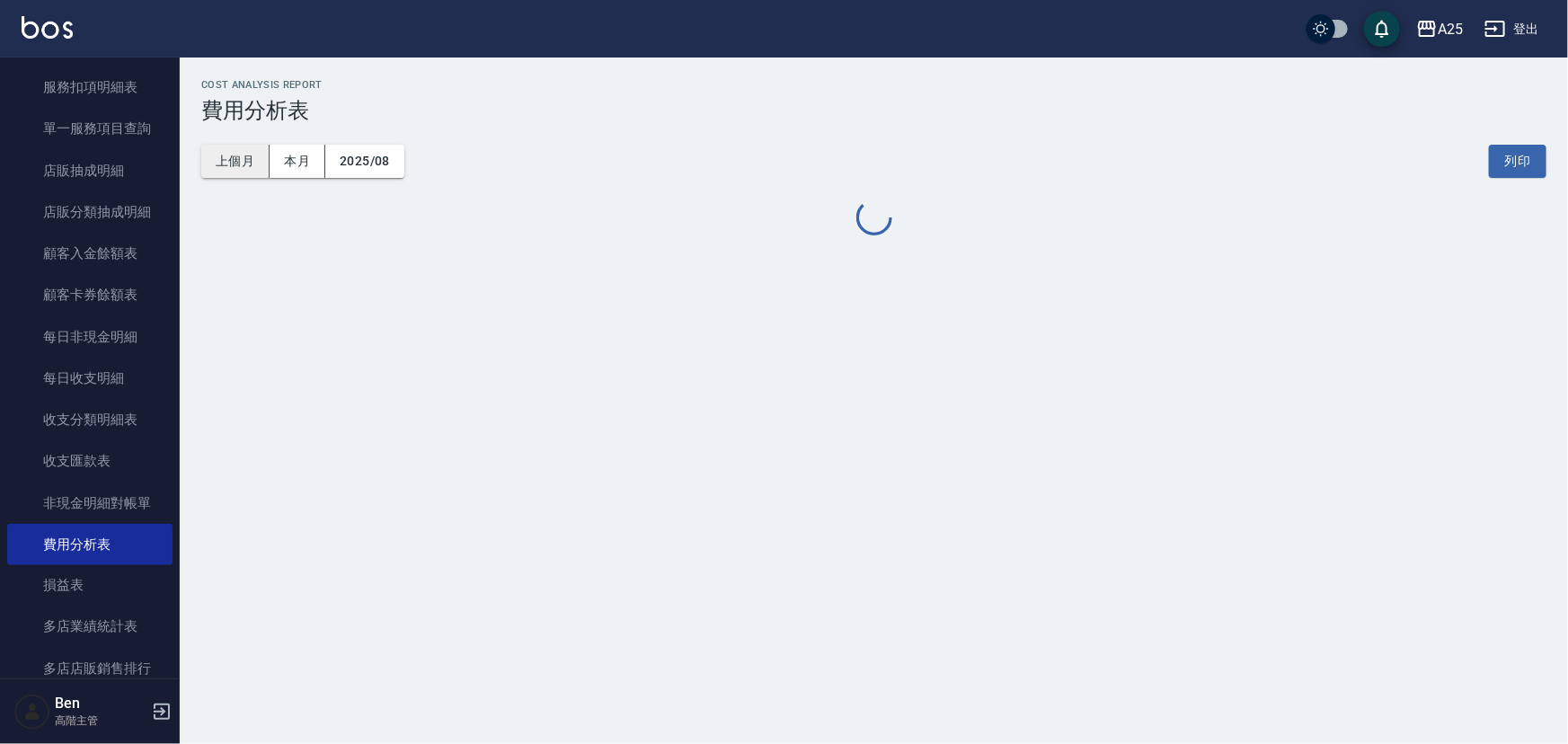 click on "上個月" at bounding box center (235, 161) 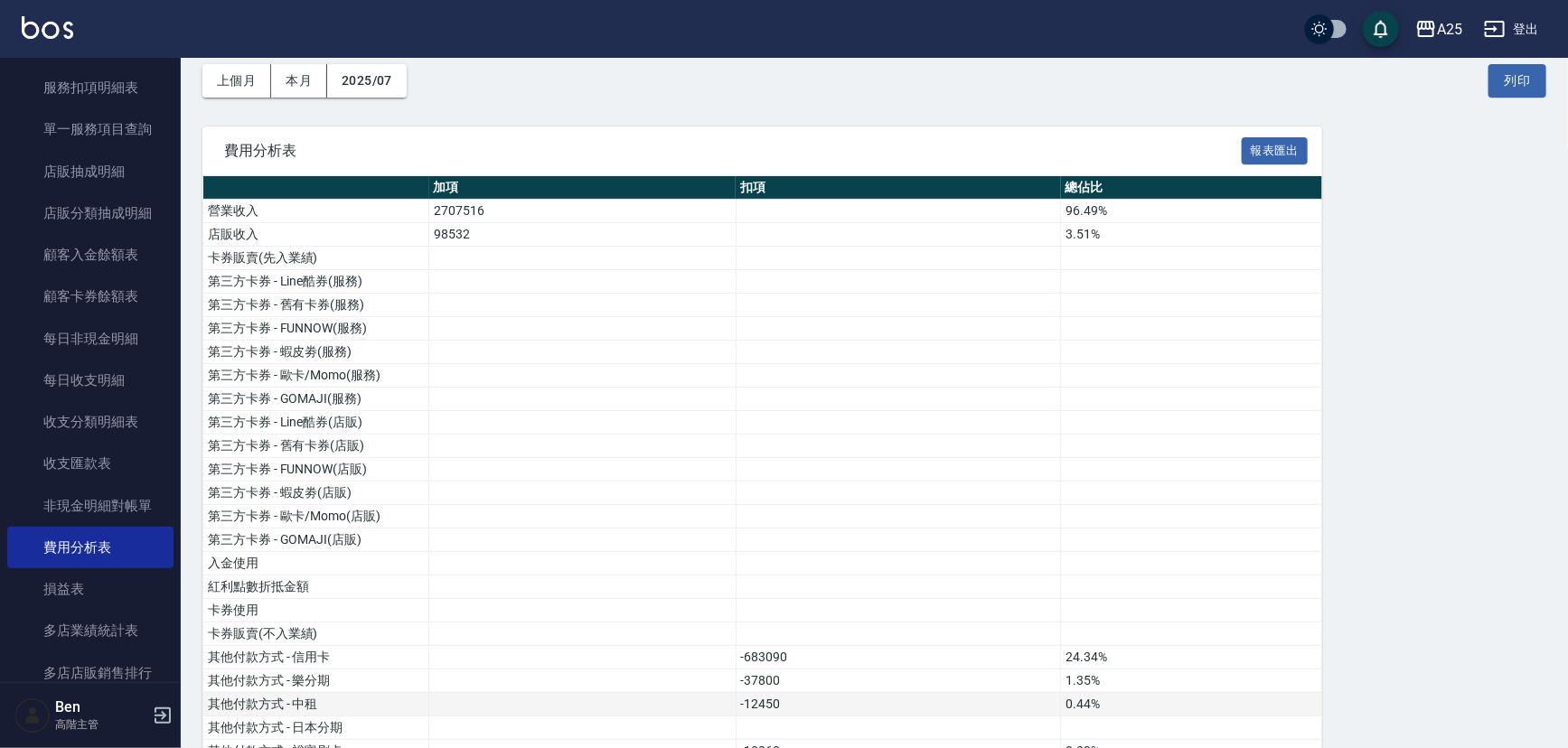 scroll, scrollTop: 164, scrollLeft: 0, axis: vertical 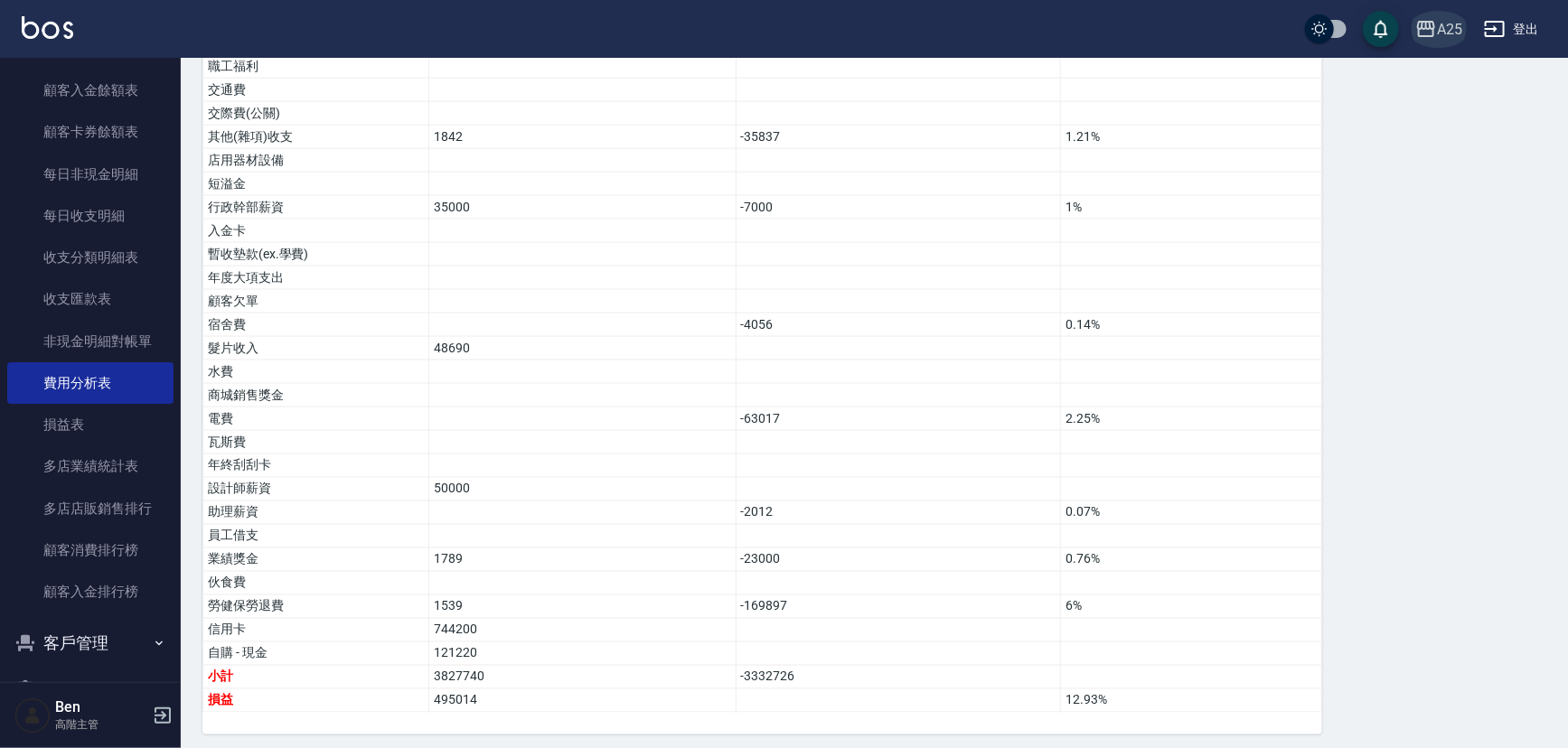 click on "A25" at bounding box center [1450, 29] 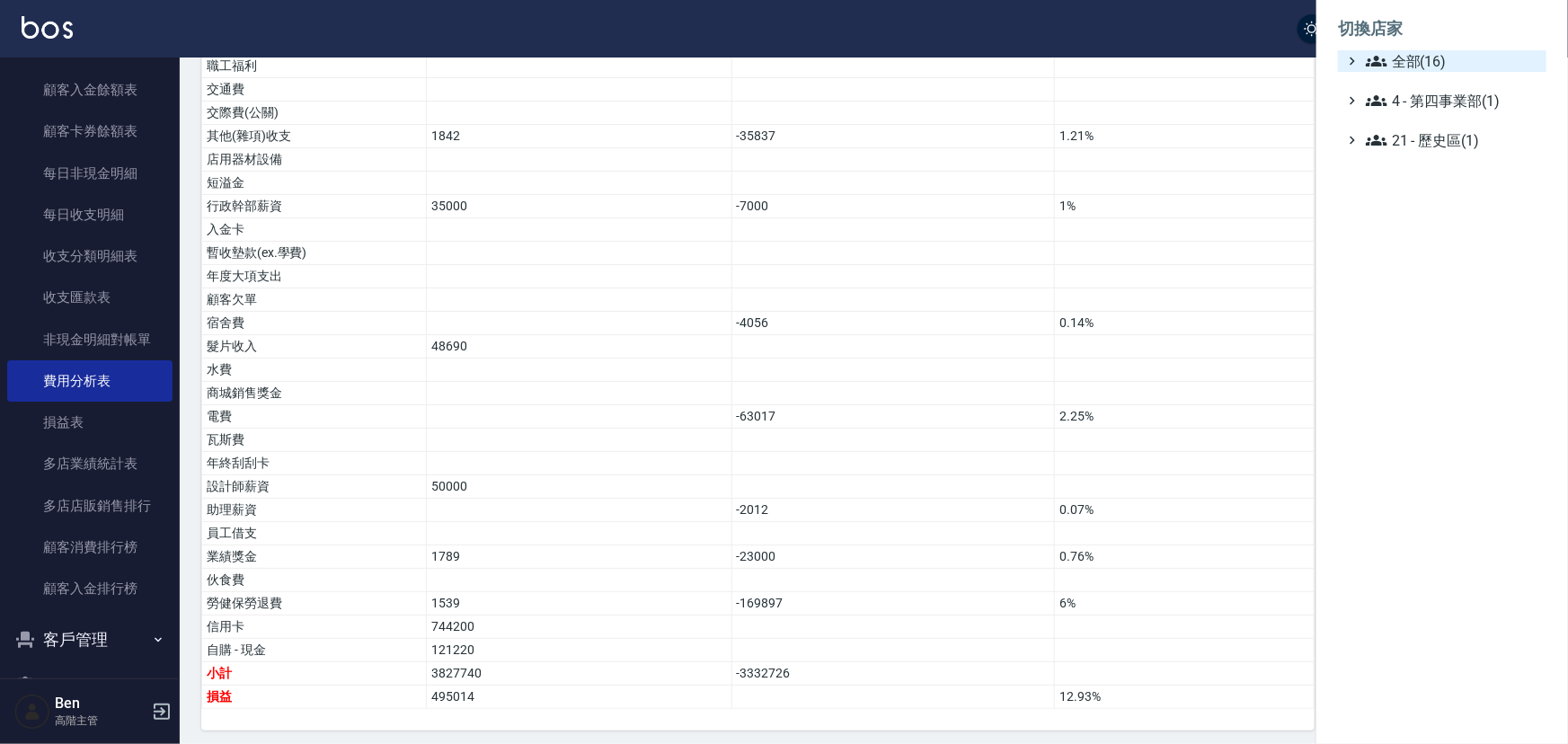 click on "全部(16)" at bounding box center (1452, 61) 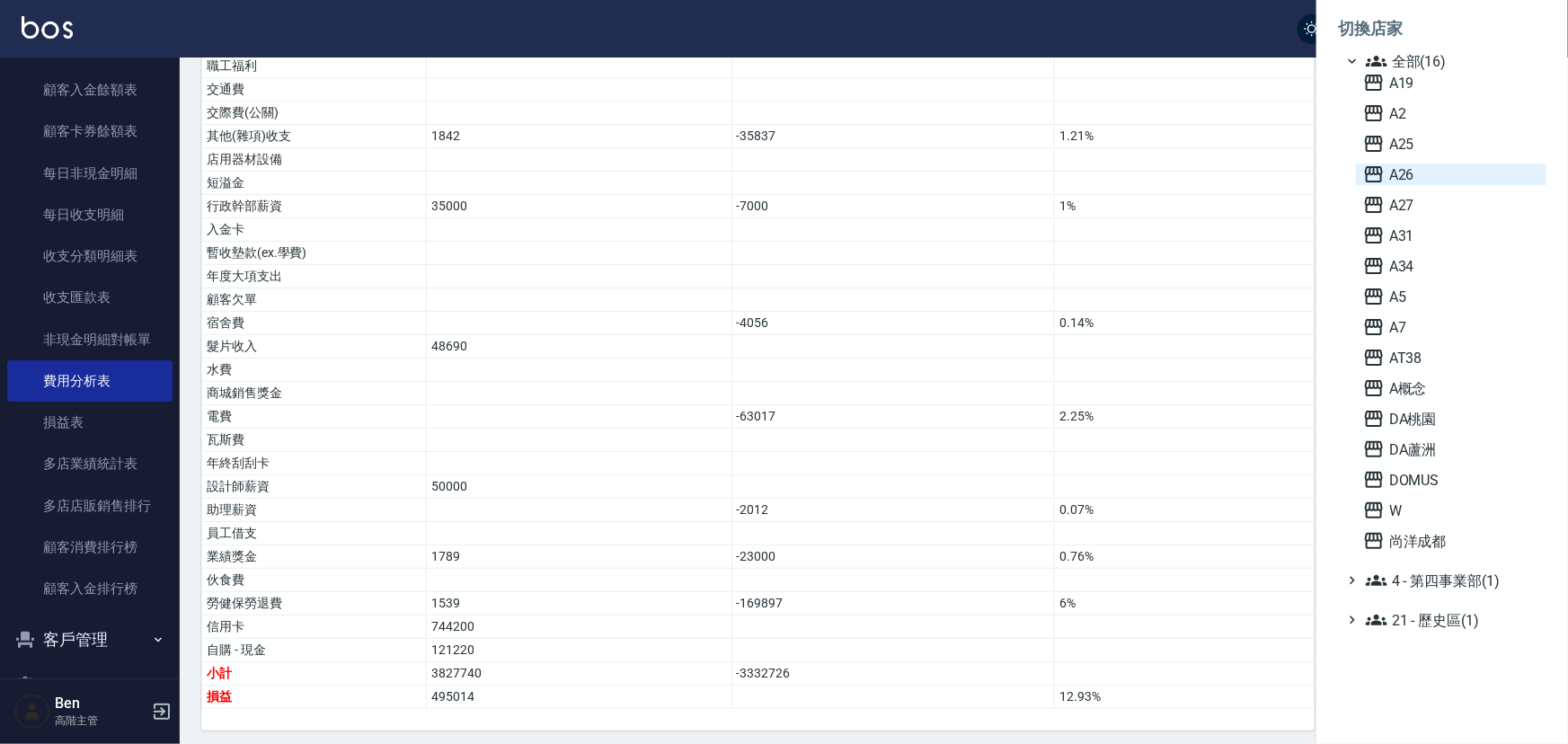 click on "A26" at bounding box center (1451, 174) 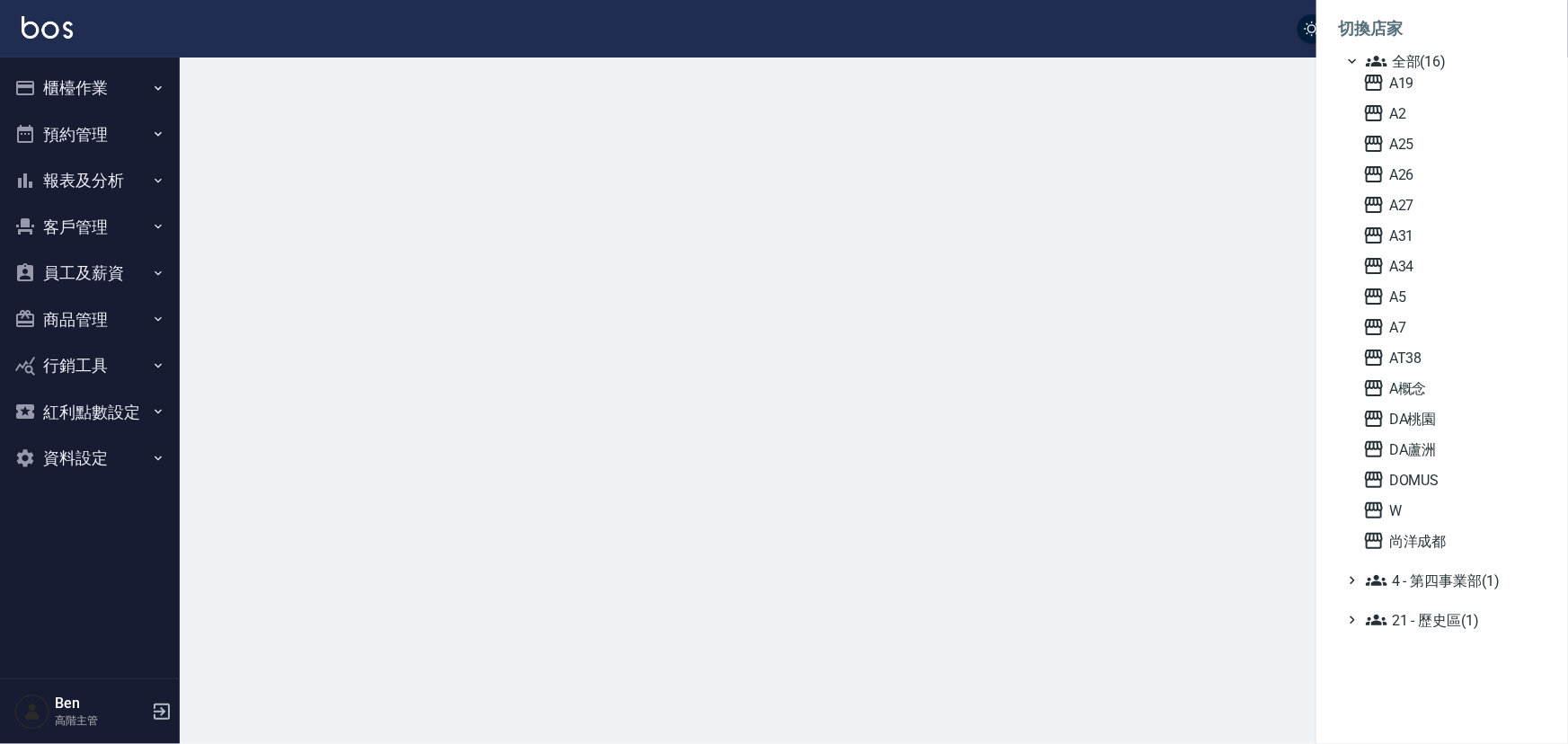 scroll, scrollTop: 0, scrollLeft: 0, axis: both 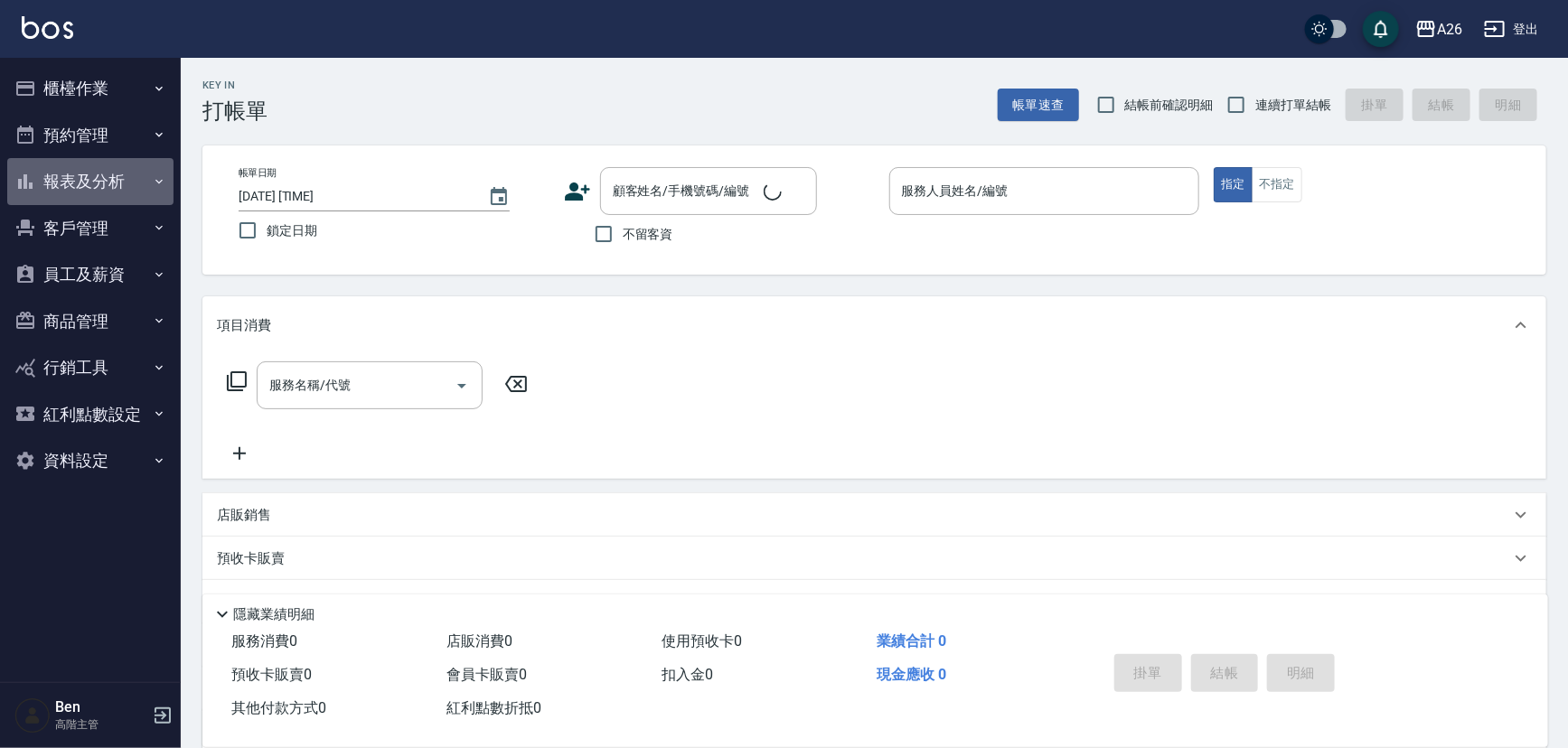 click on "報表及分析" at bounding box center [90, 182] 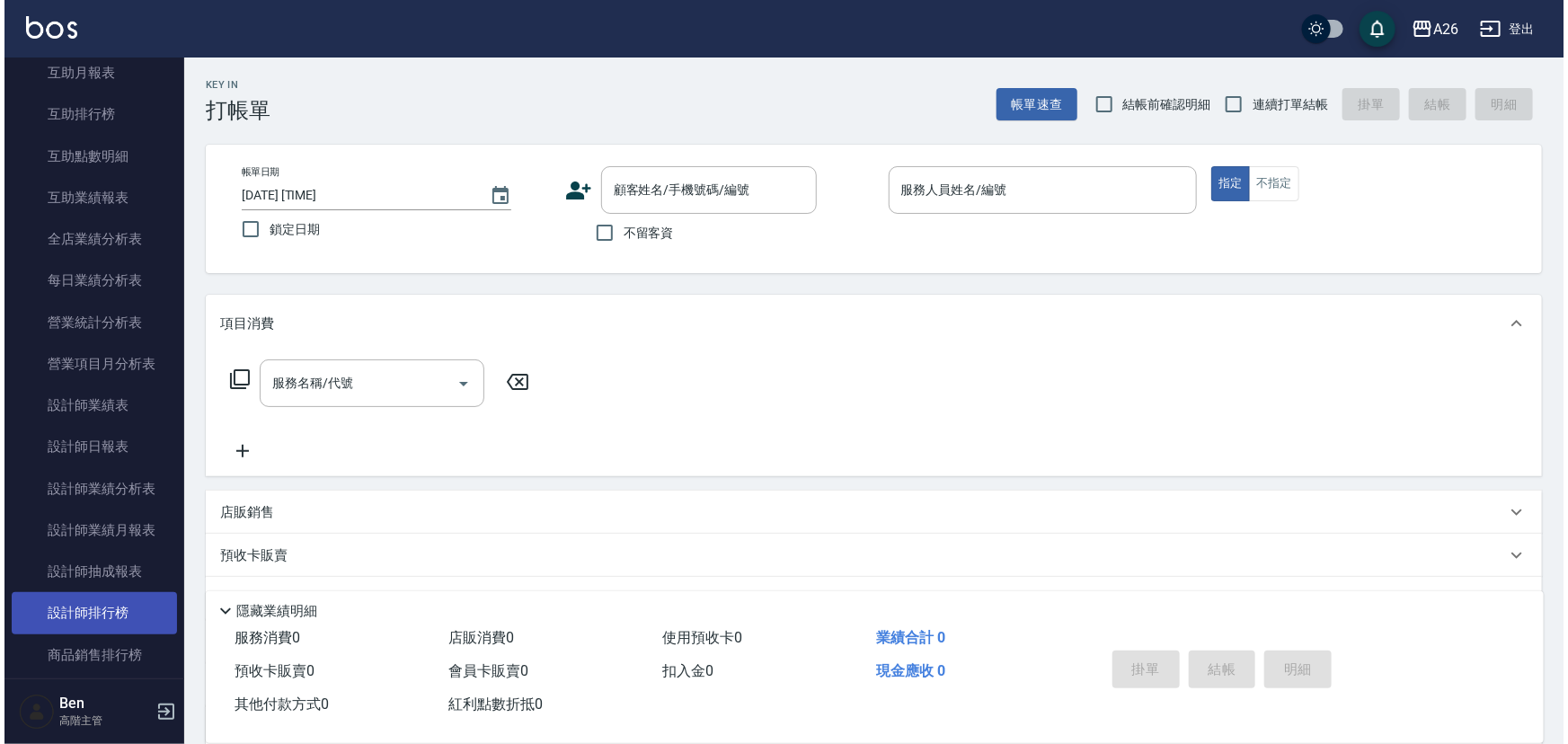 scroll, scrollTop: 571, scrollLeft: 0, axis: vertical 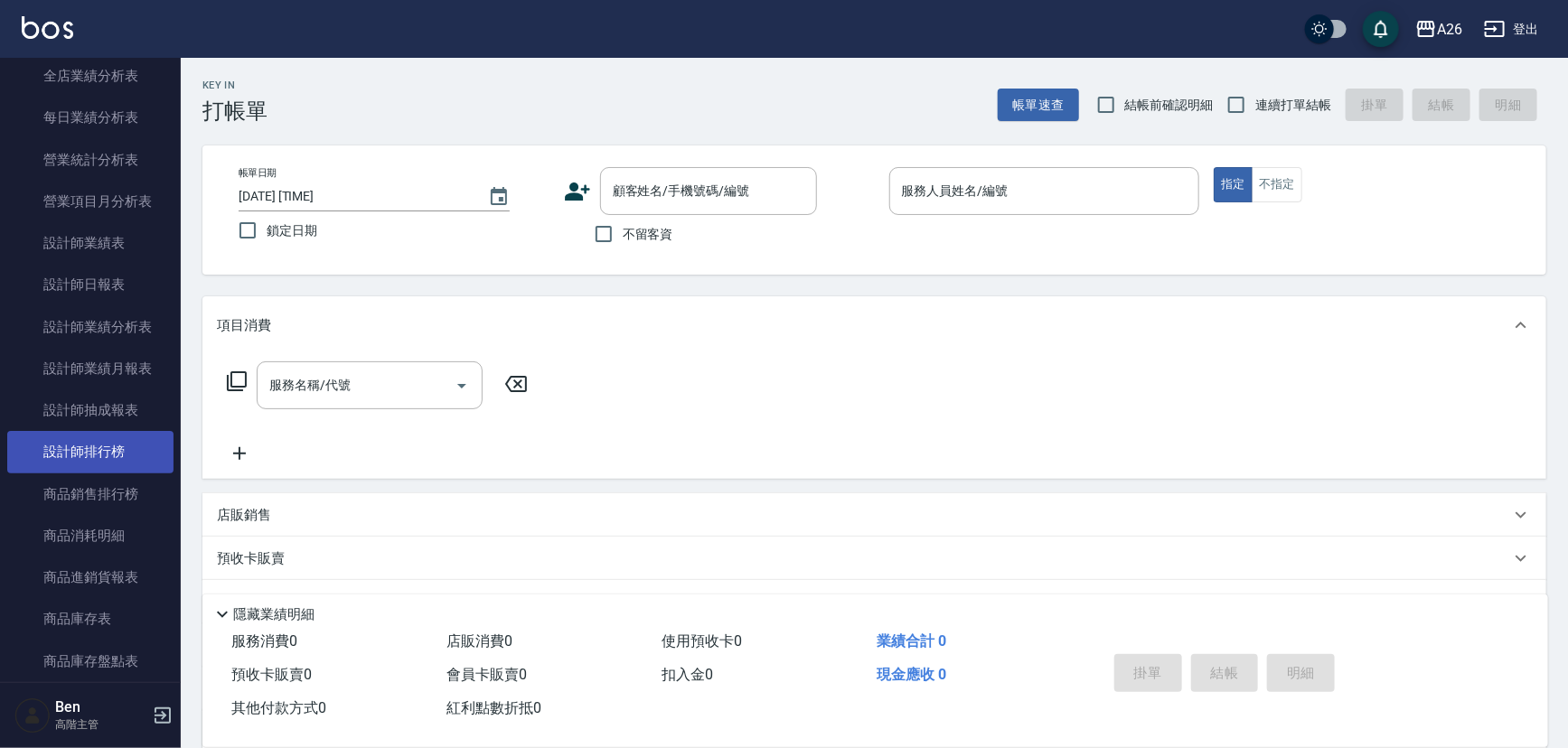 click on "設計師排行榜" at bounding box center [90, 452] 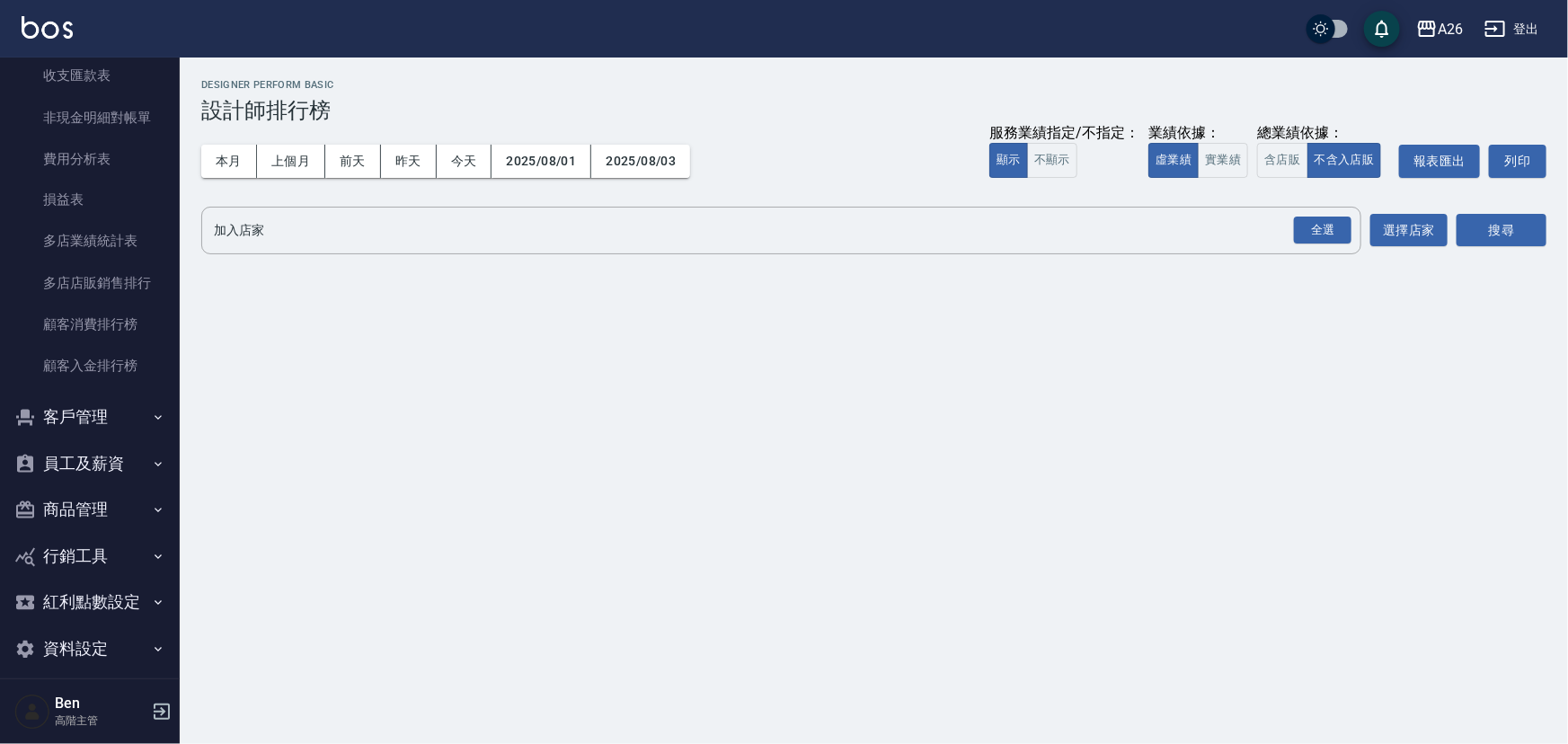scroll, scrollTop: 1625, scrollLeft: 0, axis: vertical 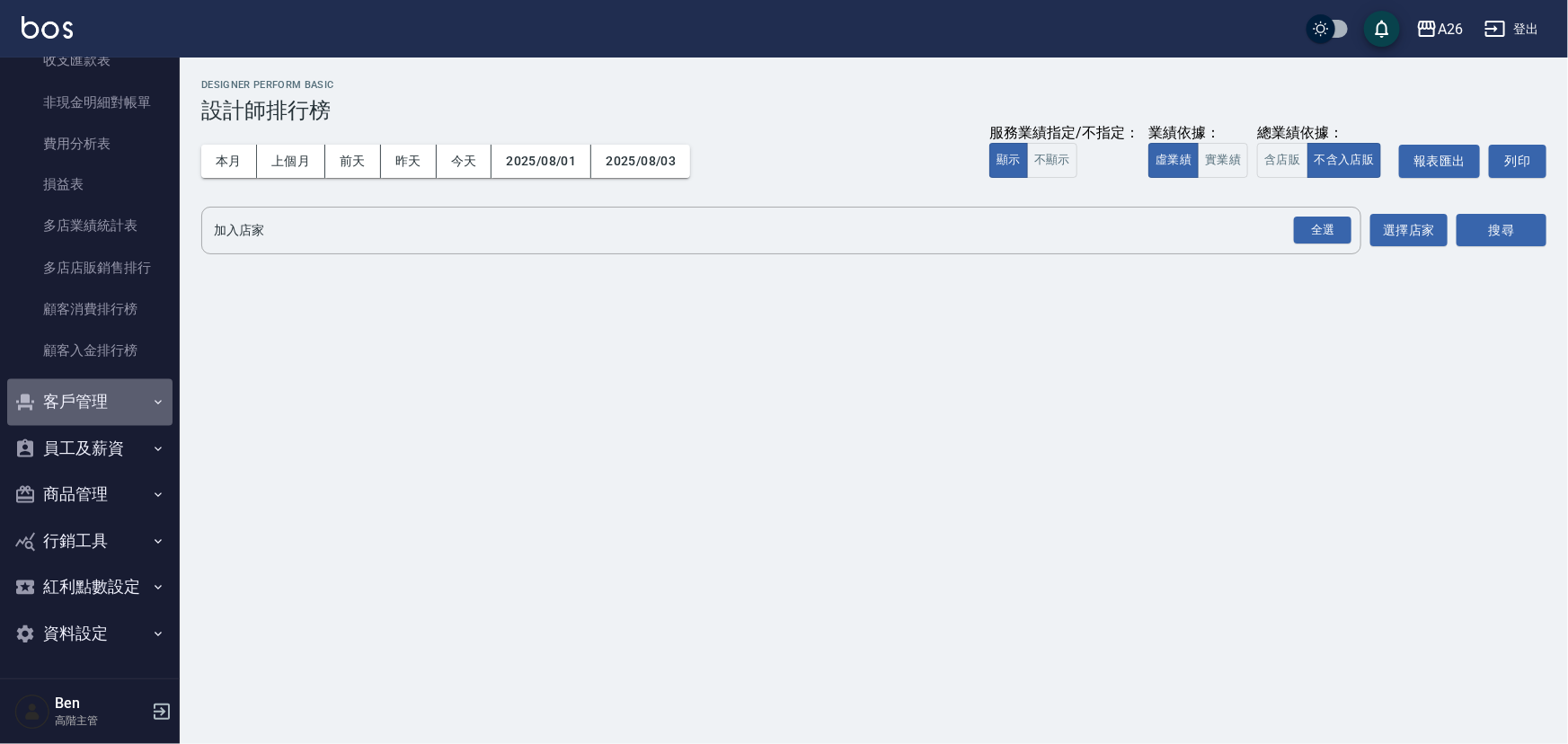 click on "客戶管理" at bounding box center [90, 403] 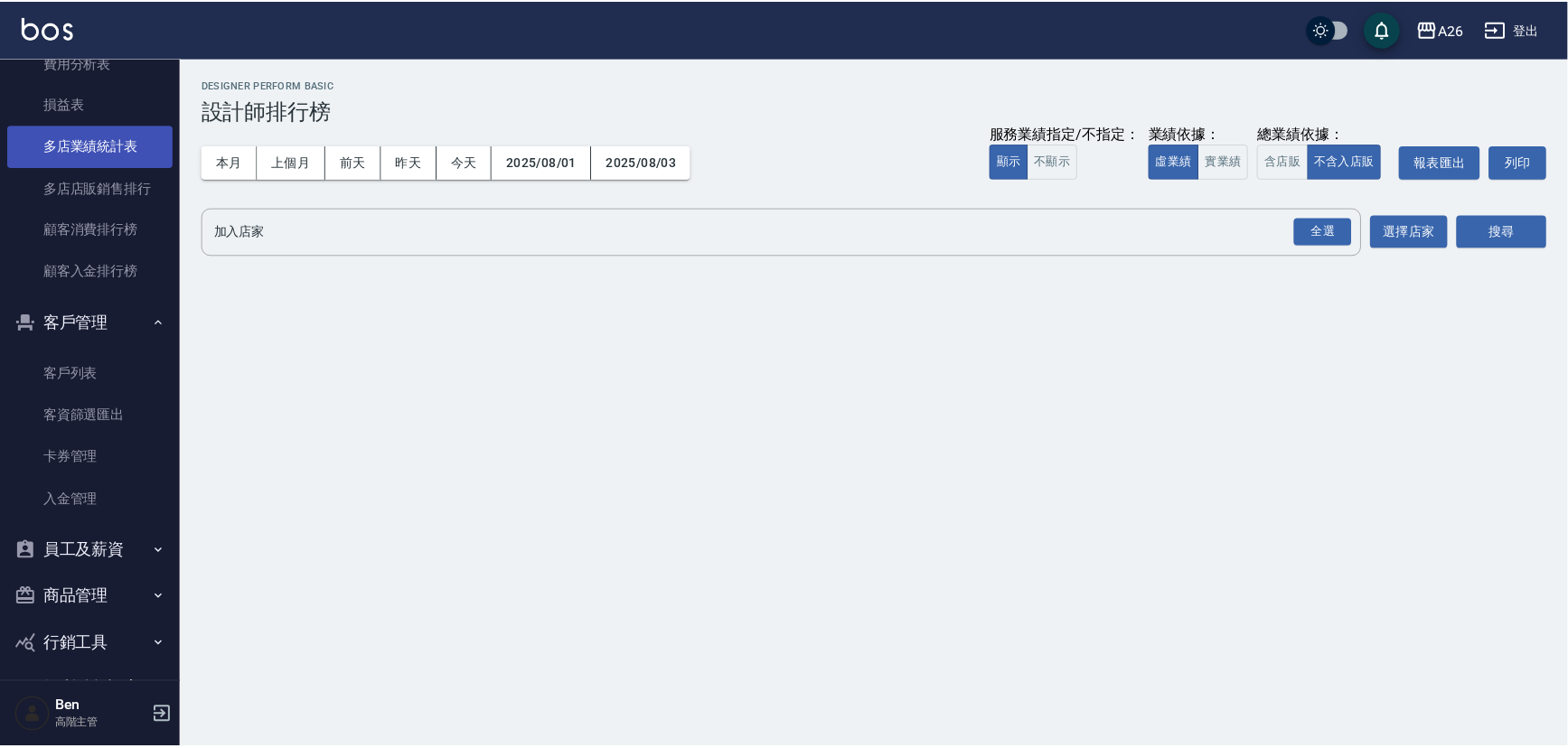 scroll, scrollTop: 1634, scrollLeft: 0, axis: vertical 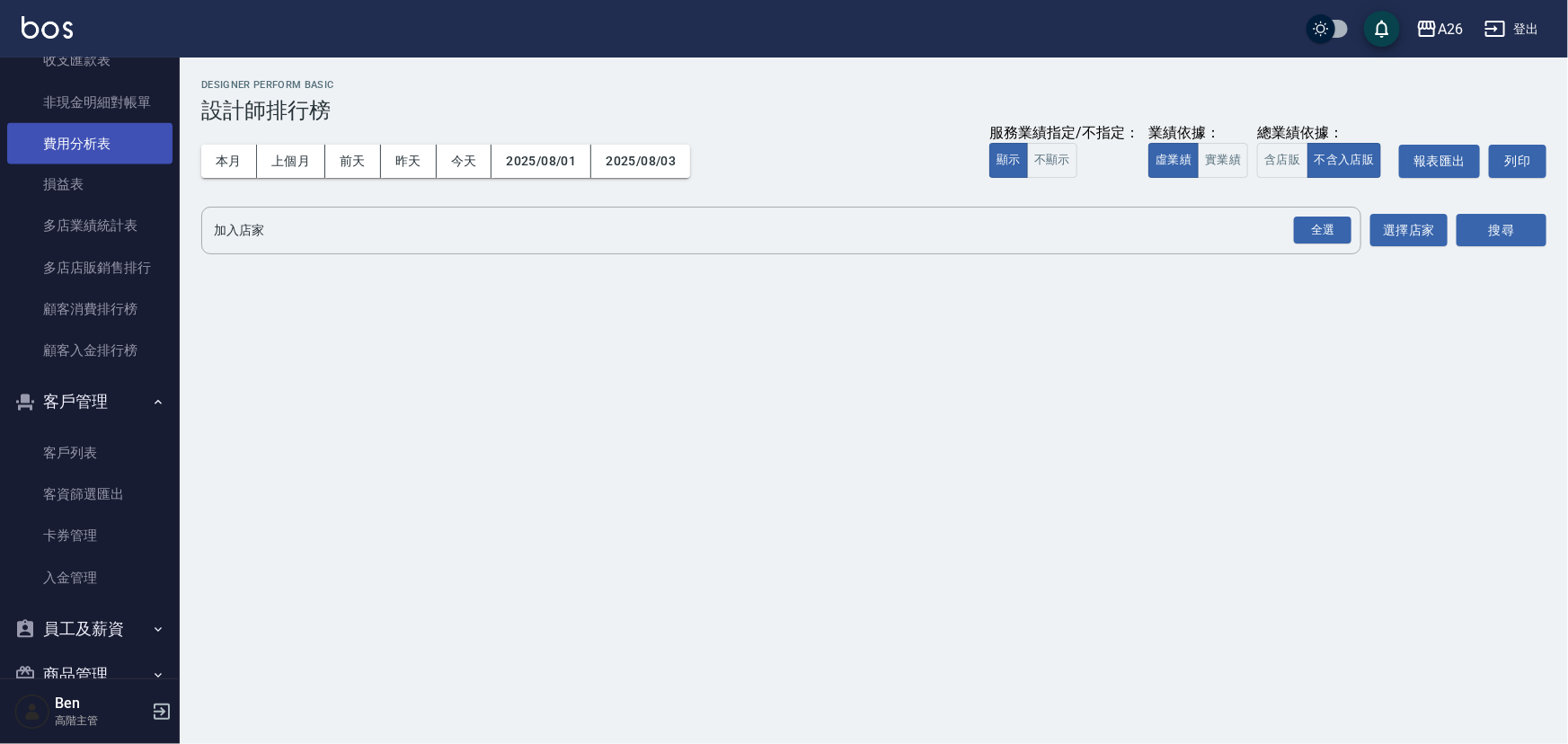 click on "費用分析表" at bounding box center [90, 144] 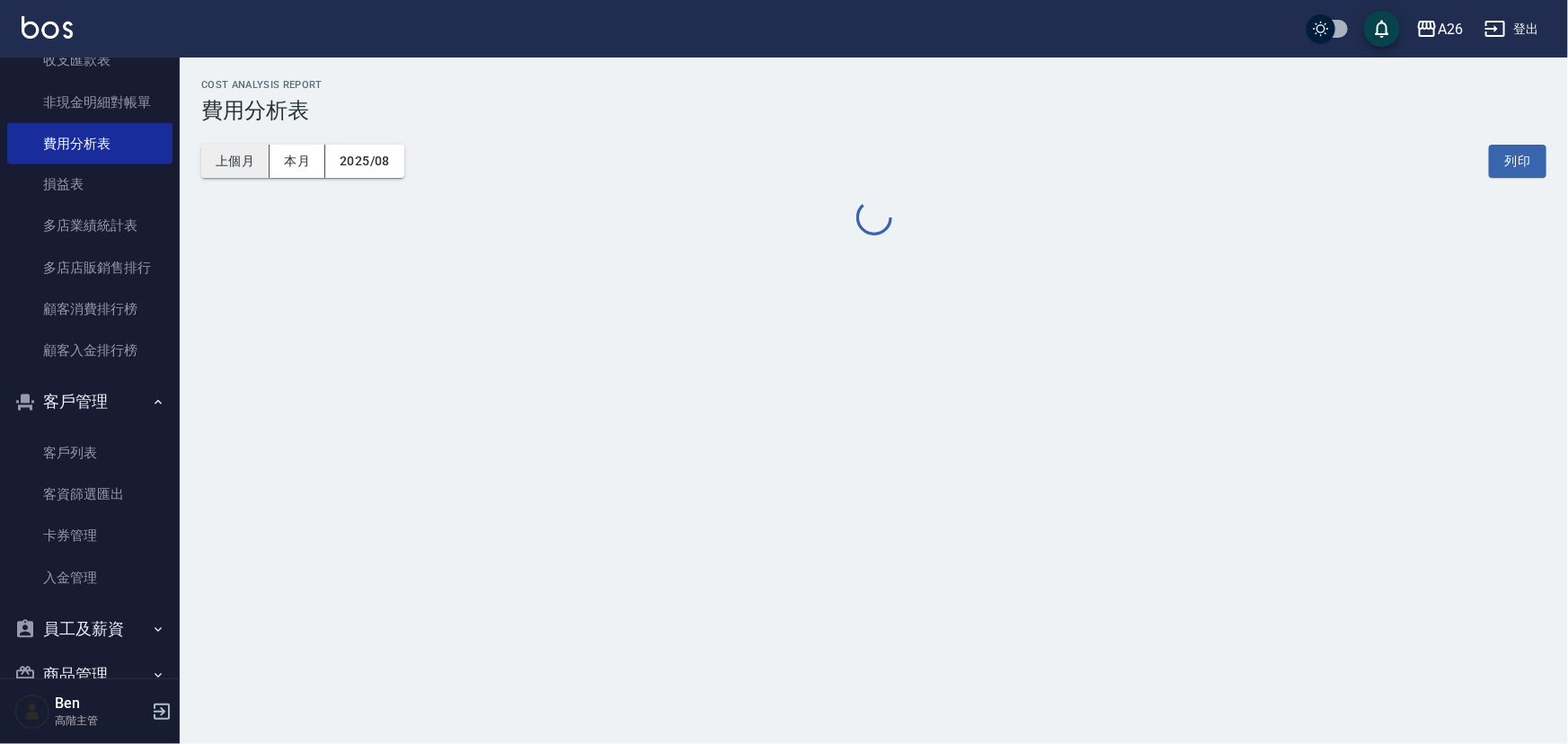 click on "上個月" at bounding box center [235, 161] 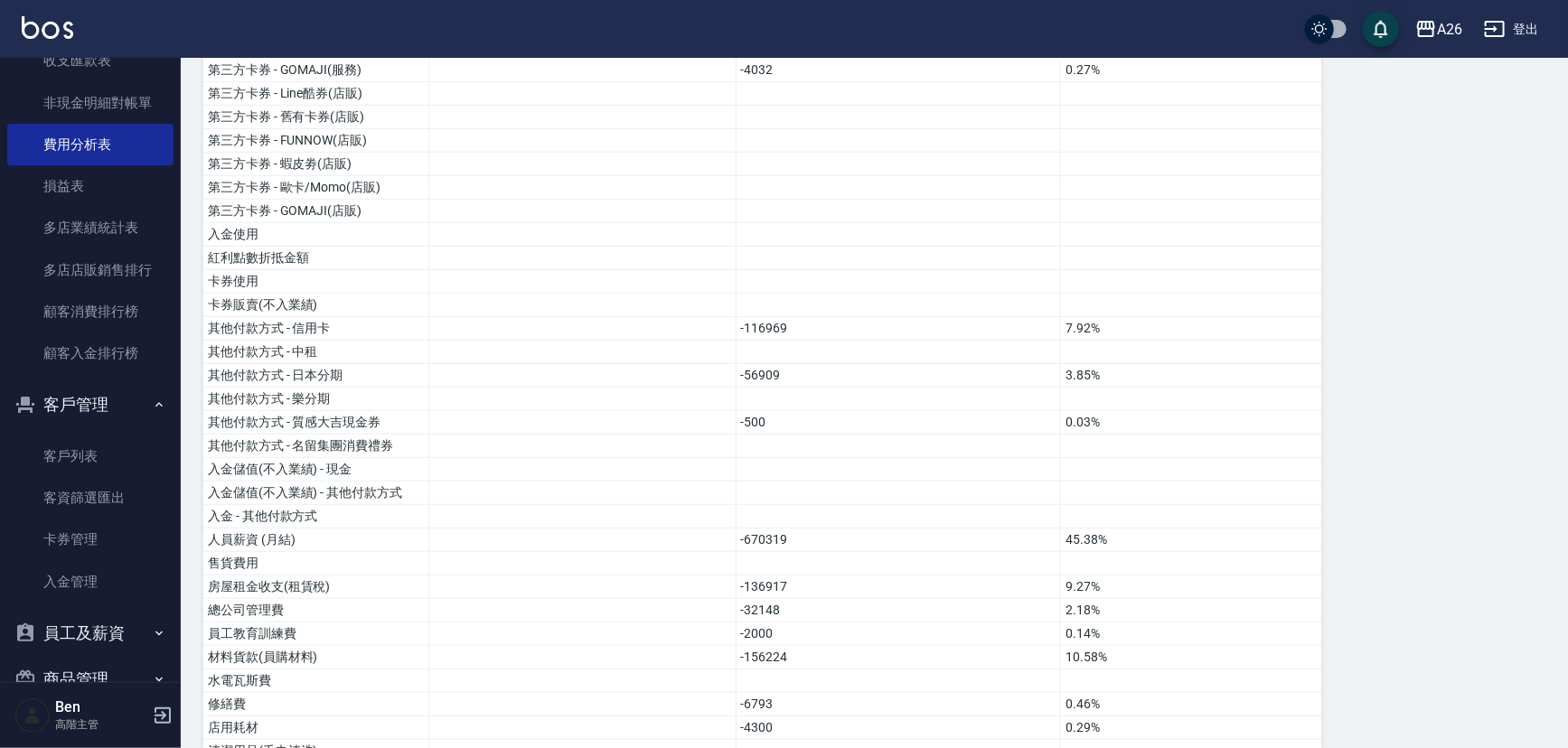 scroll, scrollTop: 575, scrollLeft: 0, axis: vertical 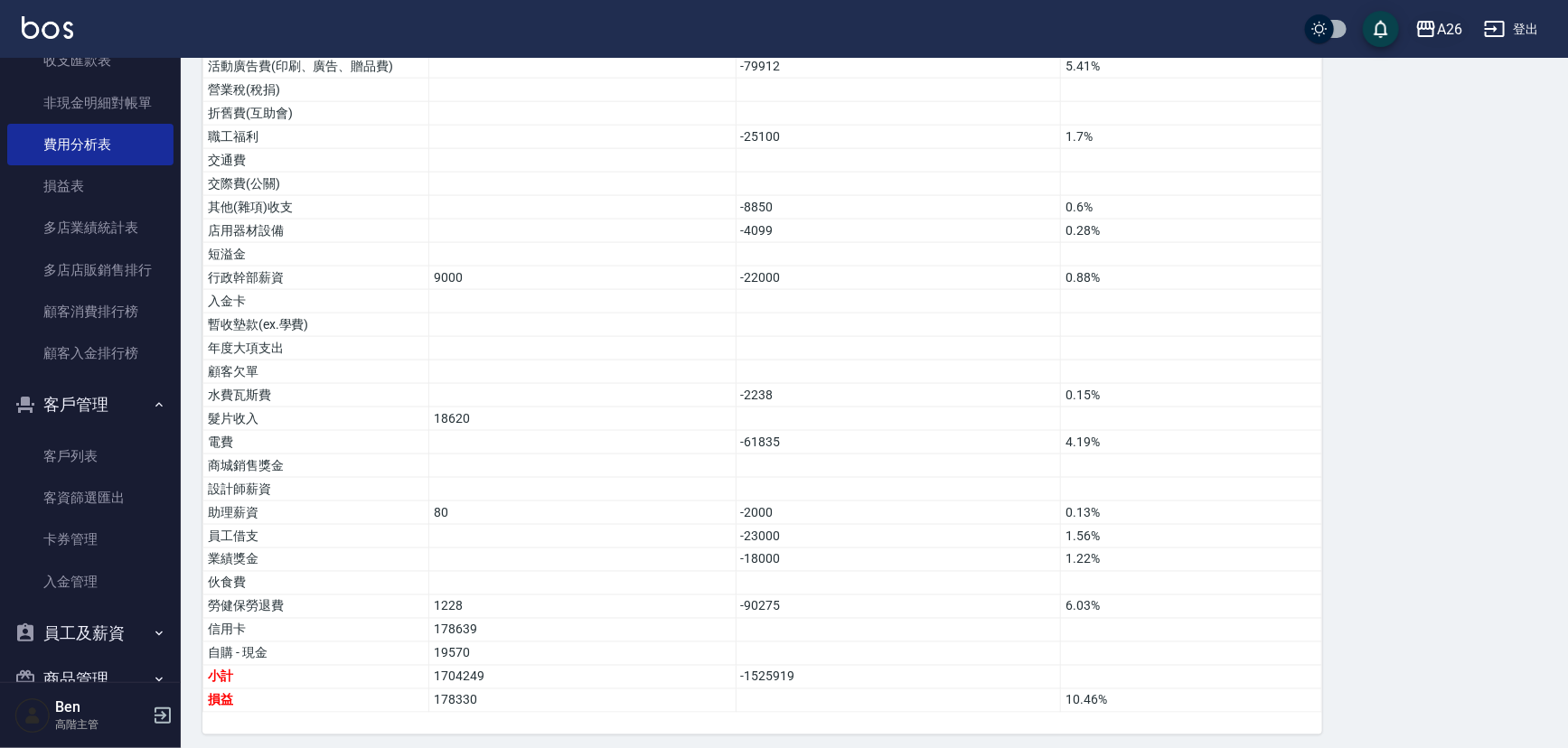 click on "A26" at bounding box center (1439, 29) 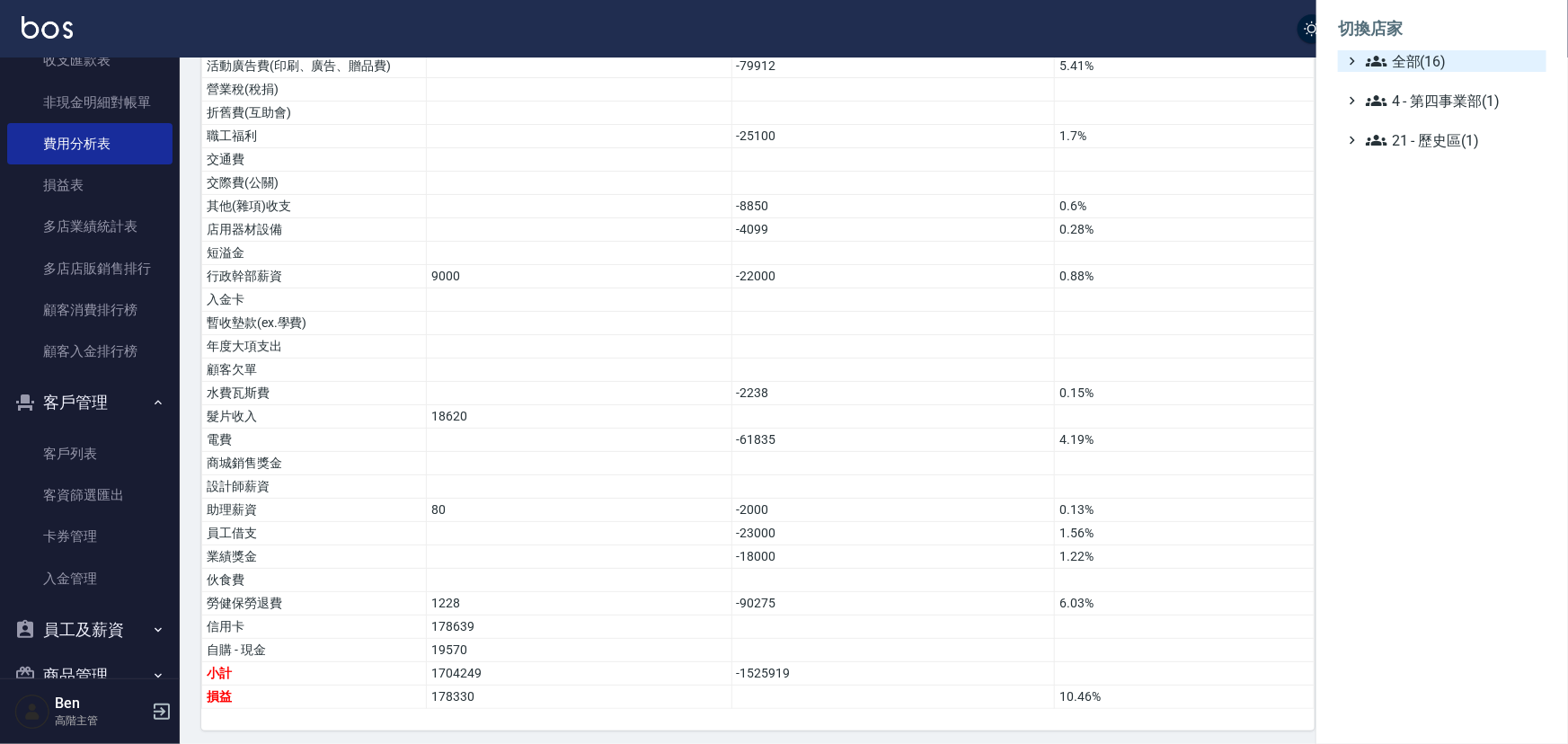 click on "全部(16)" at bounding box center (1452, 61) 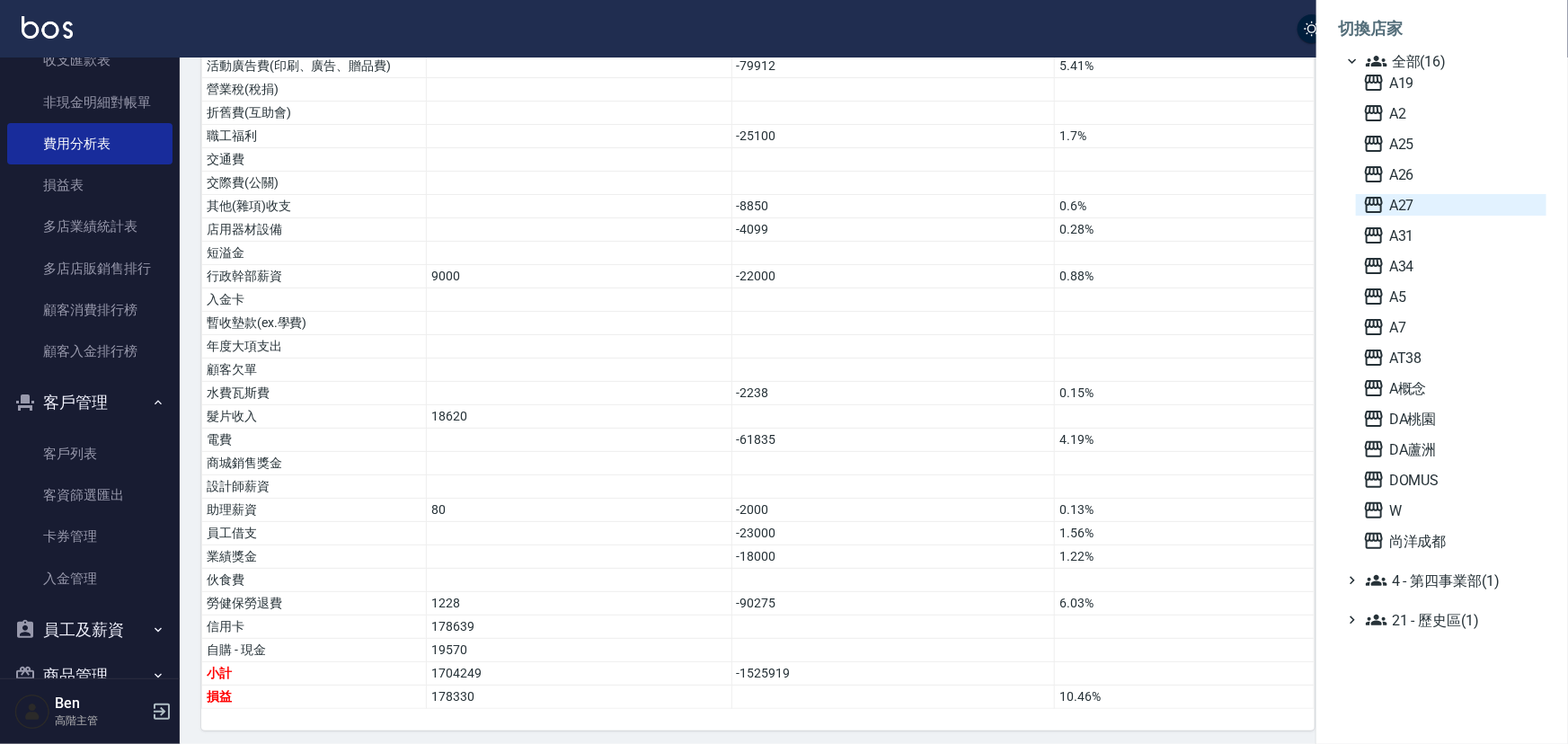 click on "A27" at bounding box center (1451, 205) 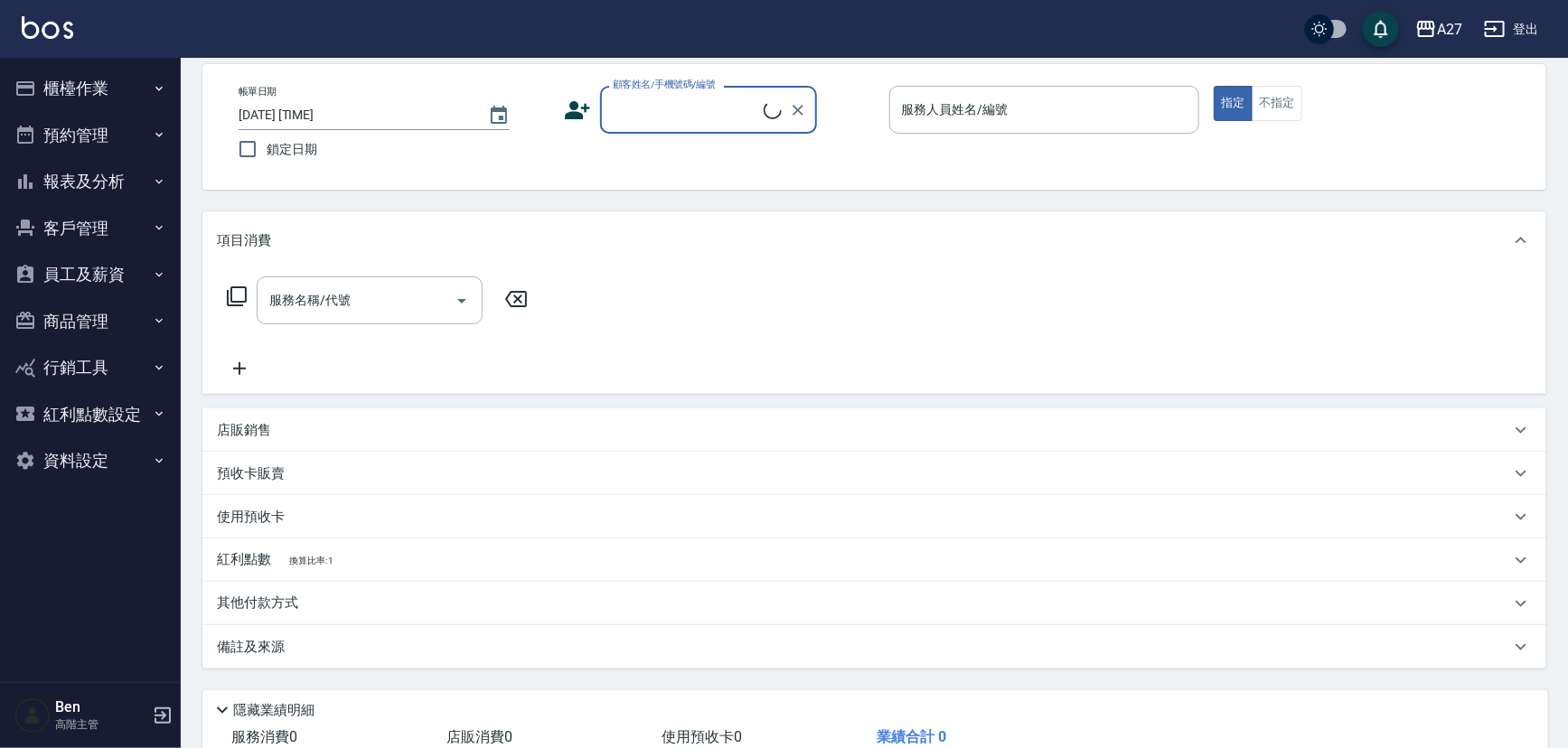 scroll, scrollTop: 201, scrollLeft: 0, axis: vertical 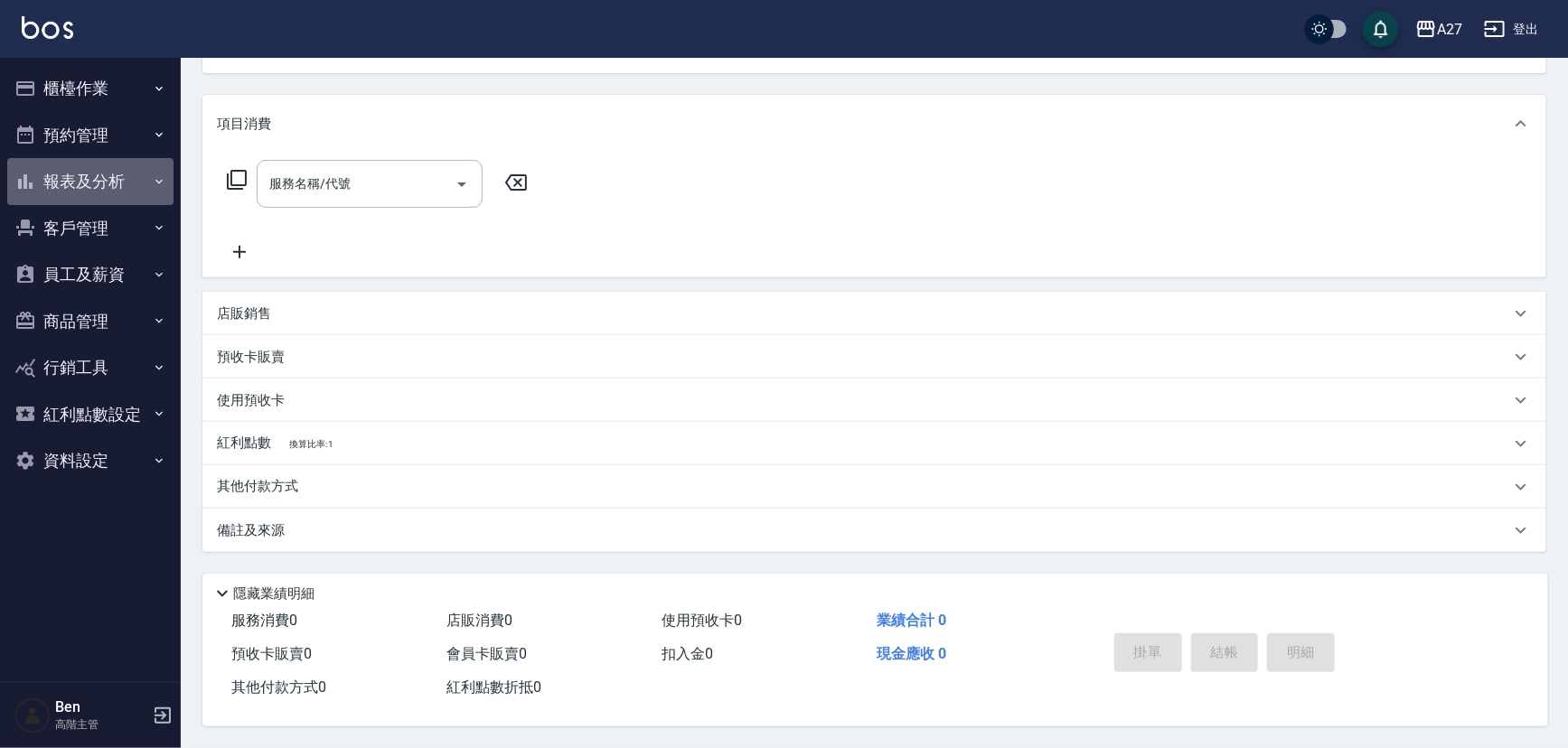 click on "報表及分析" at bounding box center (90, 182) 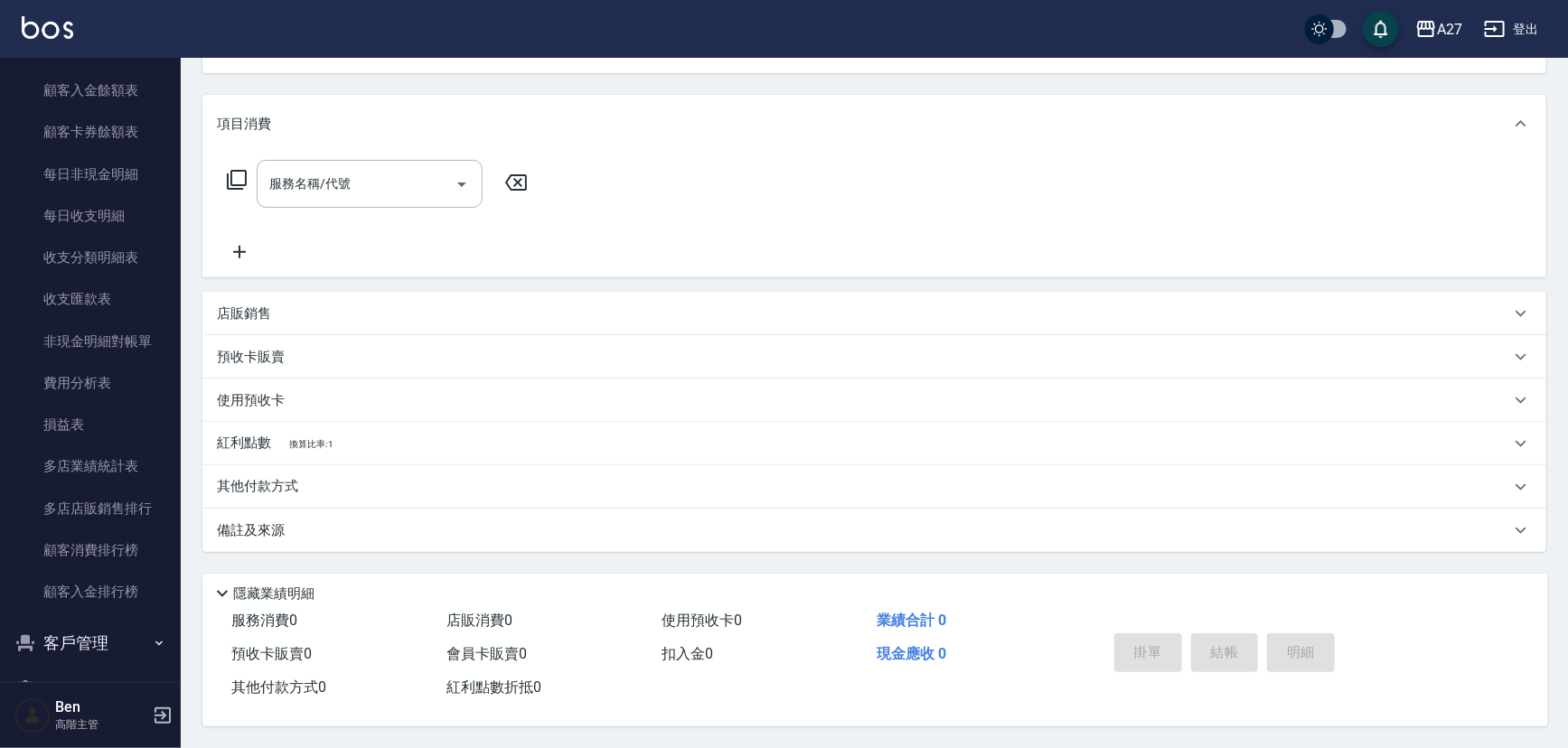 scroll, scrollTop: 1478, scrollLeft: 0, axis: vertical 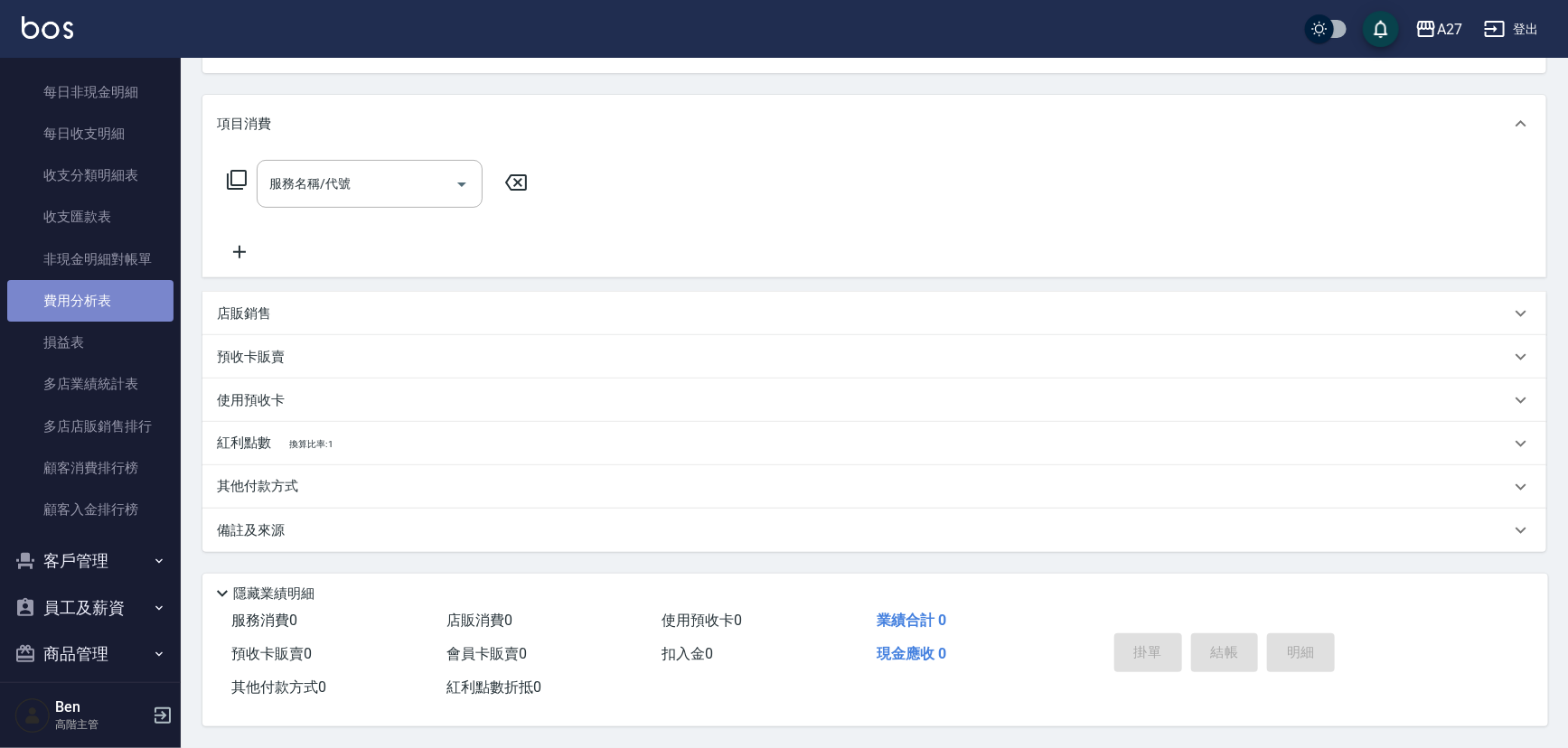 click on "費用分析表" at bounding box center [90, 301] 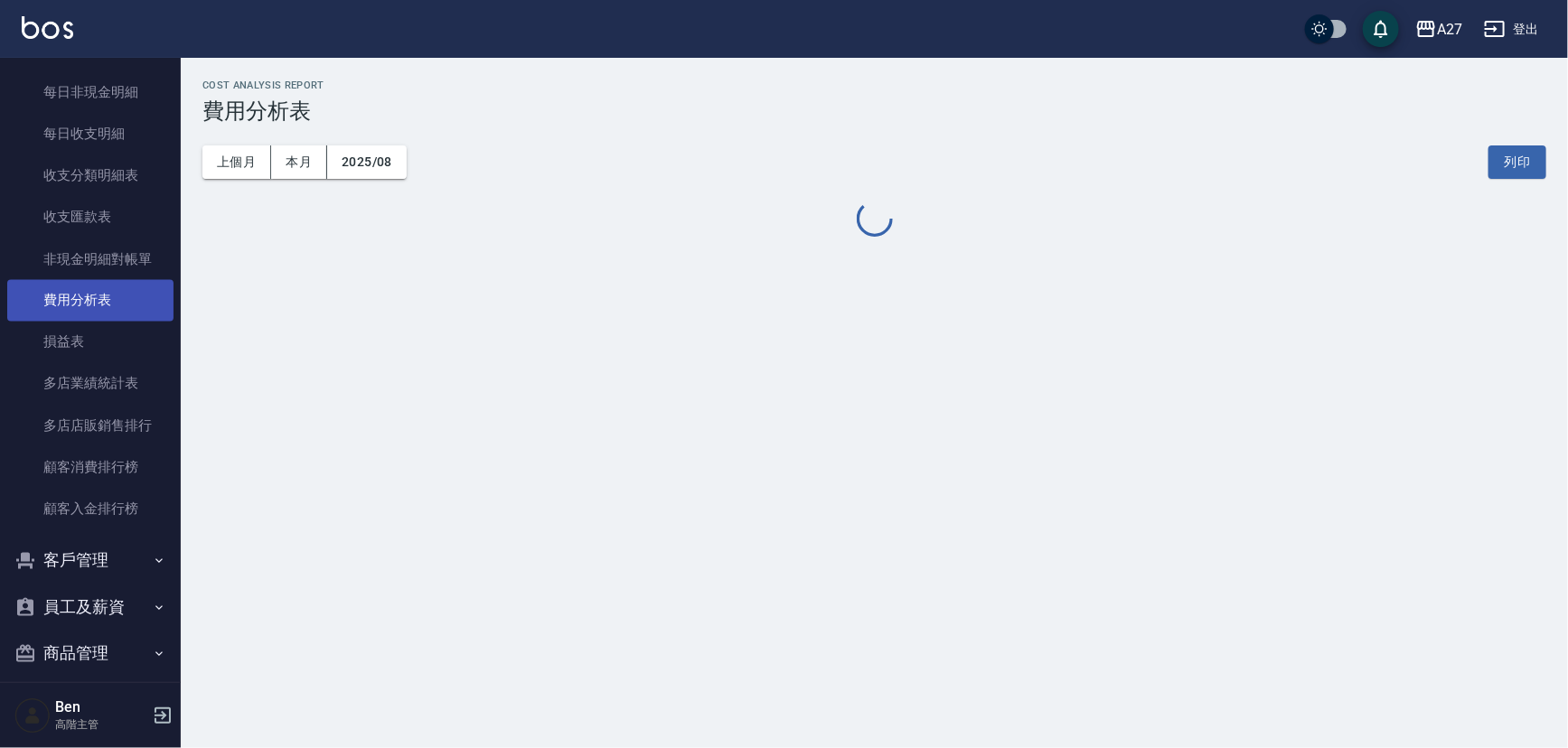 scroll, scrollTop: 0, scrollLeft: 0, axis: both 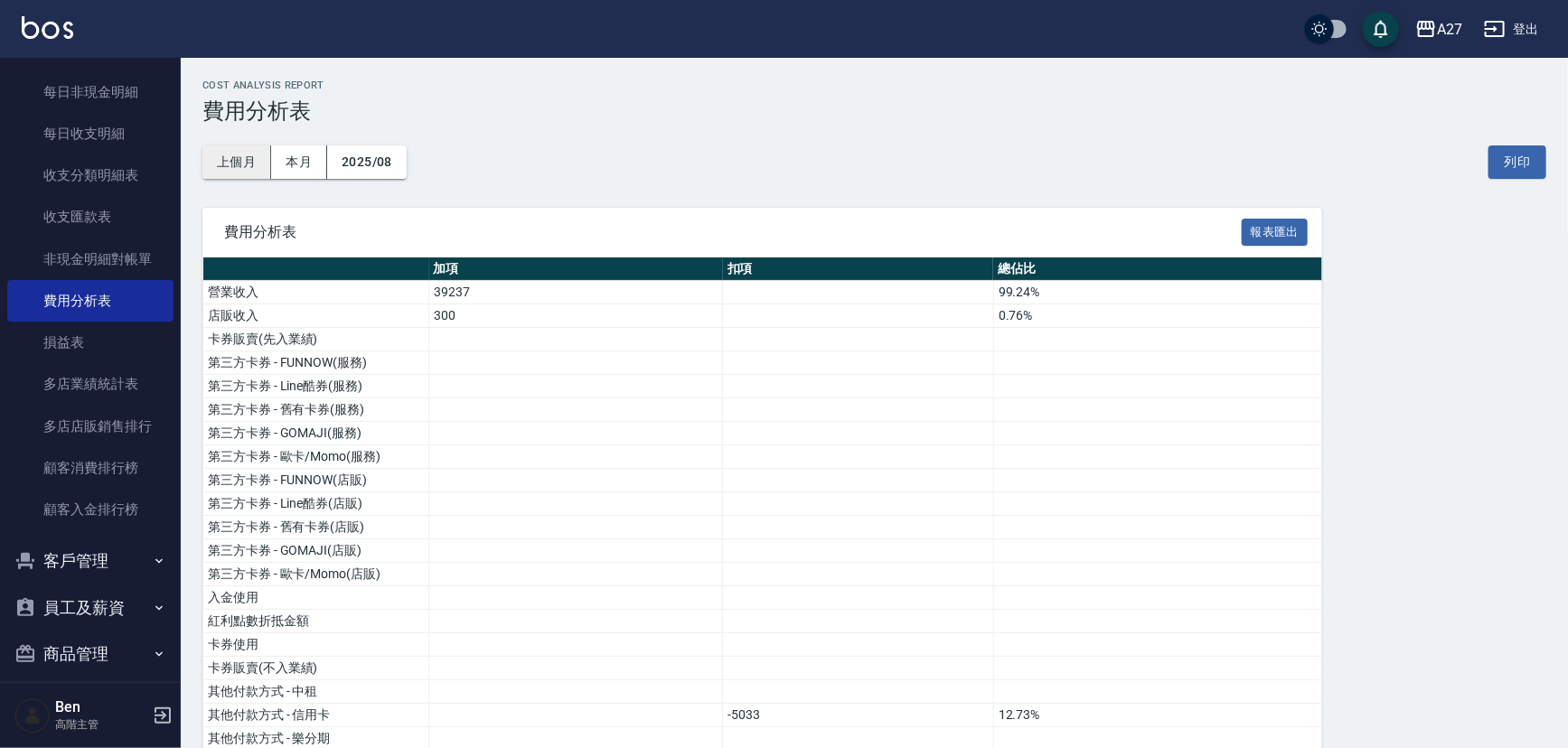 click on "上個月" at bounding box center (237, 162) 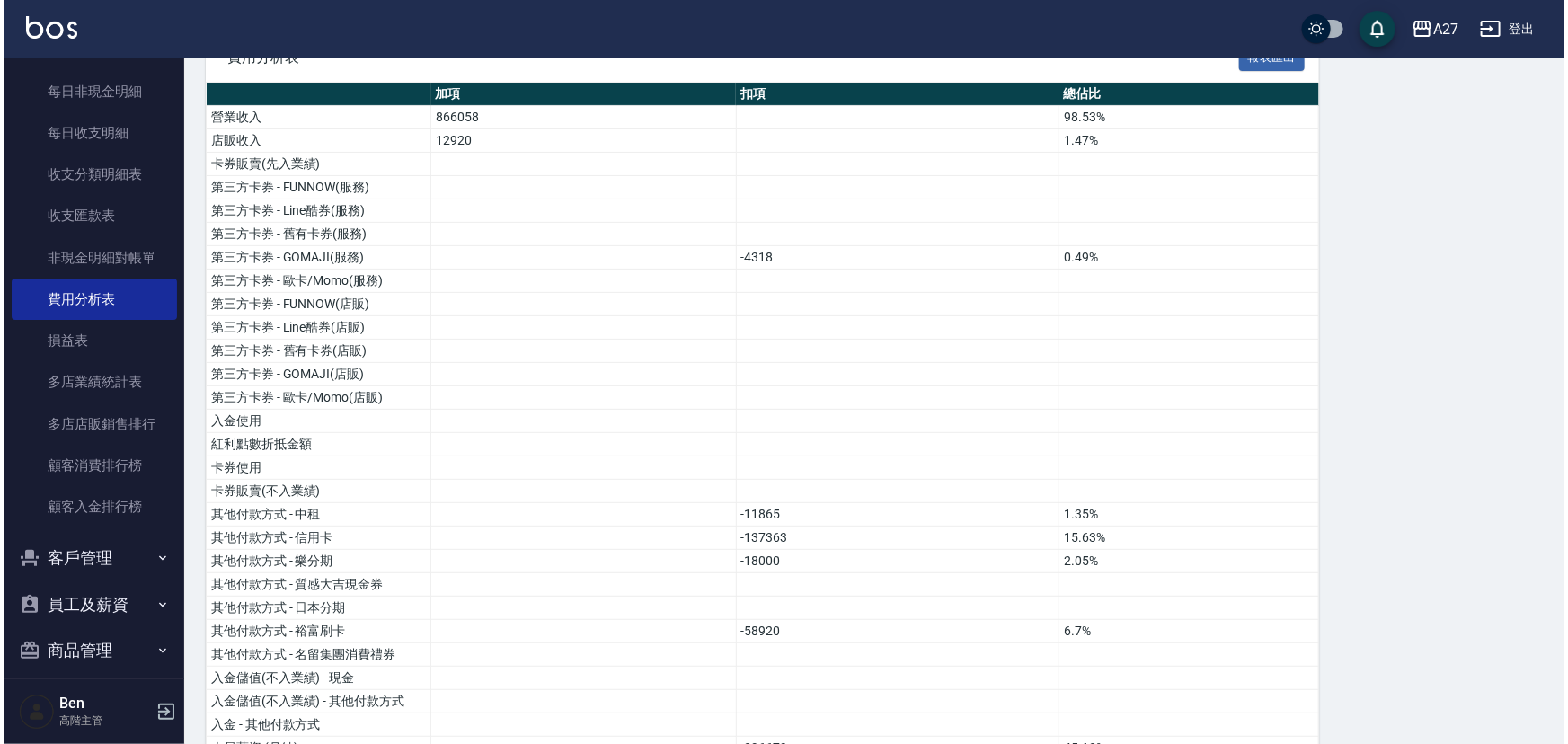scroll, scrollTop: 0, scrollLeft: 0, axis: both 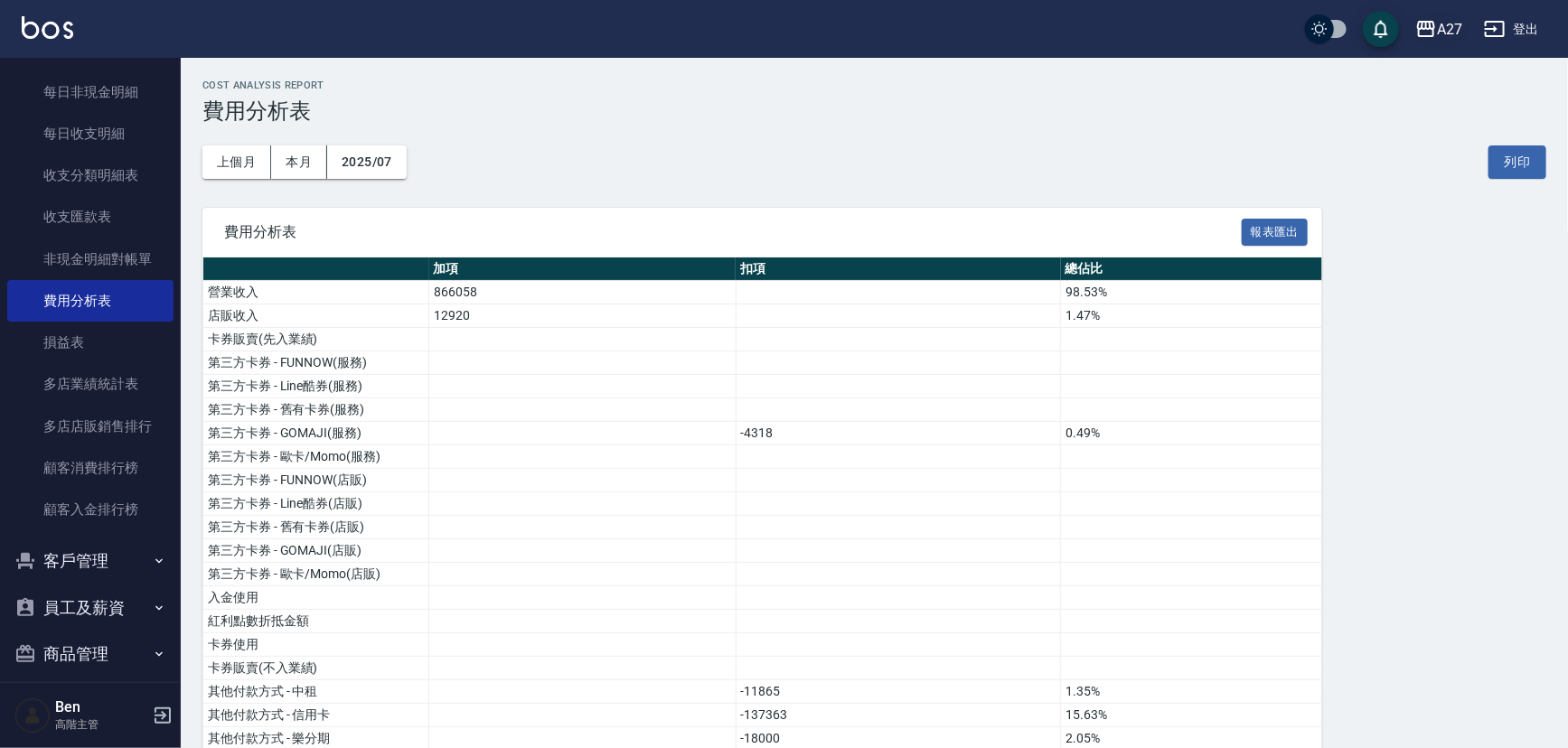 click on "A27" at bounding box center [1450, 29] 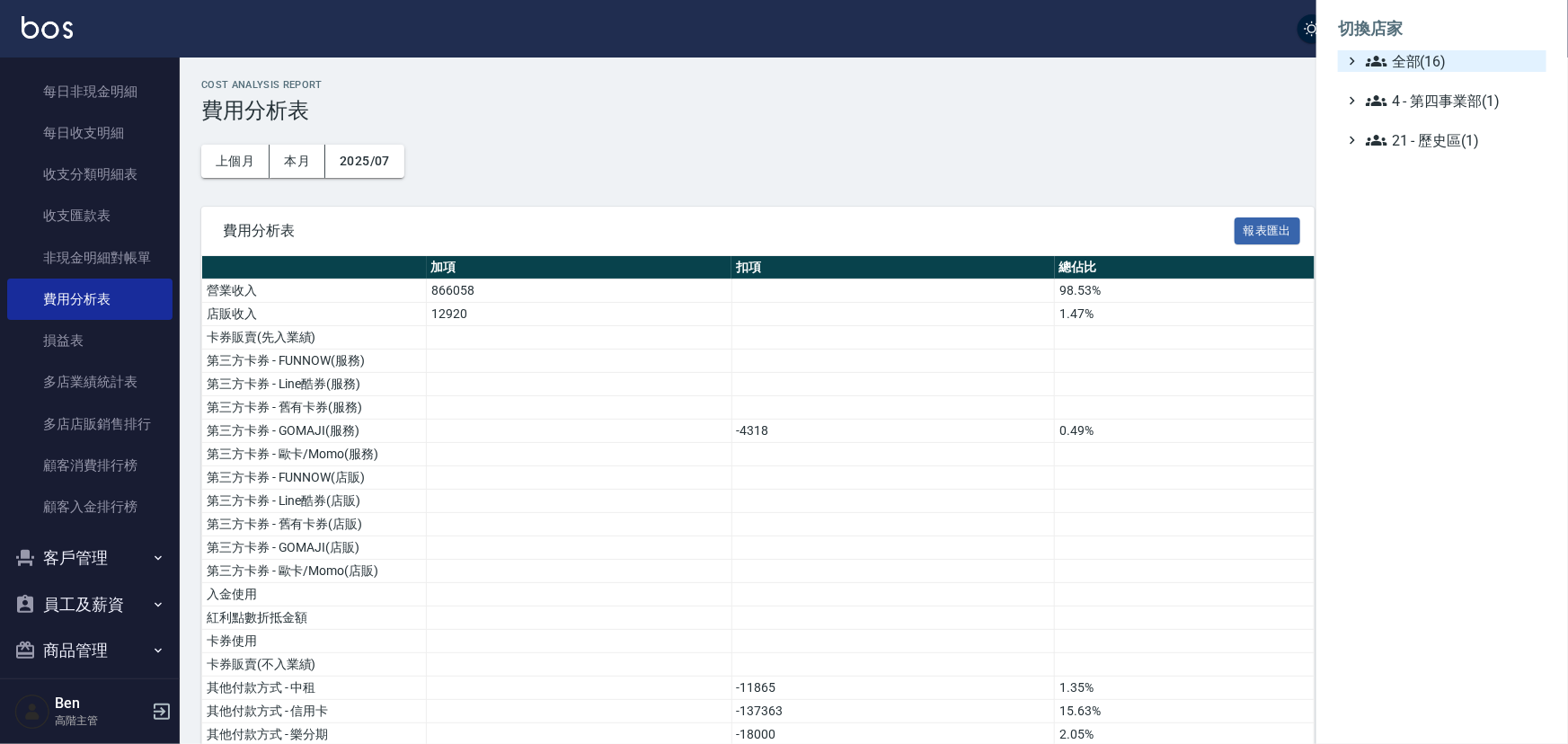click on "全部(16)" at bounding box center [1452, 61] 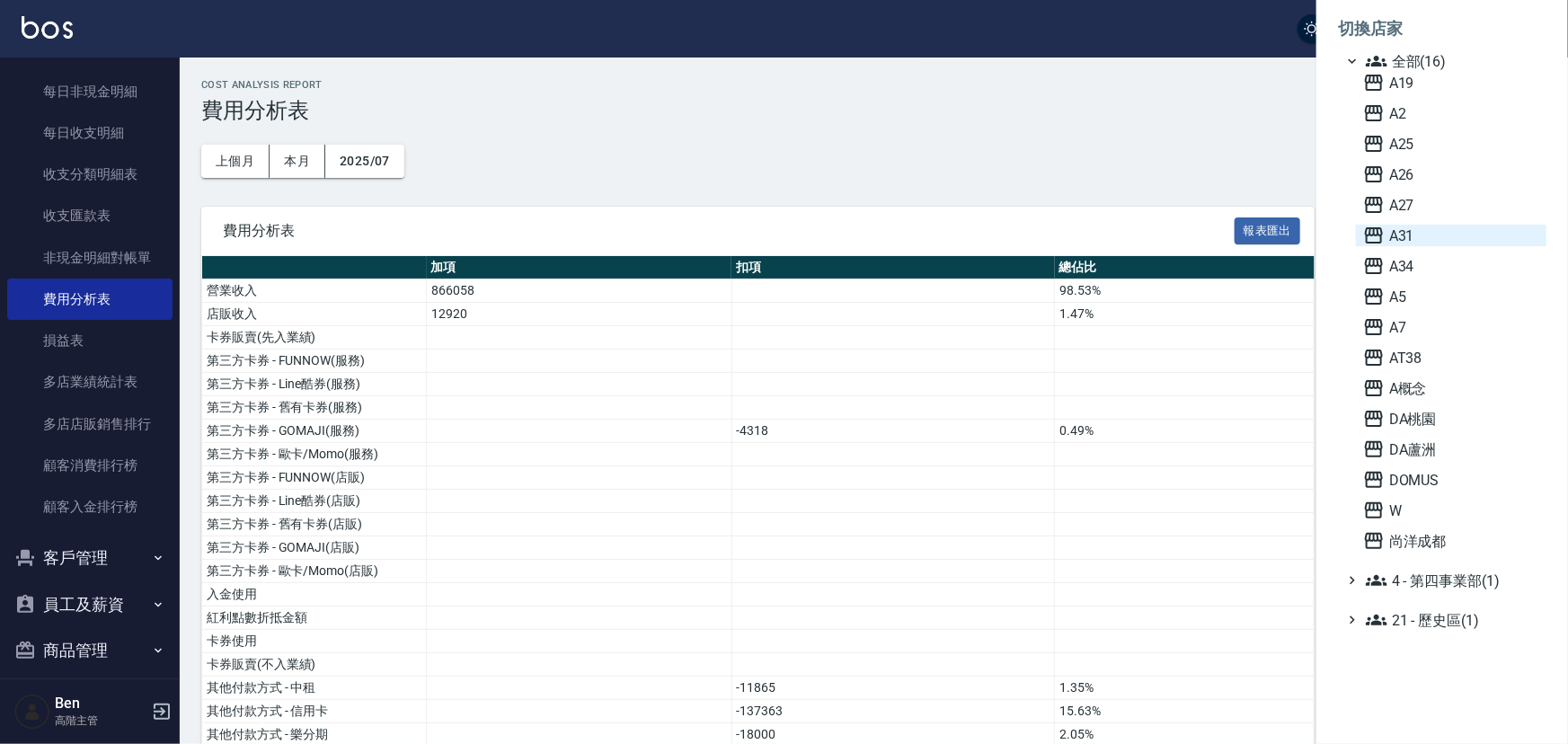 click on "A31" at bounding box center [1451, 235] 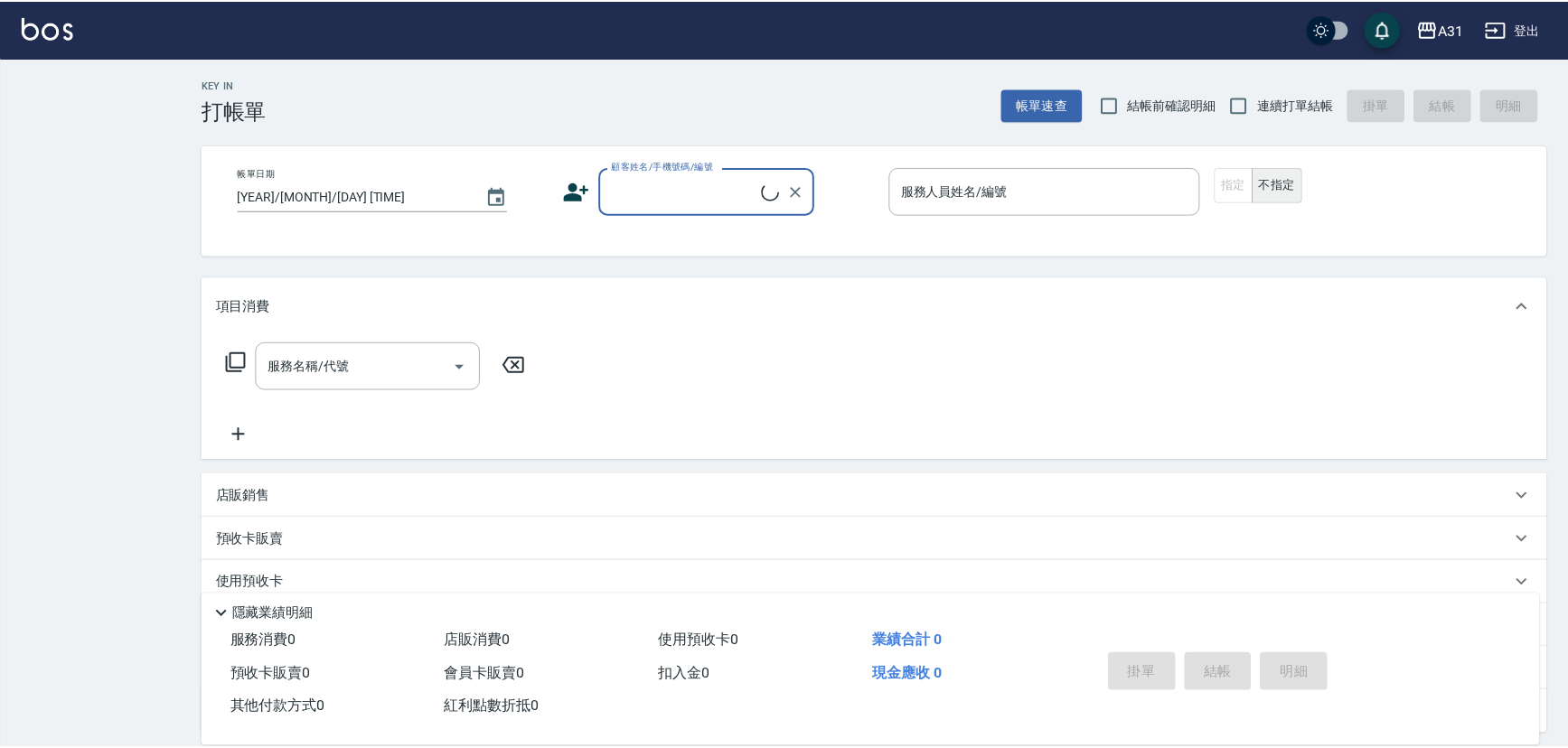 scroll, scrollTop: 0, scrollLeft: 0, axis: both 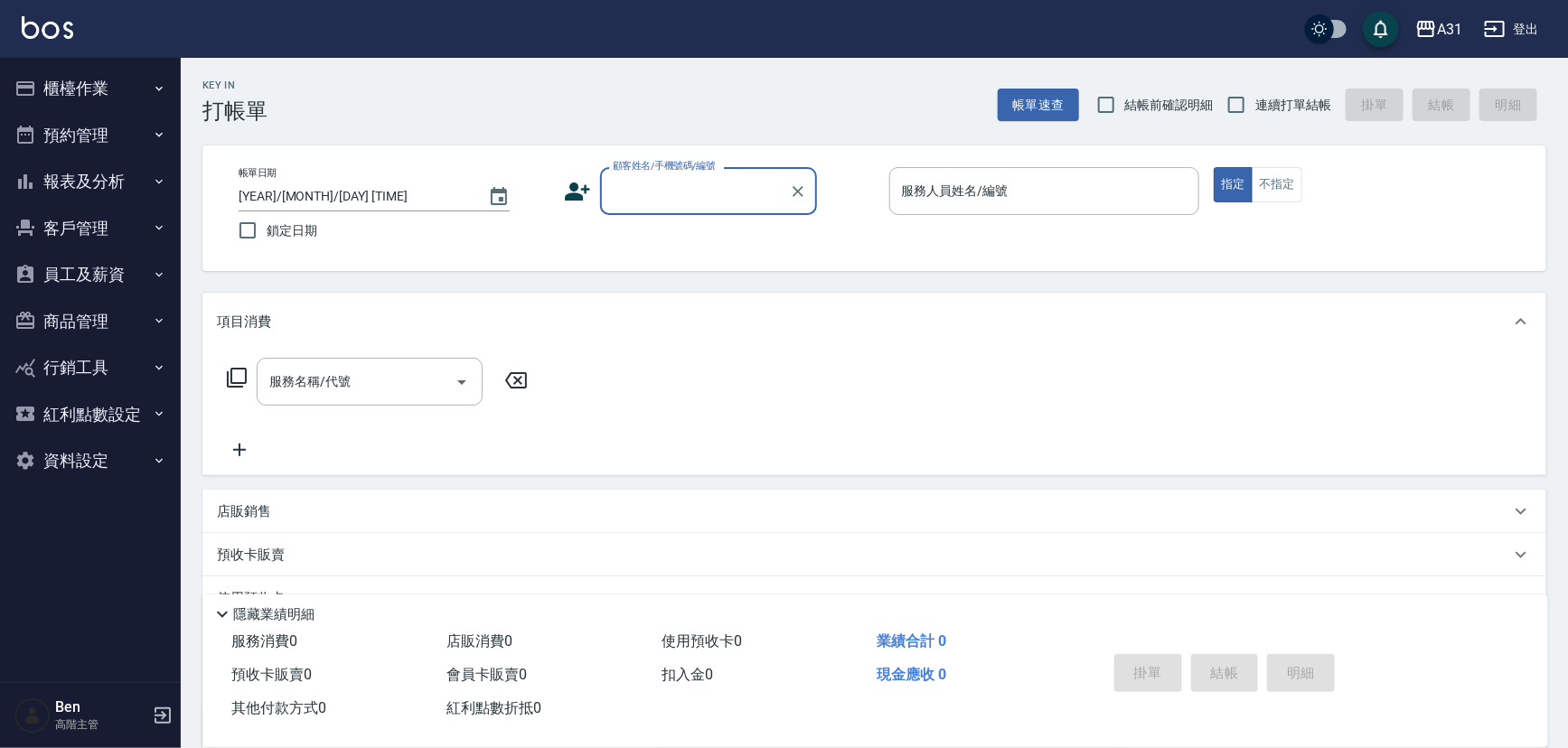 click on "報表及分析" at bounding box center (90, 182) 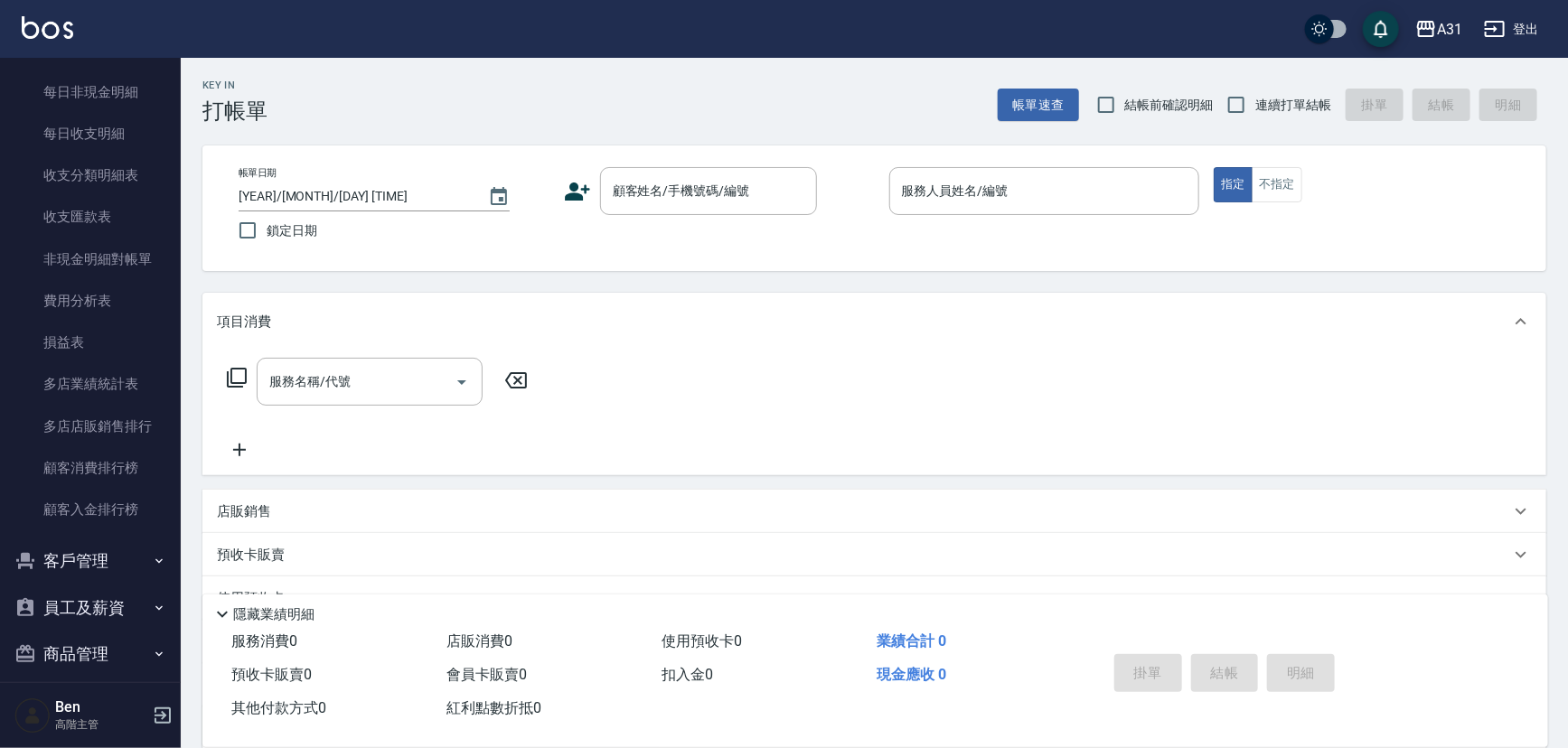 scroll, scrollTop: 1560, scrollLeft: 0, axis: vertical 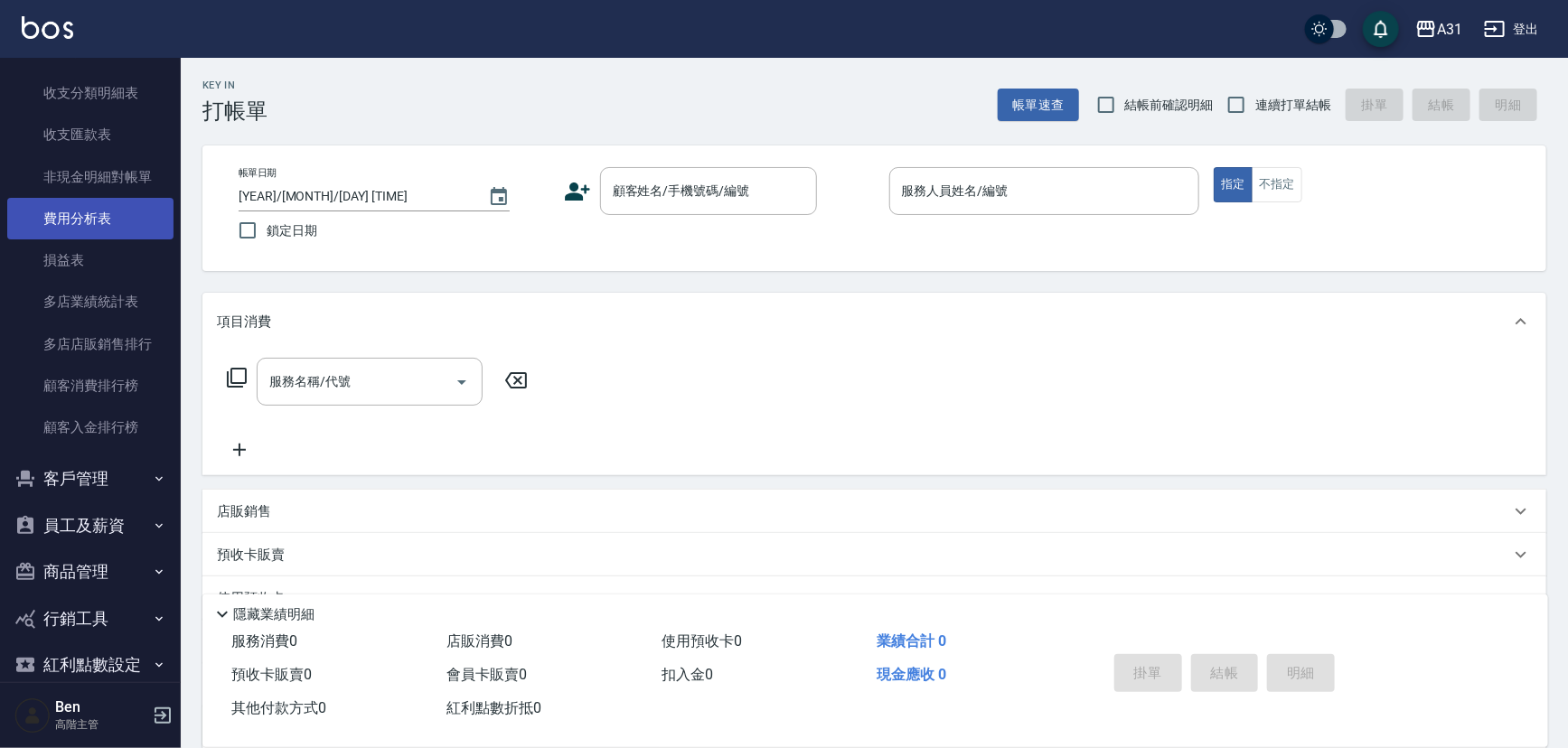 click on "費用分析表" at bounding box center (90, 219) 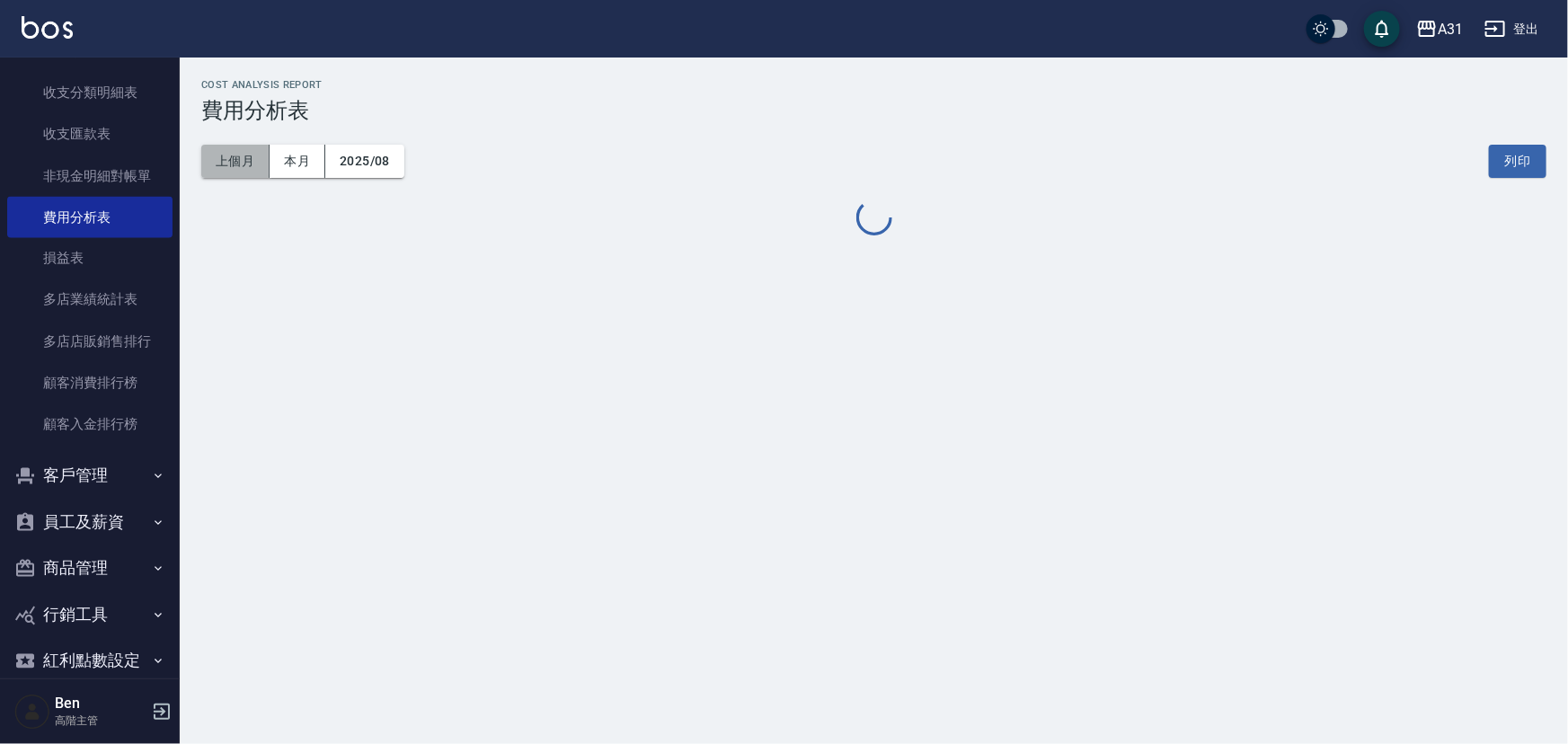 click on "上個月" at bounding box center [235, 161] 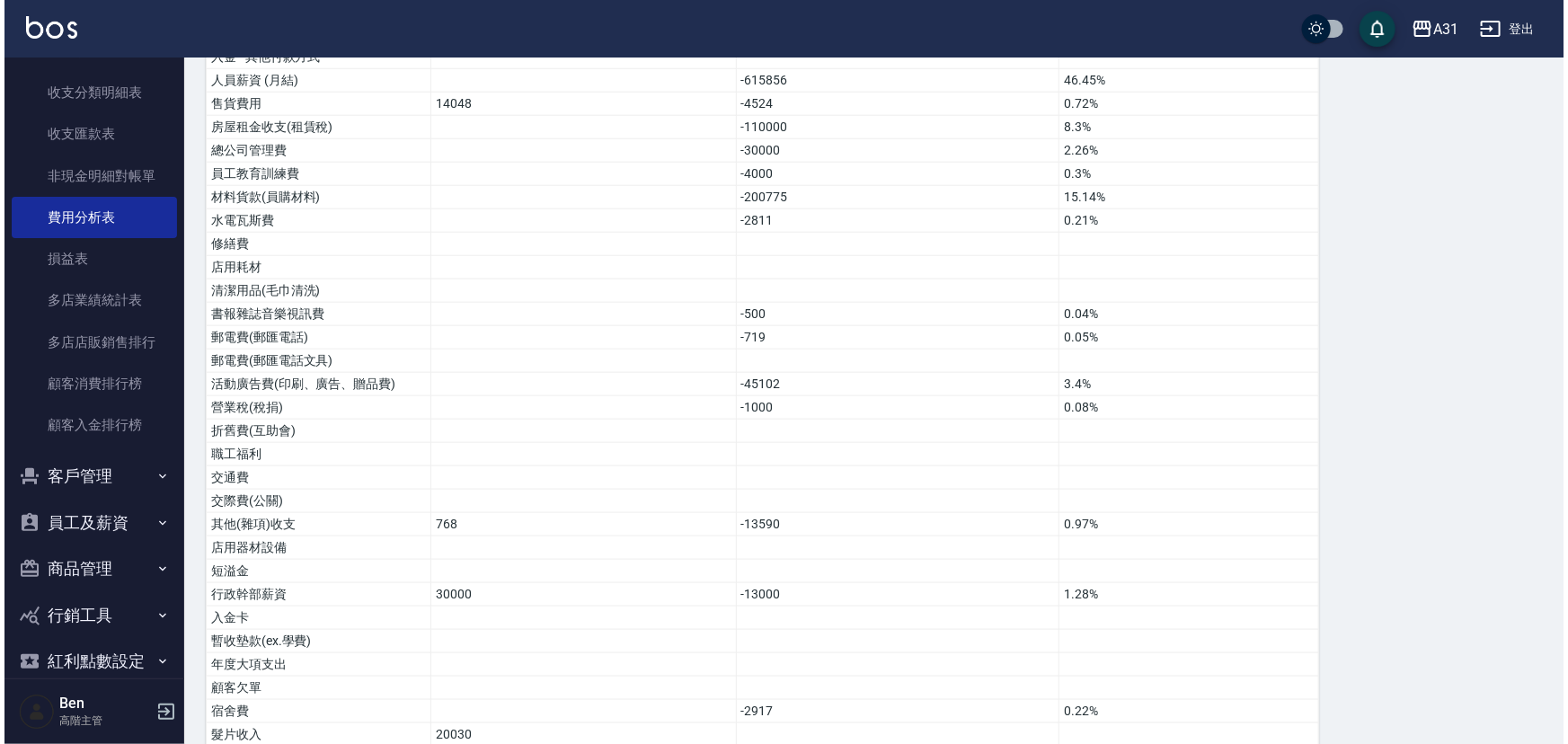 scroll, scrollTop: 1229, scrollLeft: 0, axis: vertical 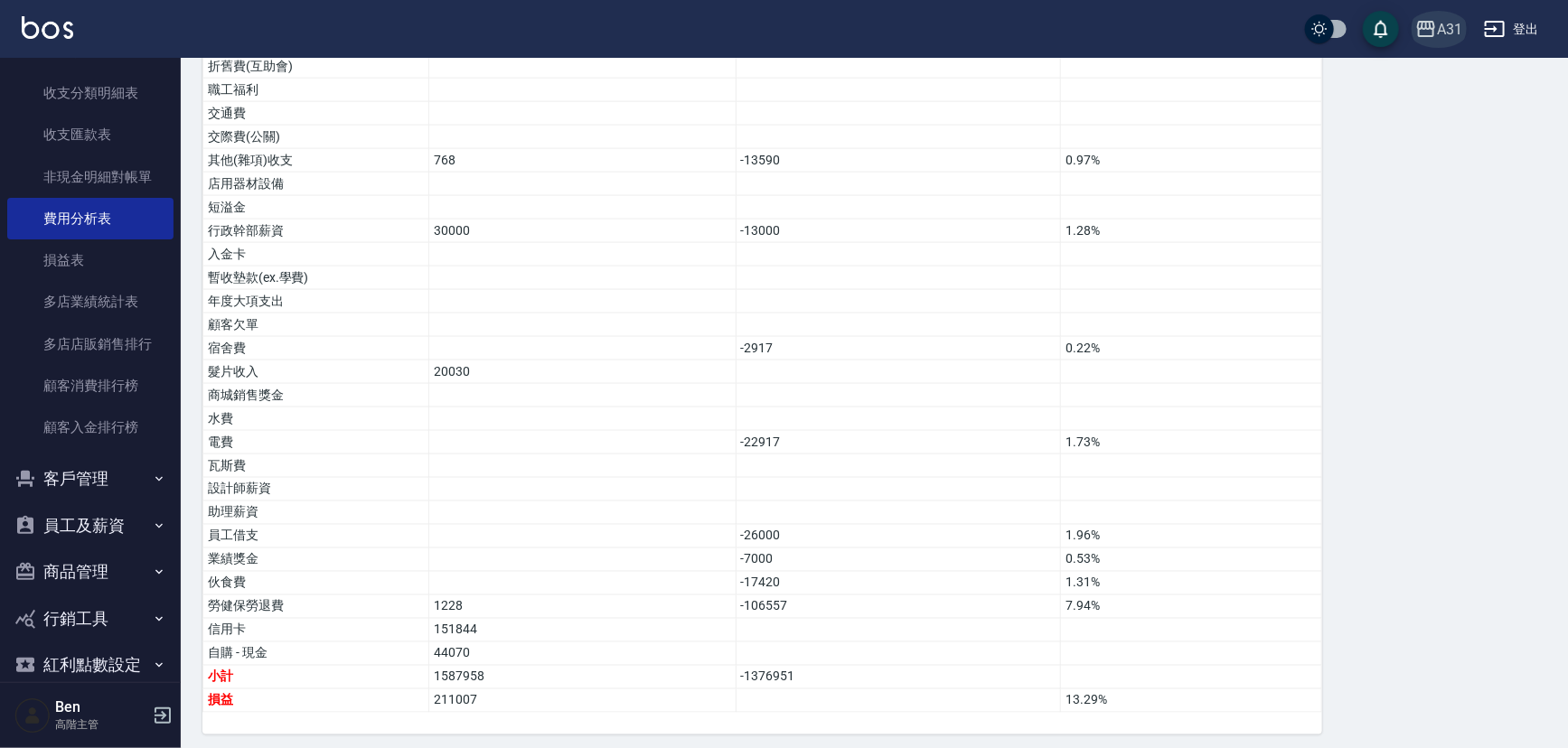 click on "A31" at bounding box center (1439, 29) 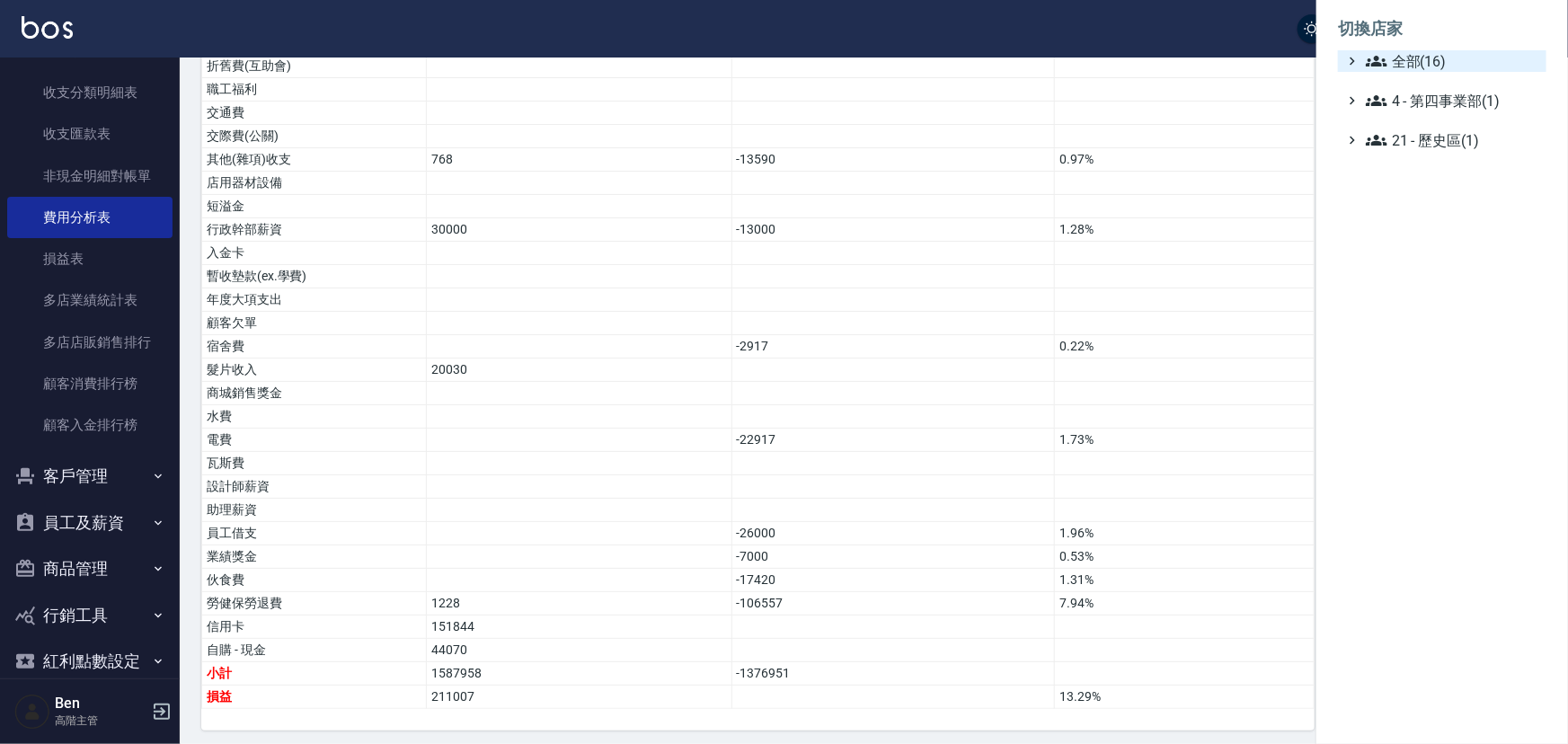 click on "全部(16)" at bounding box center (1452, 61) 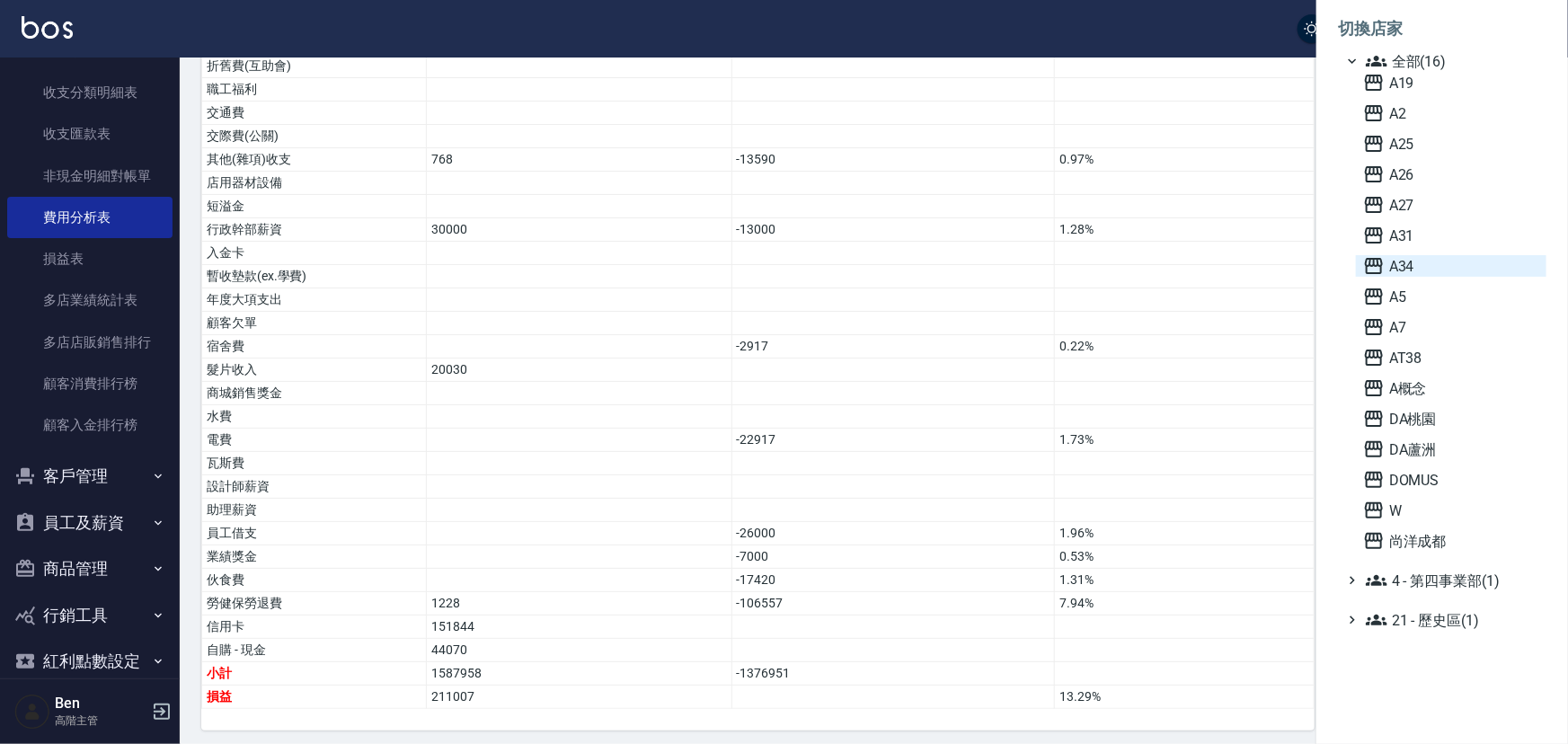 click on "A34" at bounding box center [1451, 266] 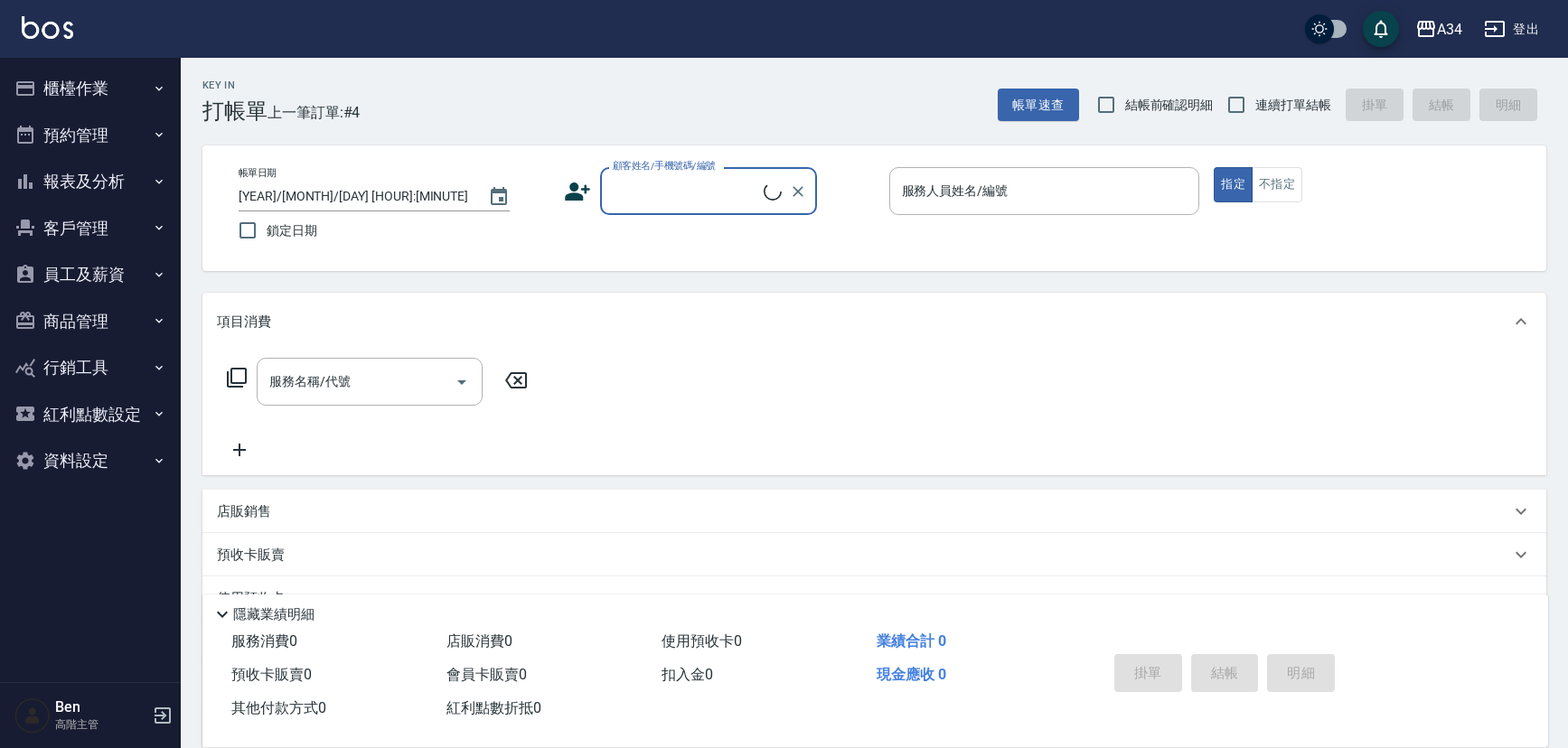 scroll, scrollTop: 0, scrollLeft: 0, axis: both 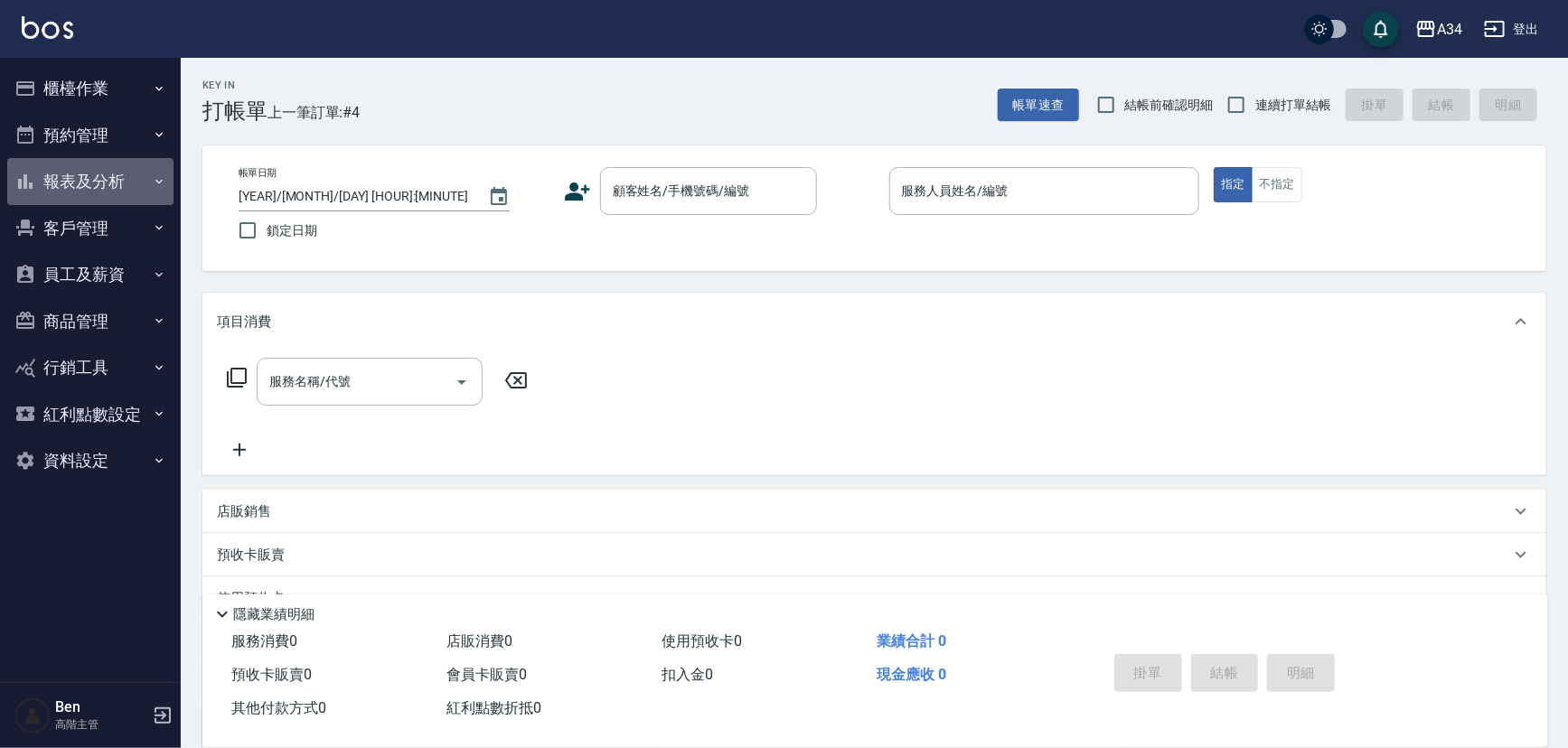 click on "報表及分析" at bounding box center (90, 182) 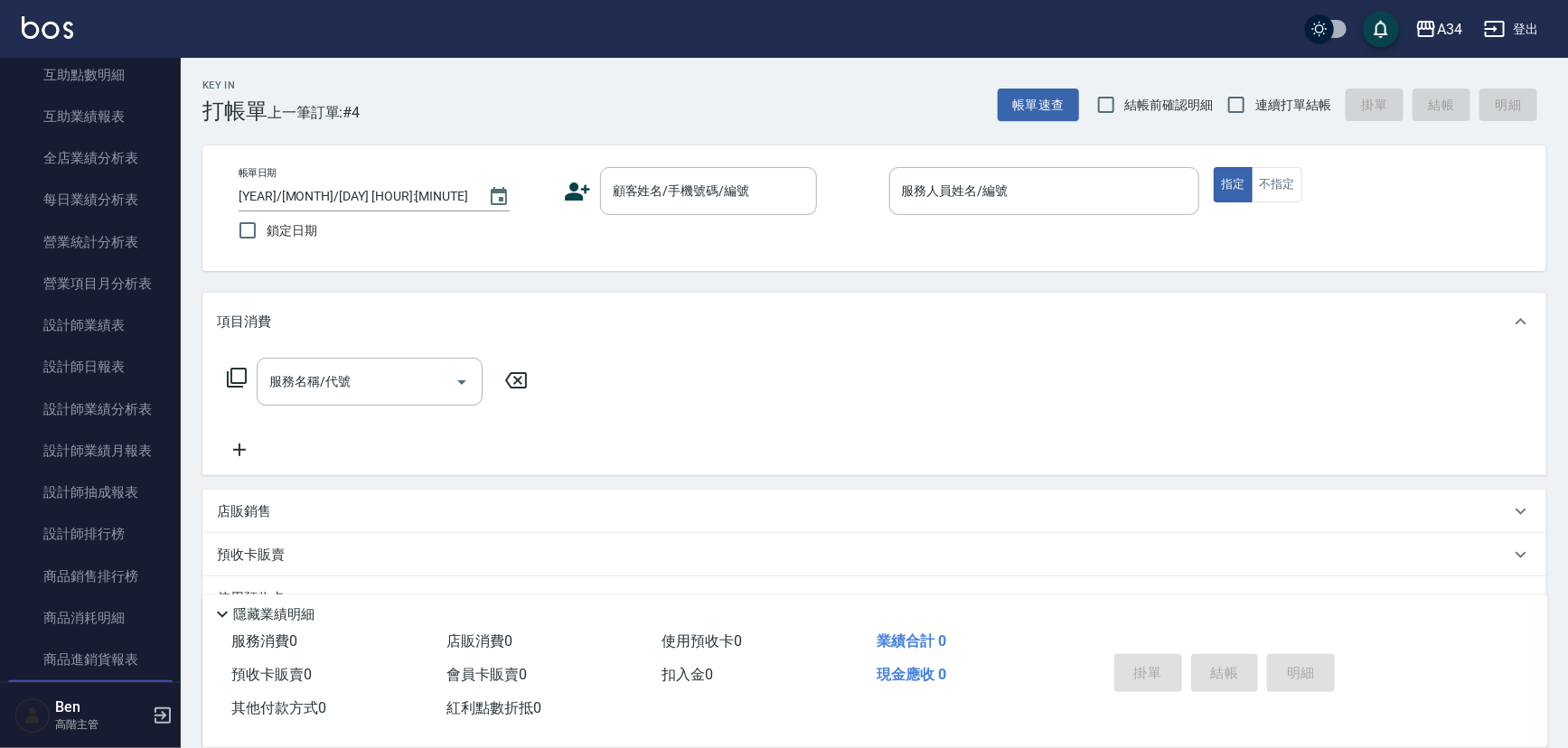 scroll, scrollTop: 739, scrollLeft: 0, axis: vertical 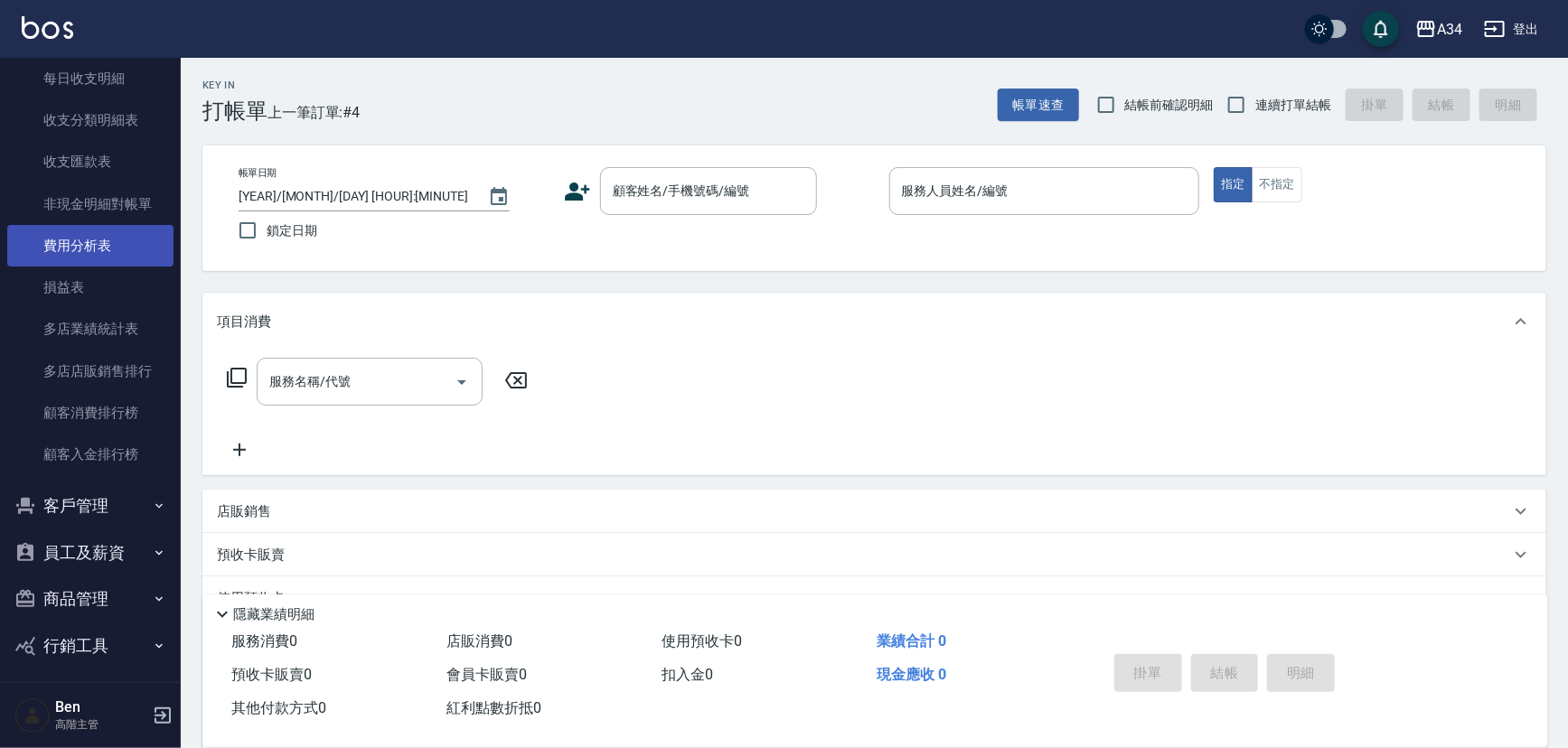 click on "費用分析表" at bounding box center (90, 246) 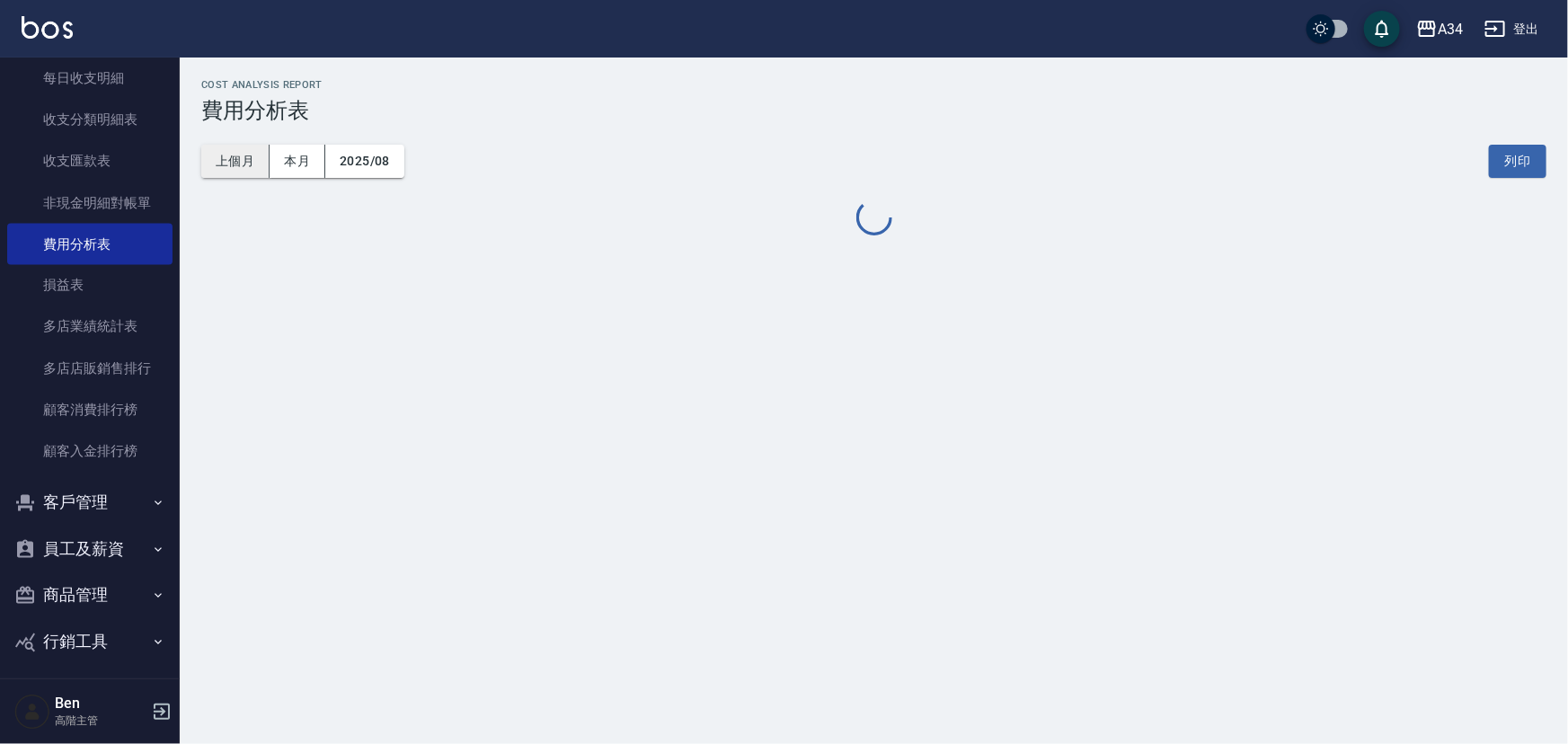 click on "上個月" at bounding box center (235, 161) 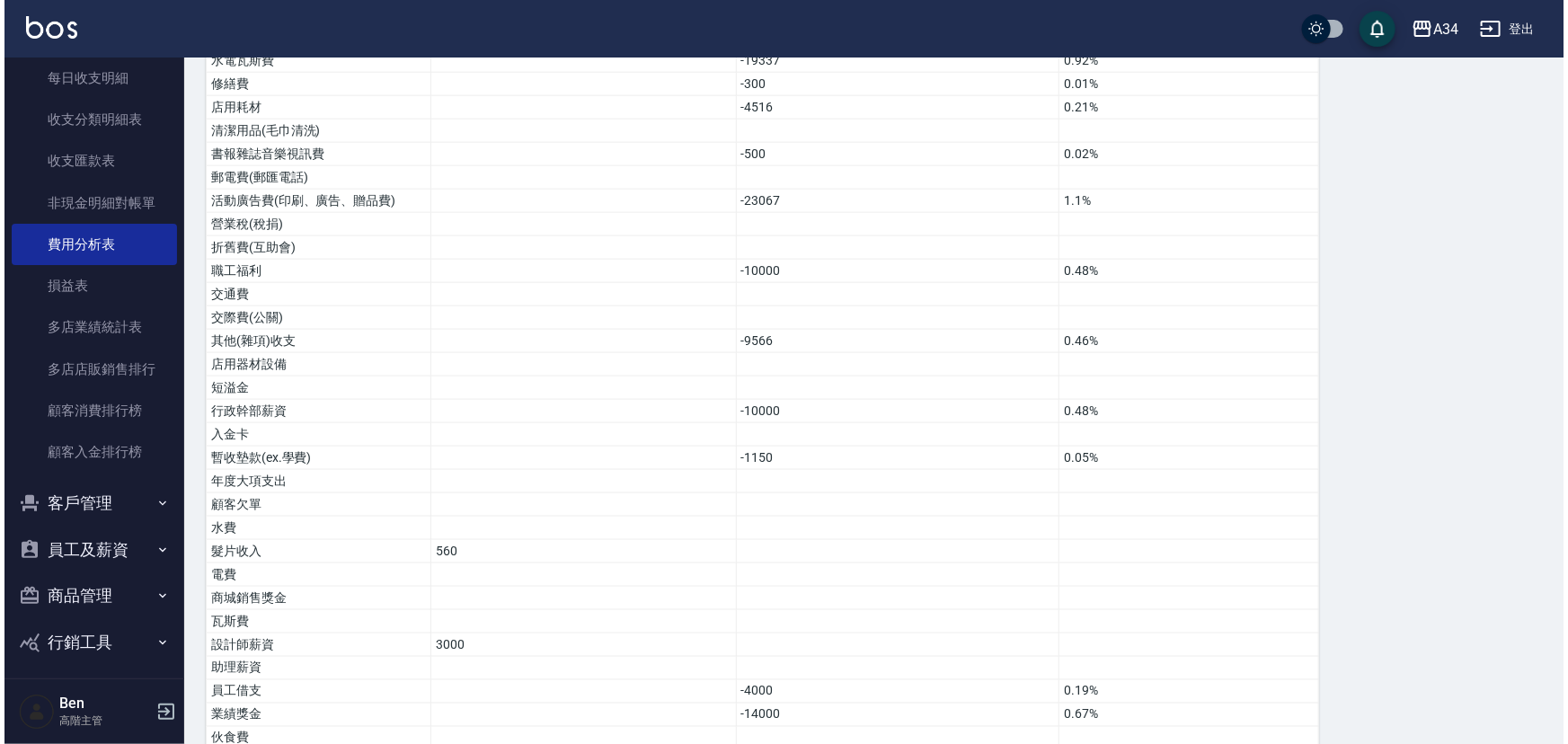 scroll, scrollTop: 1229, scrollLeft: 0, axis: vertical 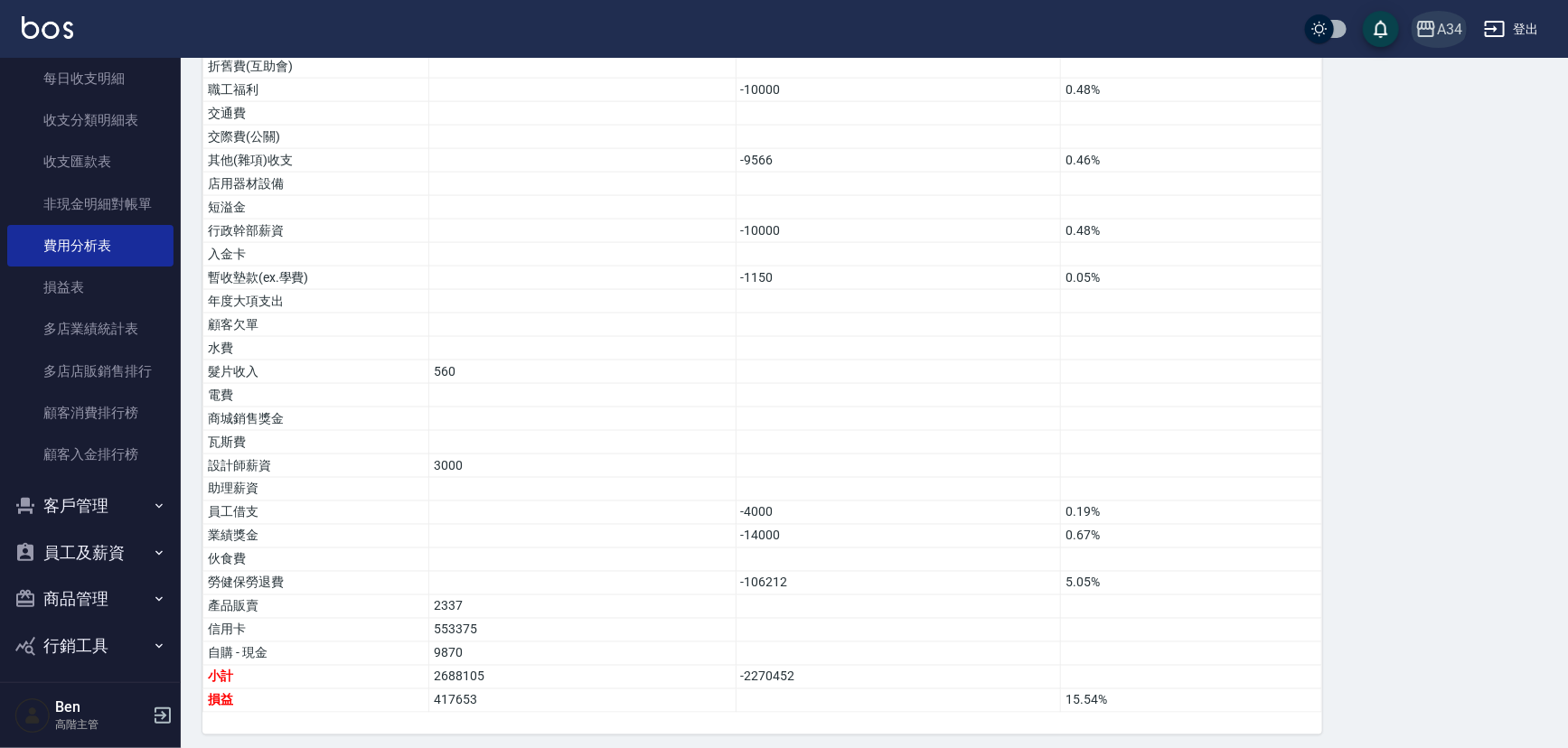 click on "A34" at bounding box center [1450, 29] 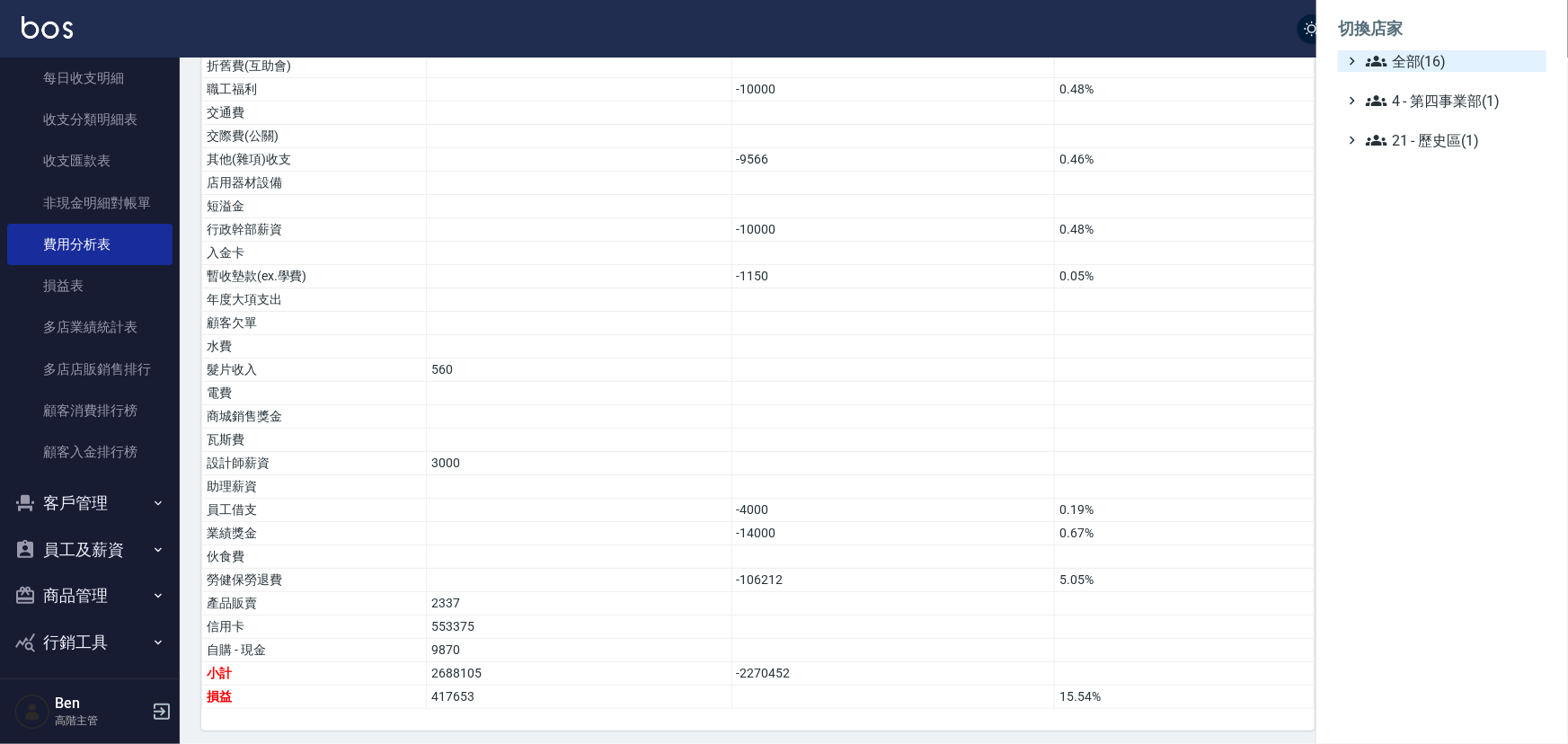 click on "全部(16)" at bounding box center [1452, 61] 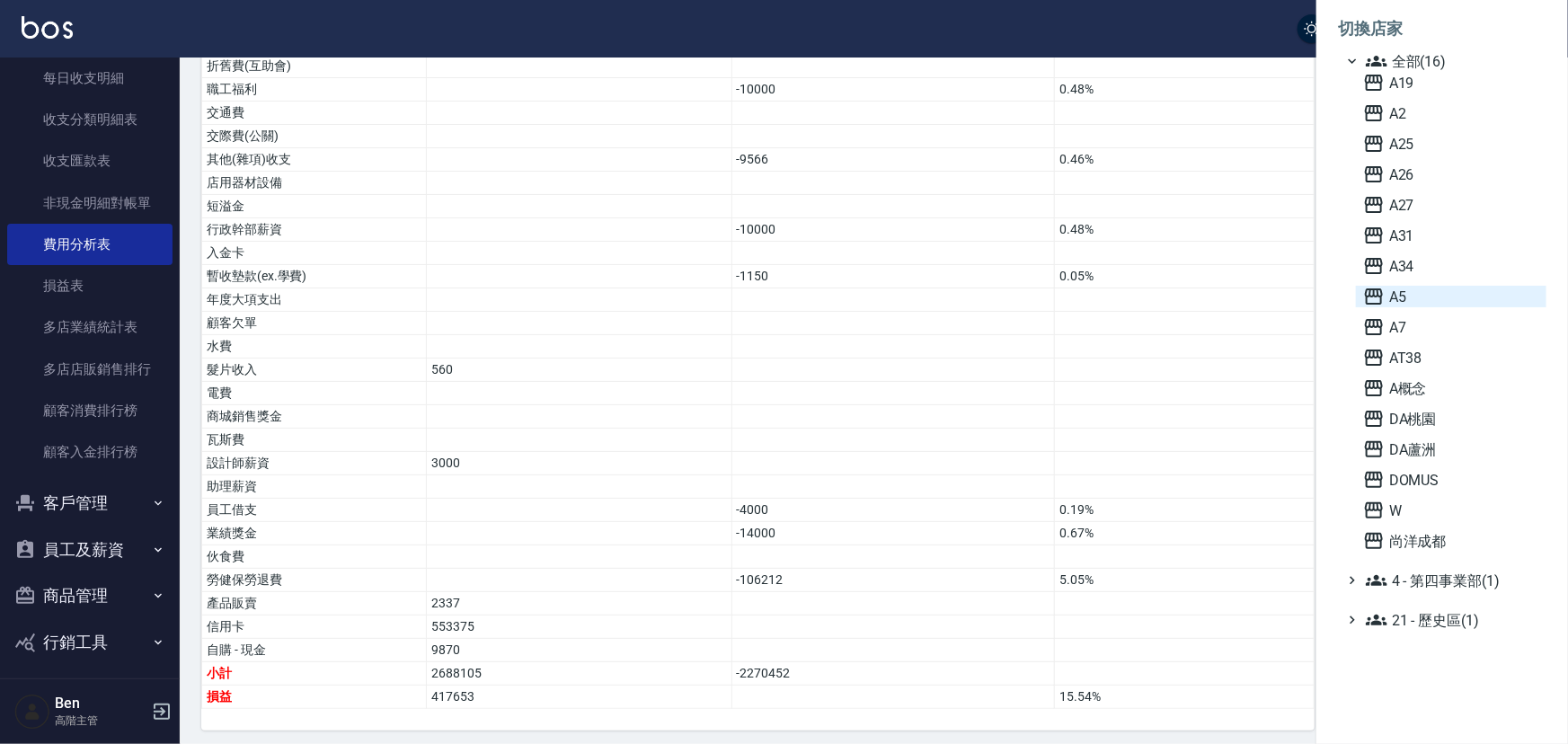 click on "A5" at bounding box center (1451, 297) 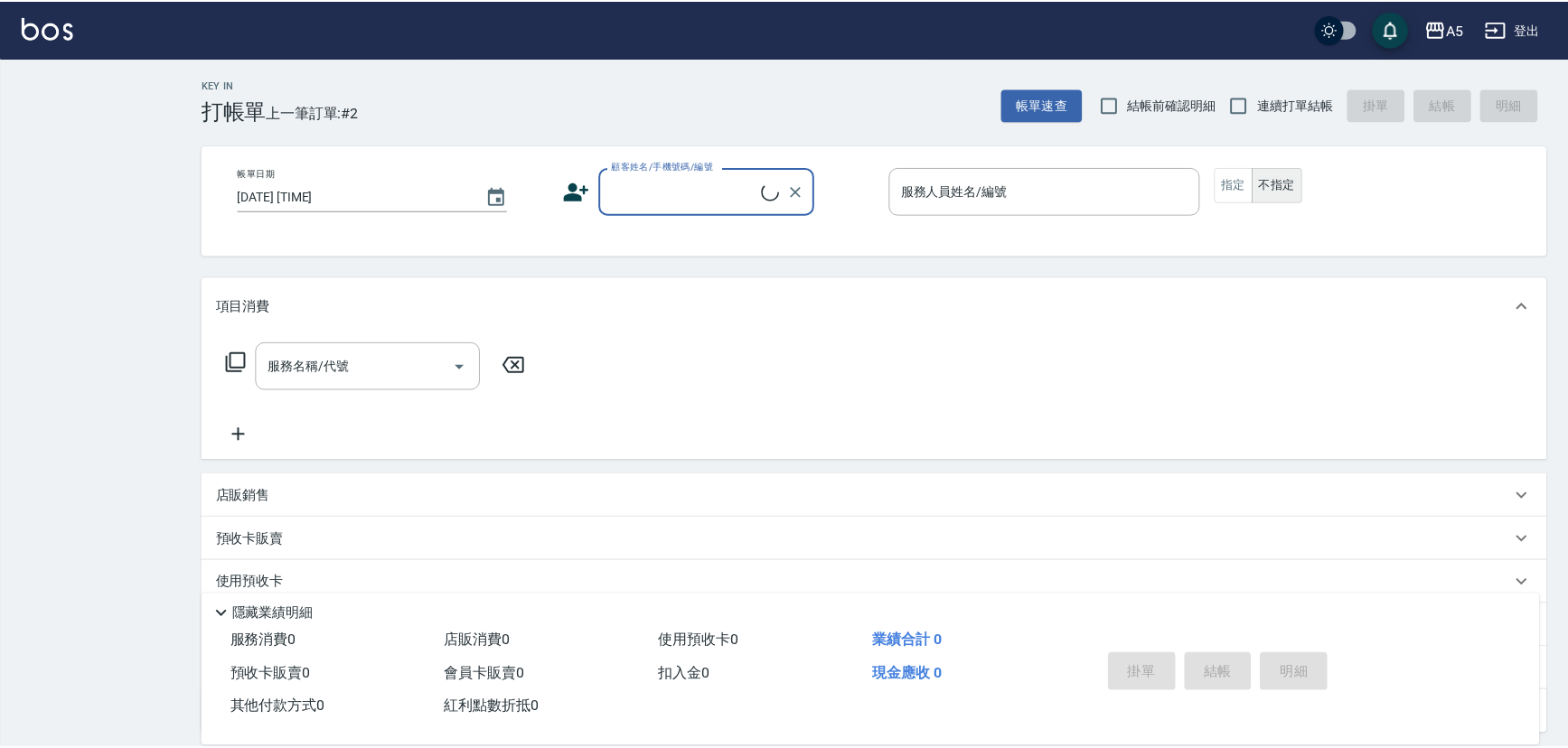scroll, scrollTop: 0, scrollLeft: 0, axis: both 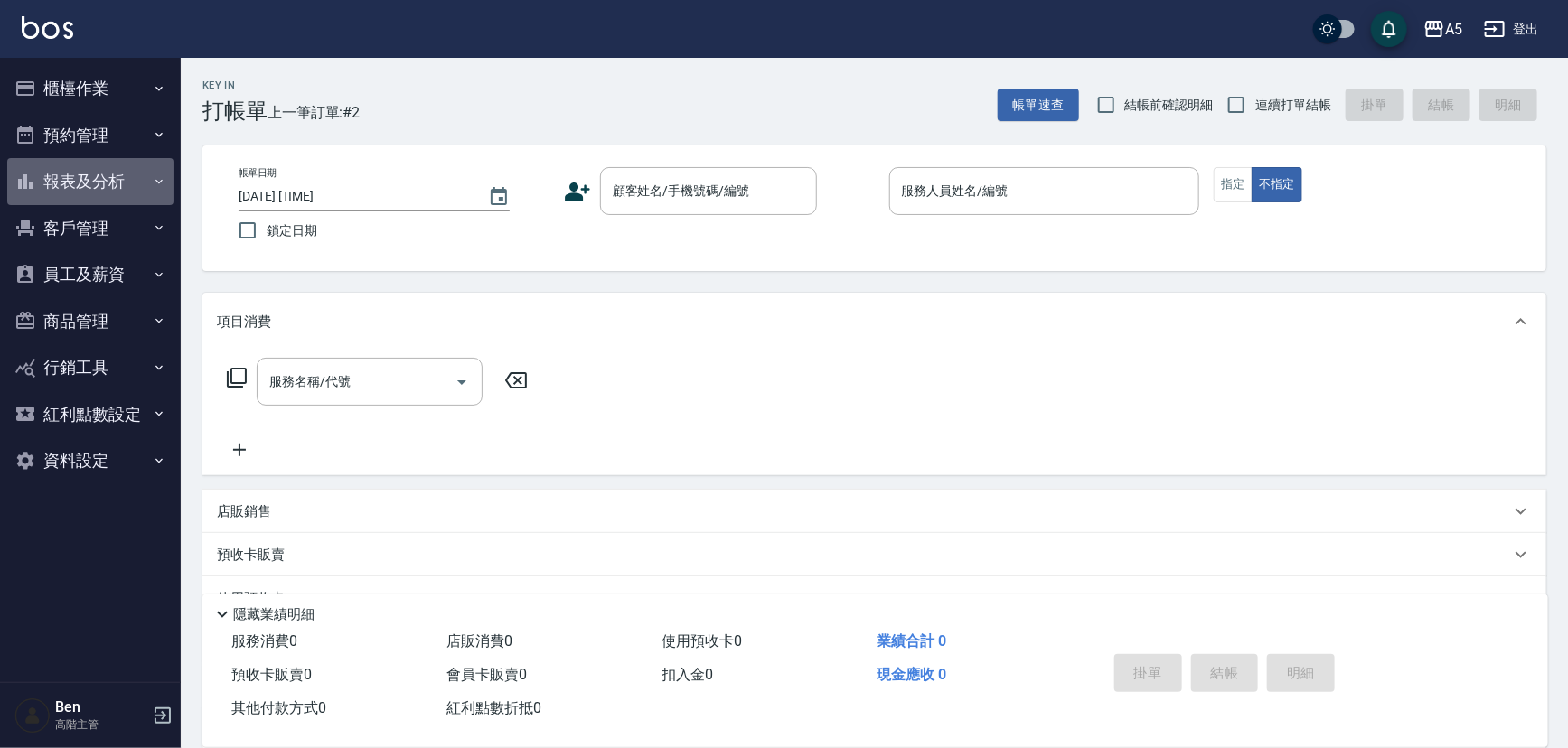 click on "報表及分析" at bounding box center (90, 182) 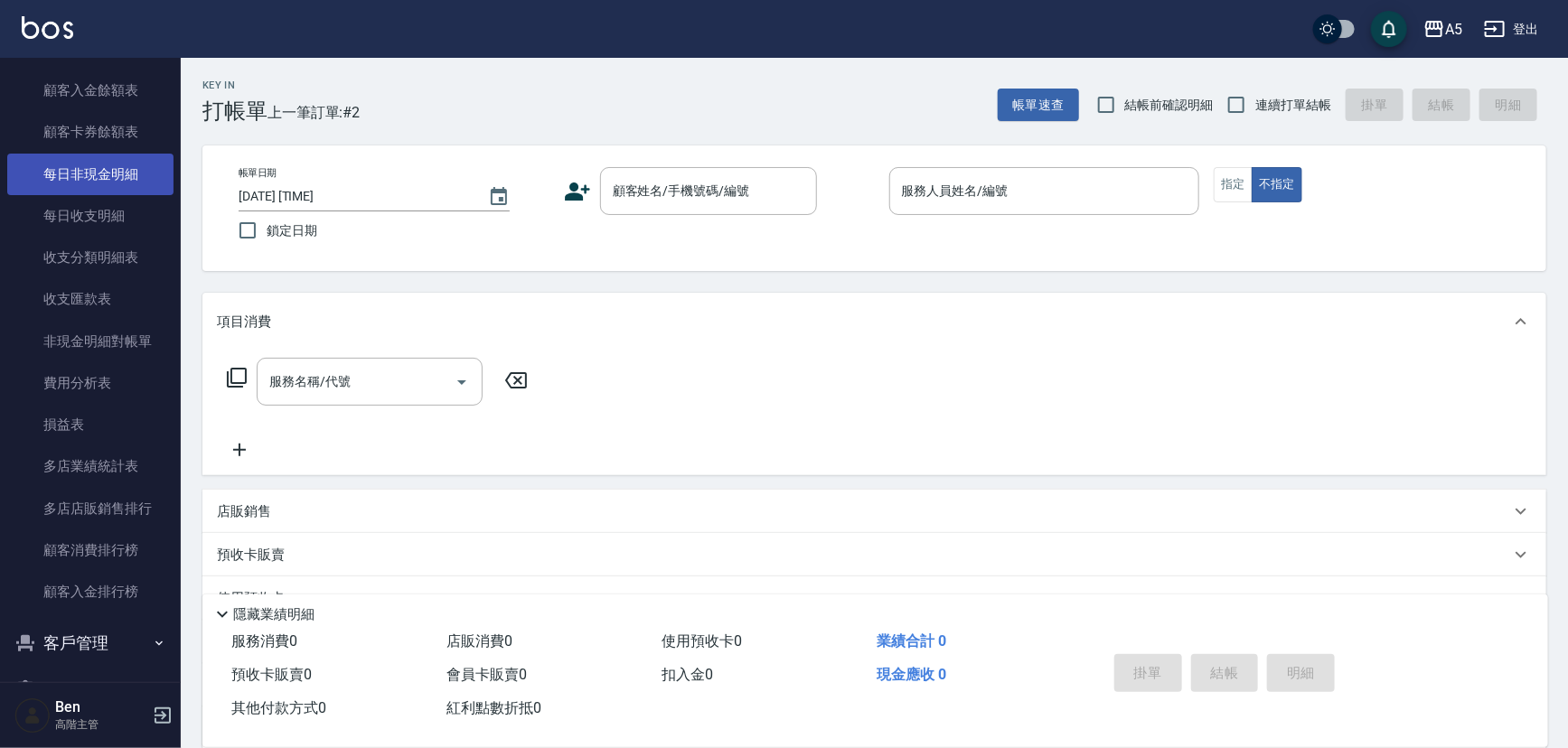 scroll, scrollTop: 1478, scrollLeft: 0, axis: vertical 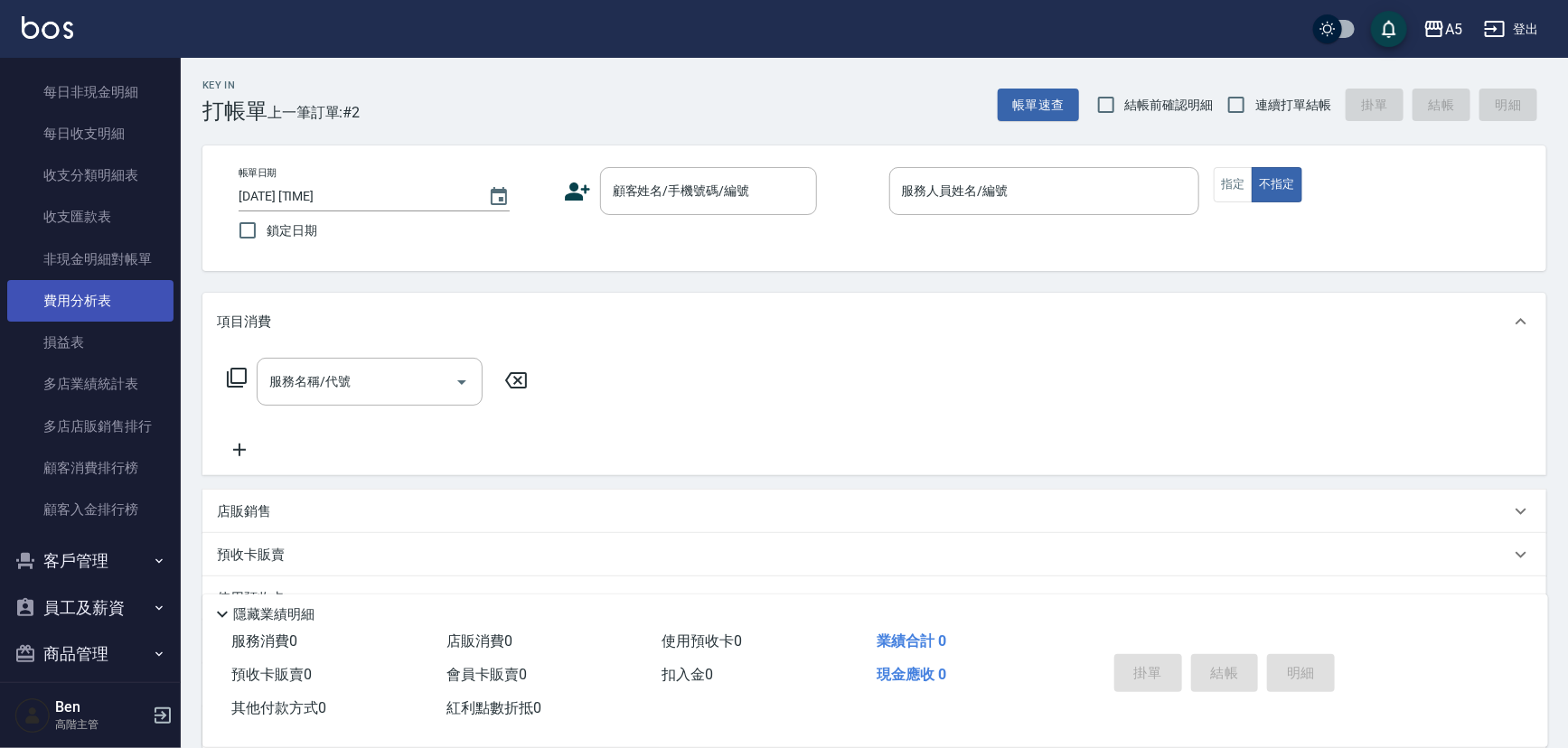 click on "費用分析表" at bounding box center [90, 301] 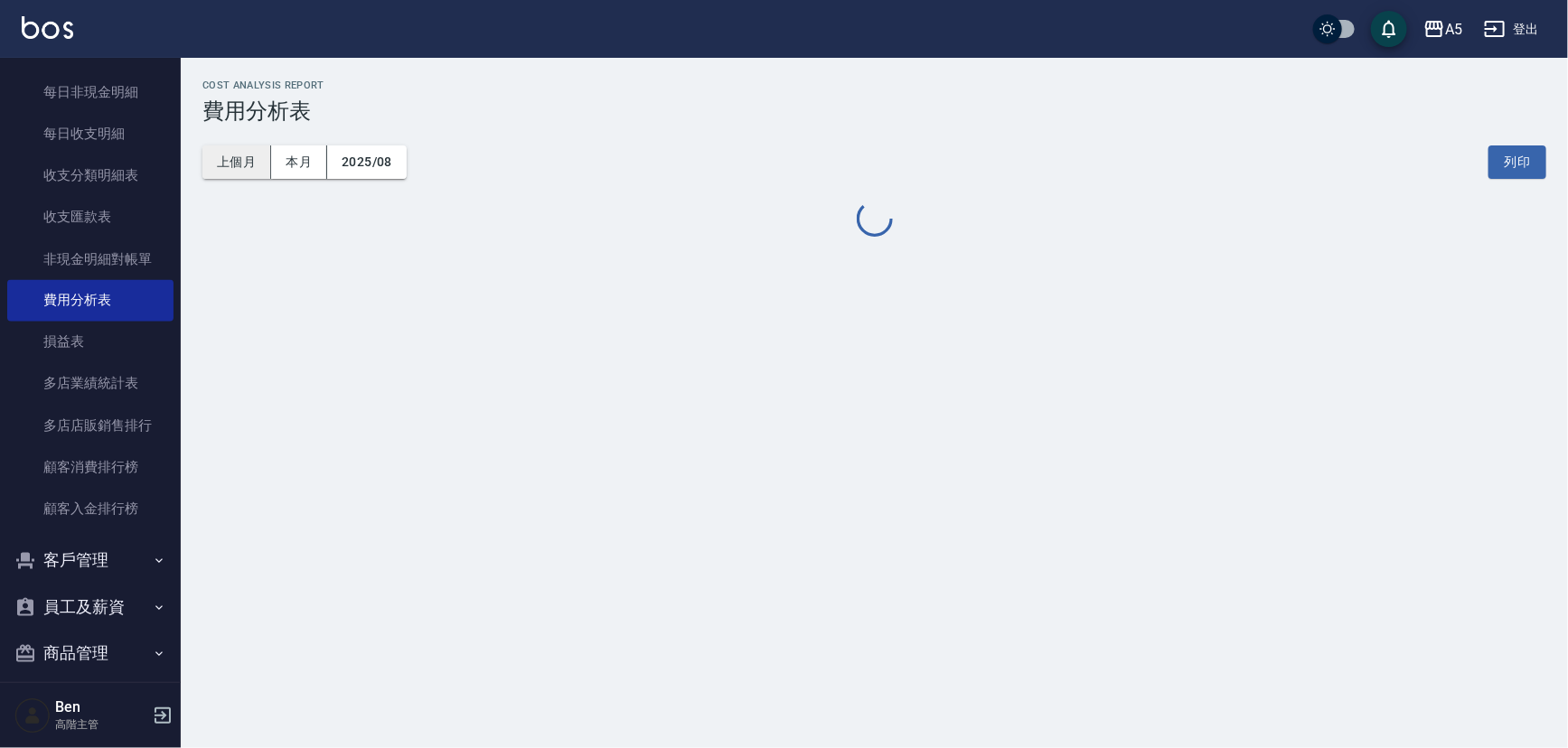 click on "上個月" at bounding box center (237, 162) 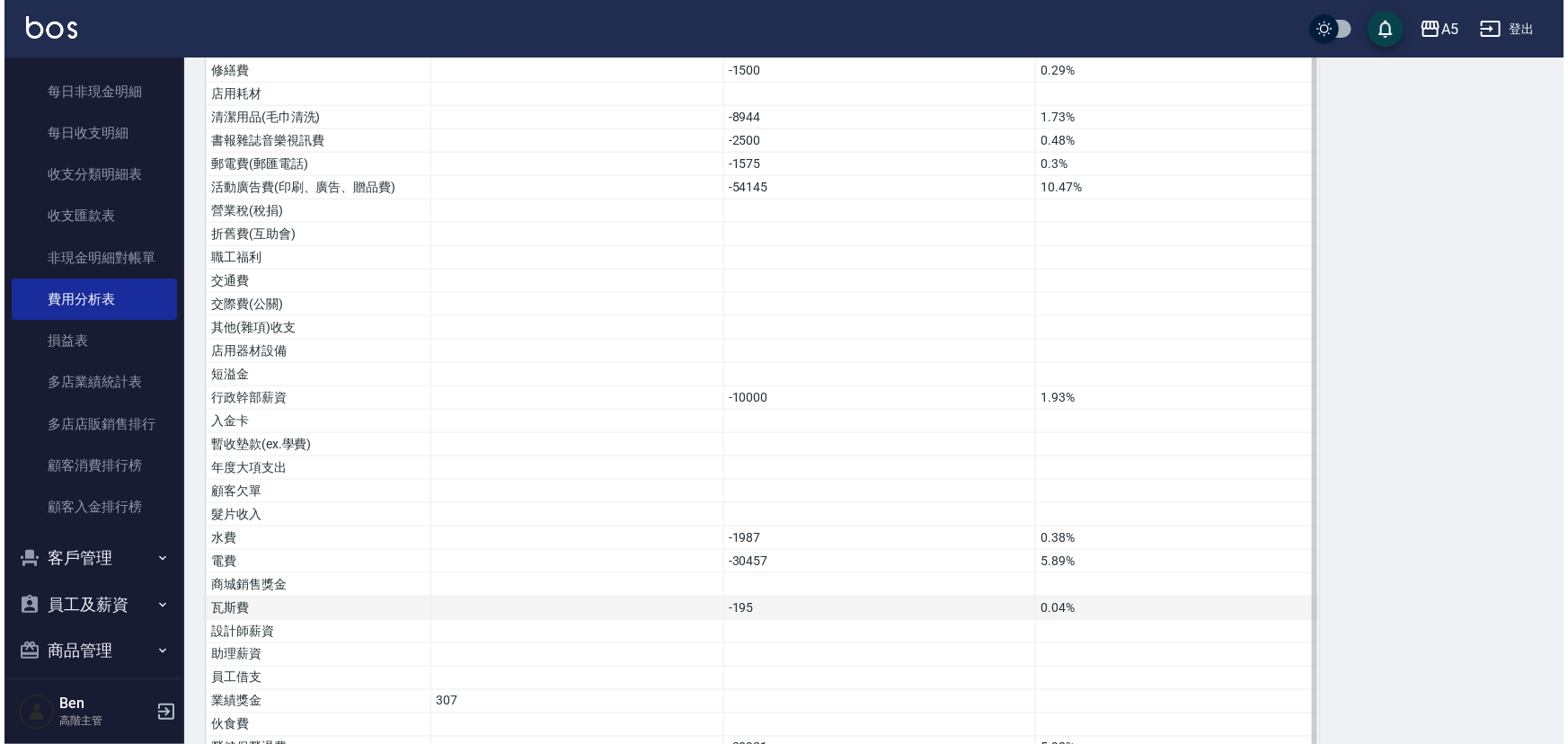 scroll, scrollTop: 1206, scrollLeft: 0, axis: vertical 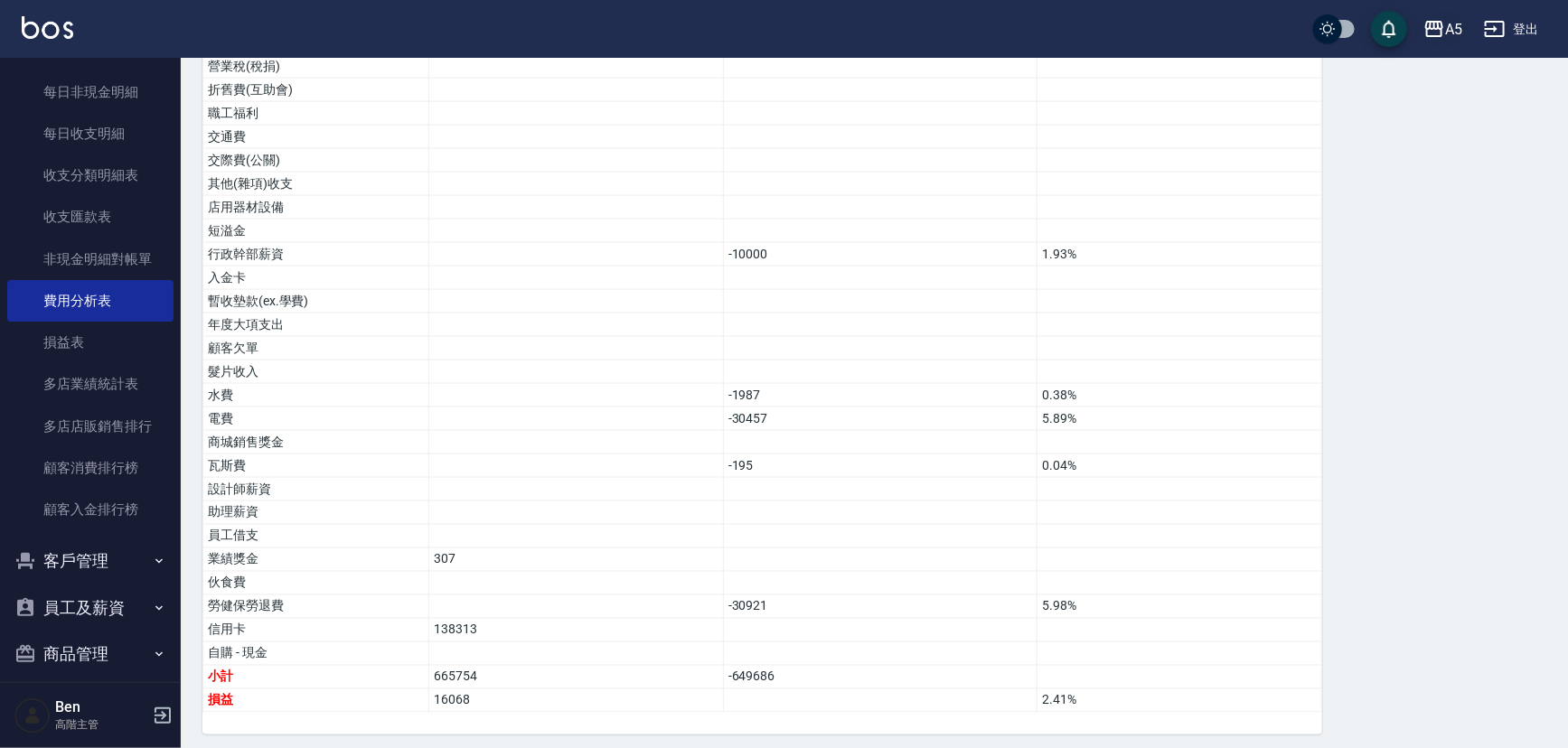 click on "A5" at bounding box center (1453, 29) 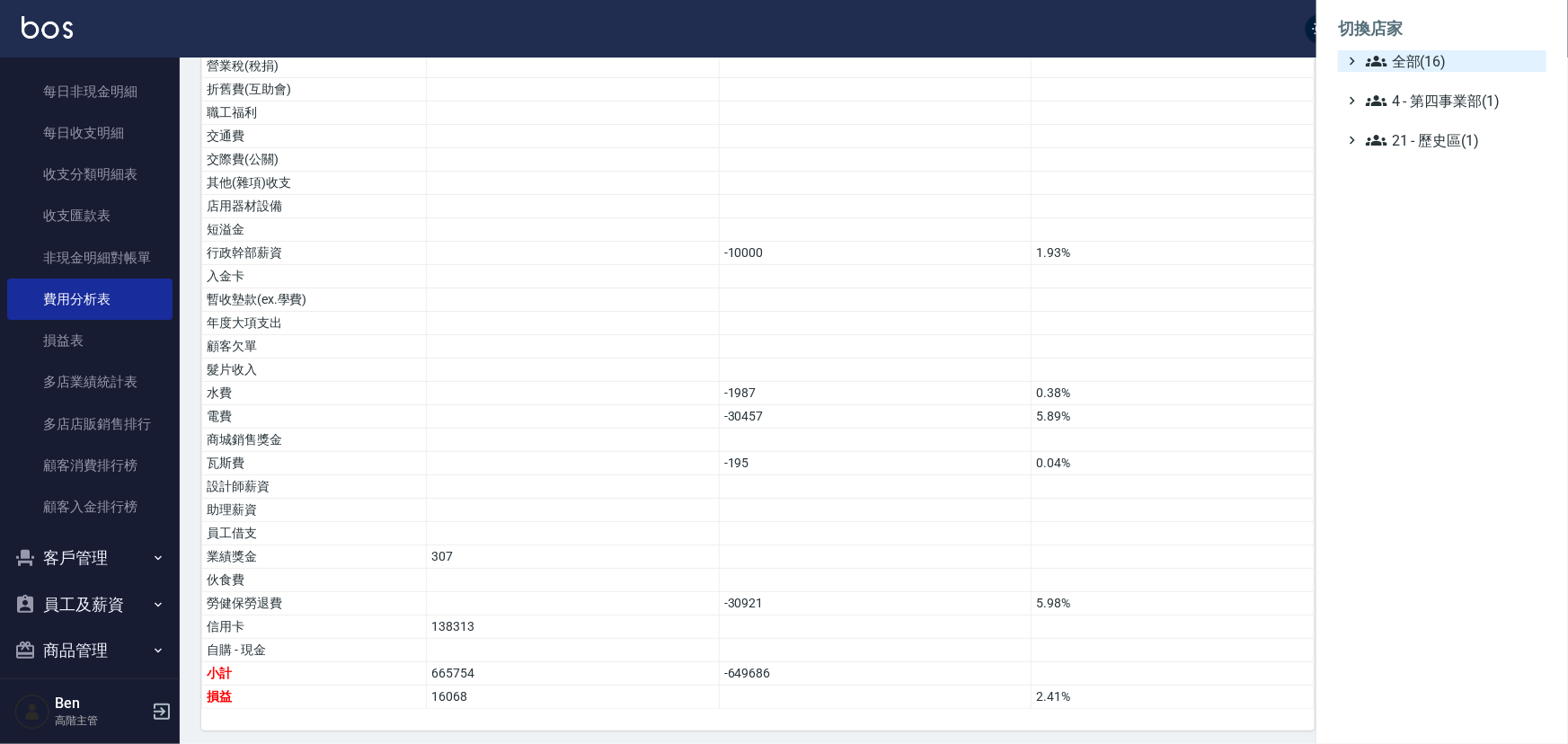 click on "全部(16)" at bounding box center [1452, 61] 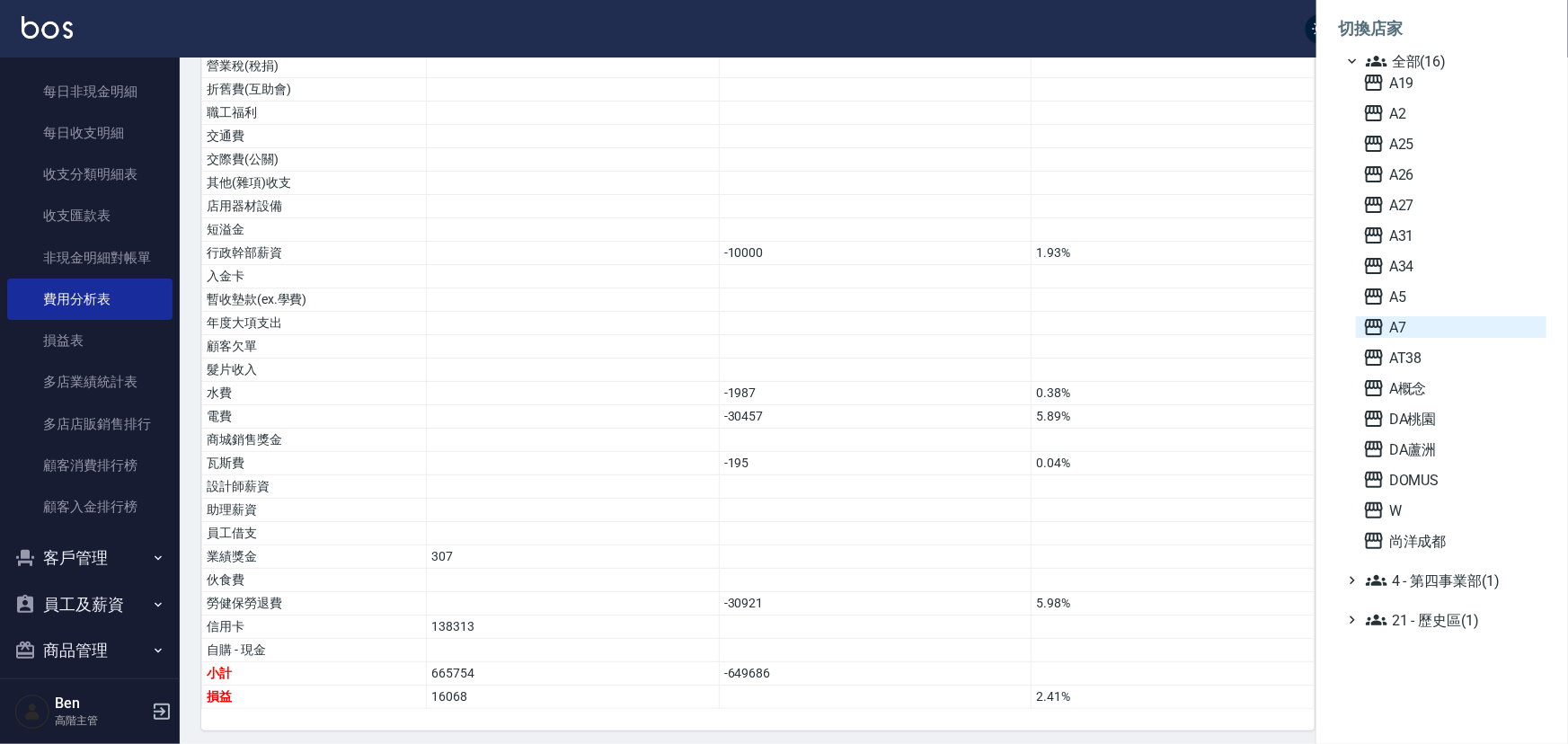 click on "A7" at bounding box center (1451, 327) 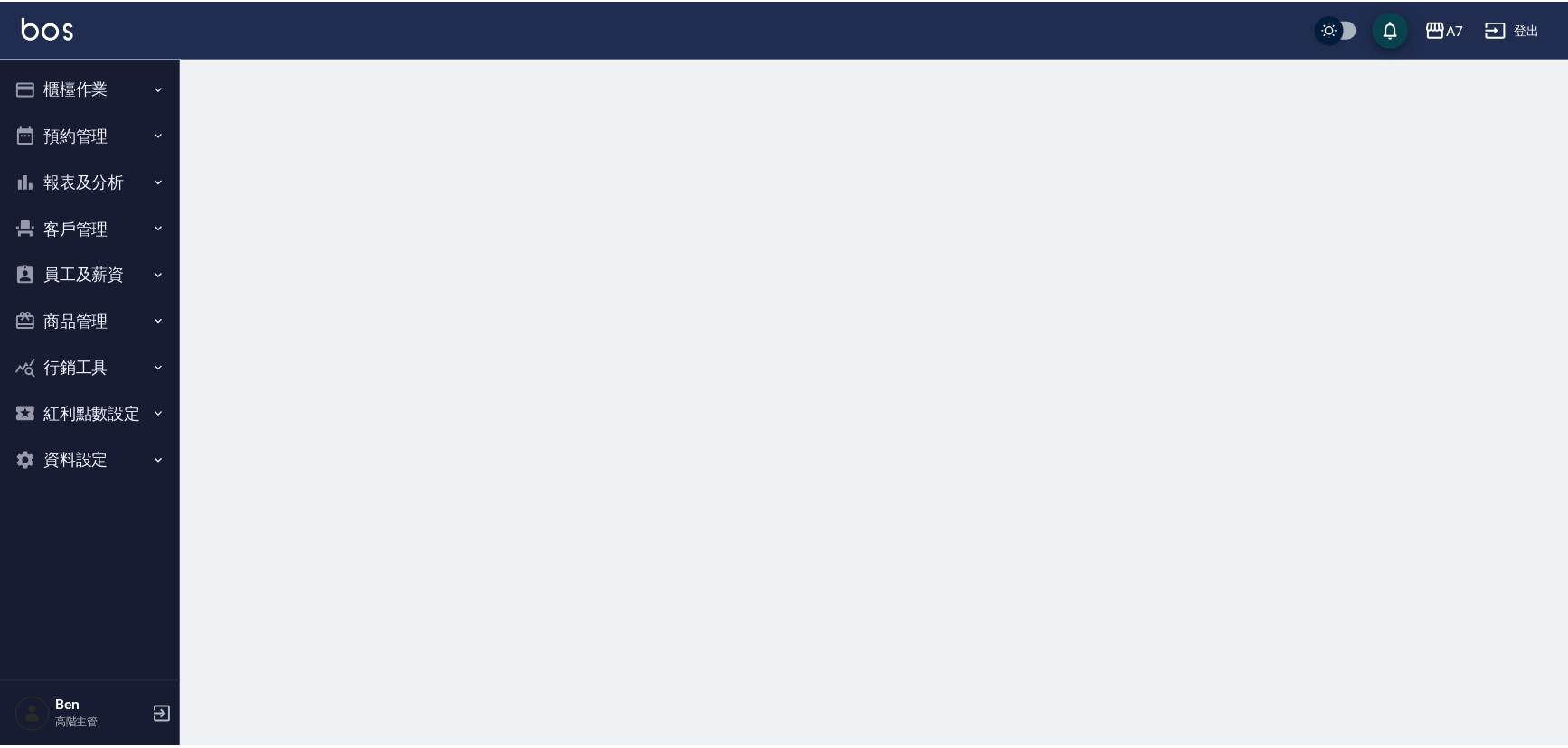 scroll, scrollTop: 0, scrollLeft: 0, axis: both 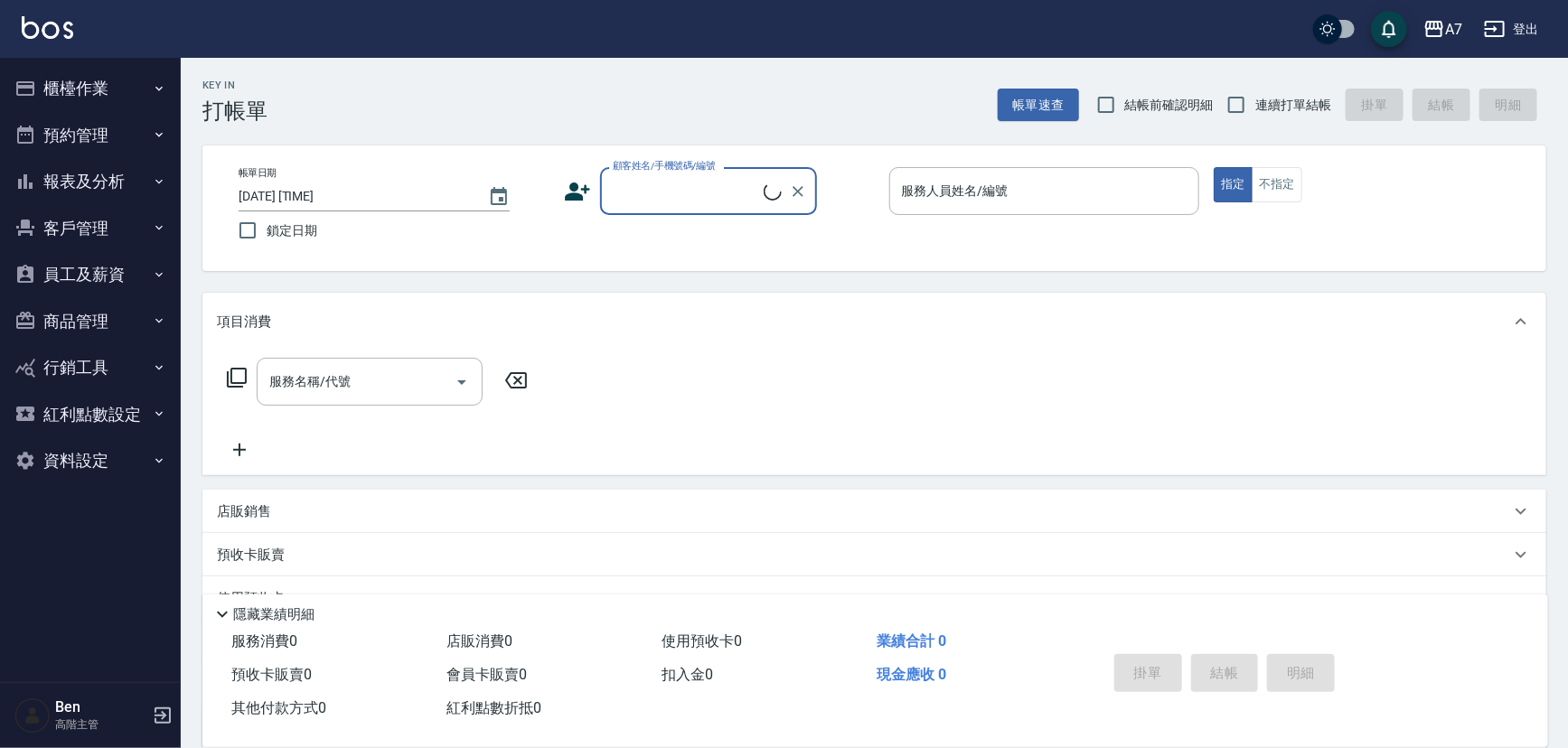click on "報表及分析" at bounding box center [90, 182] 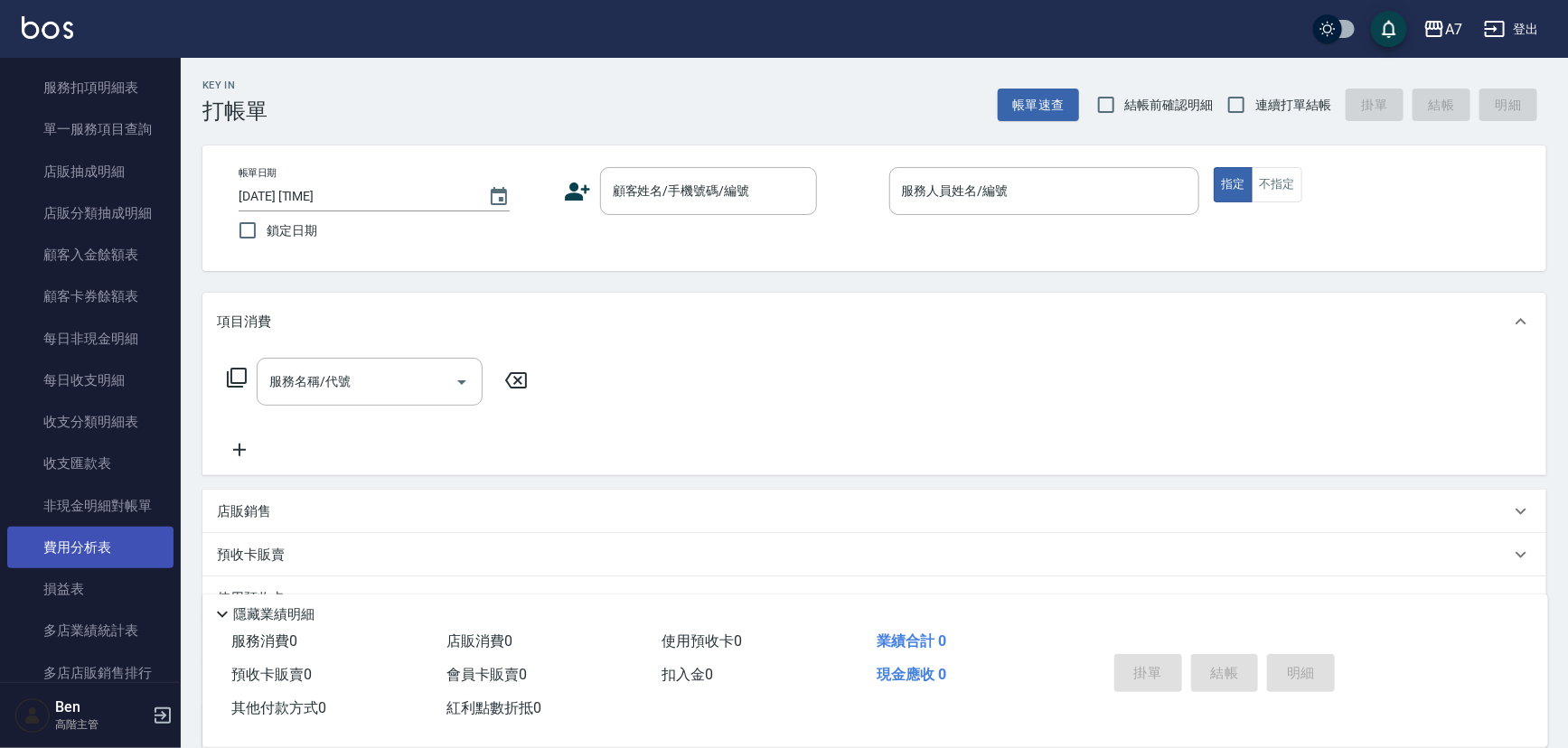scroll, scrollTop: 1396, scrollLeft: 0, axis: vertical 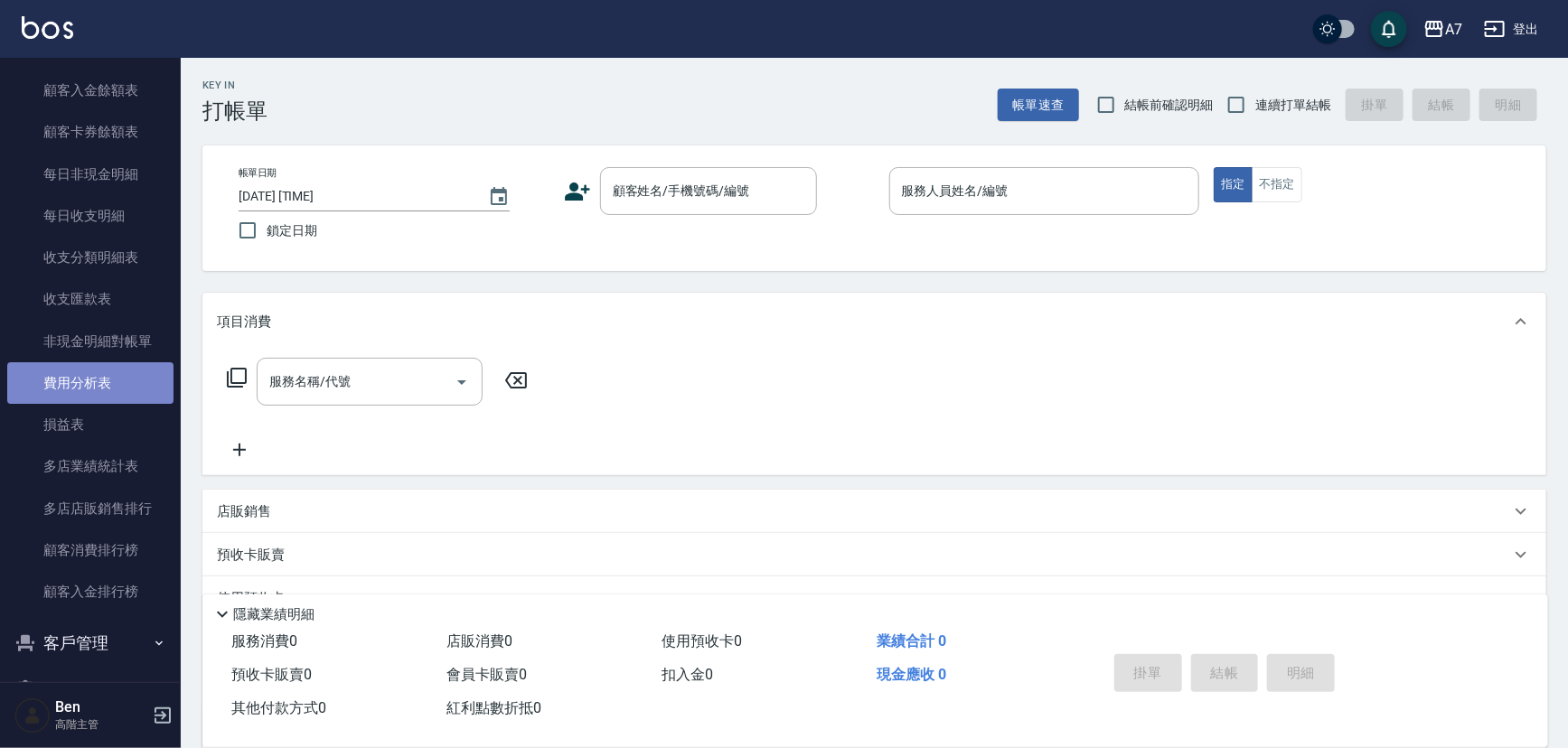 click on "費用分析表" at bounding box center (90, 383) 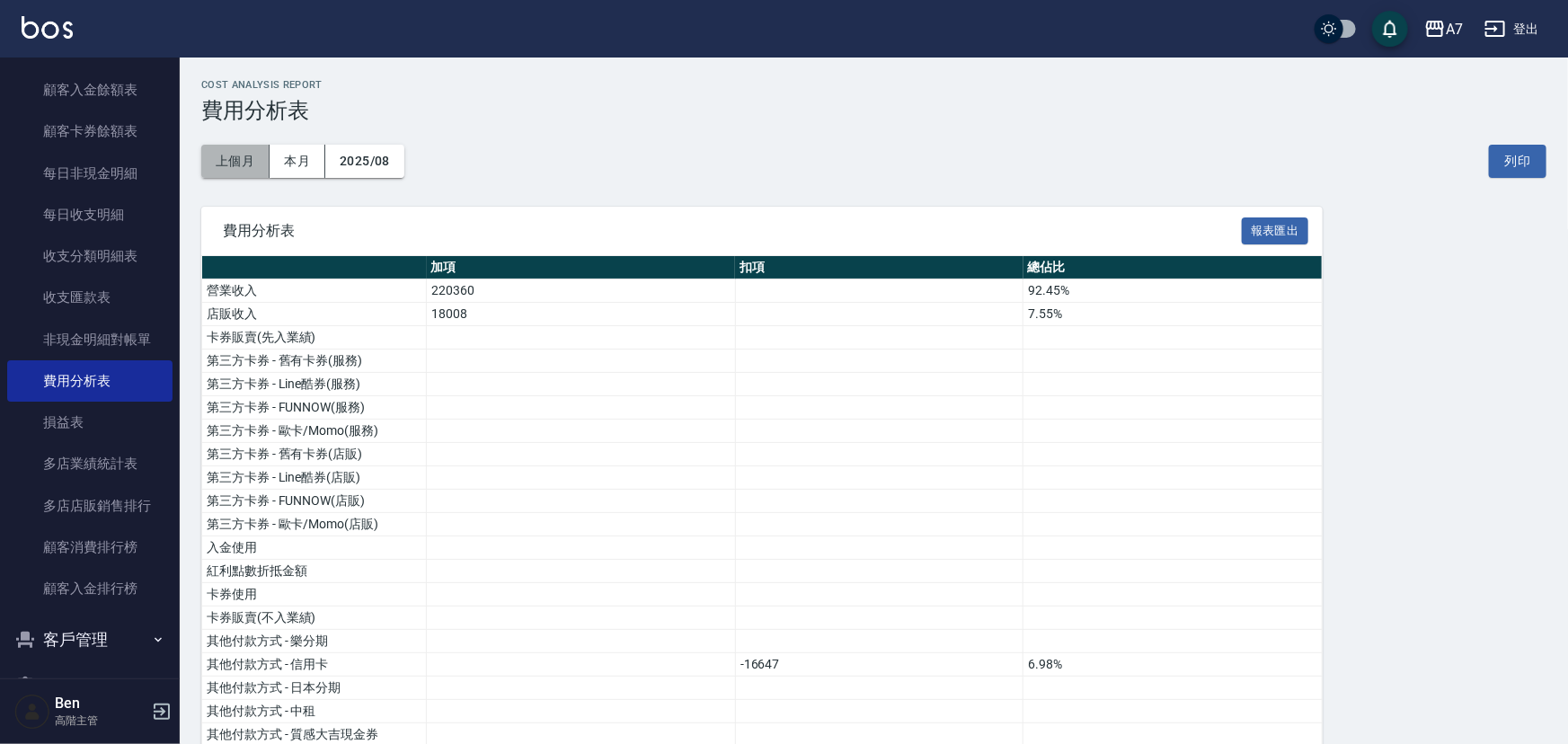click on "上個月" at bounding box center [235, 161] 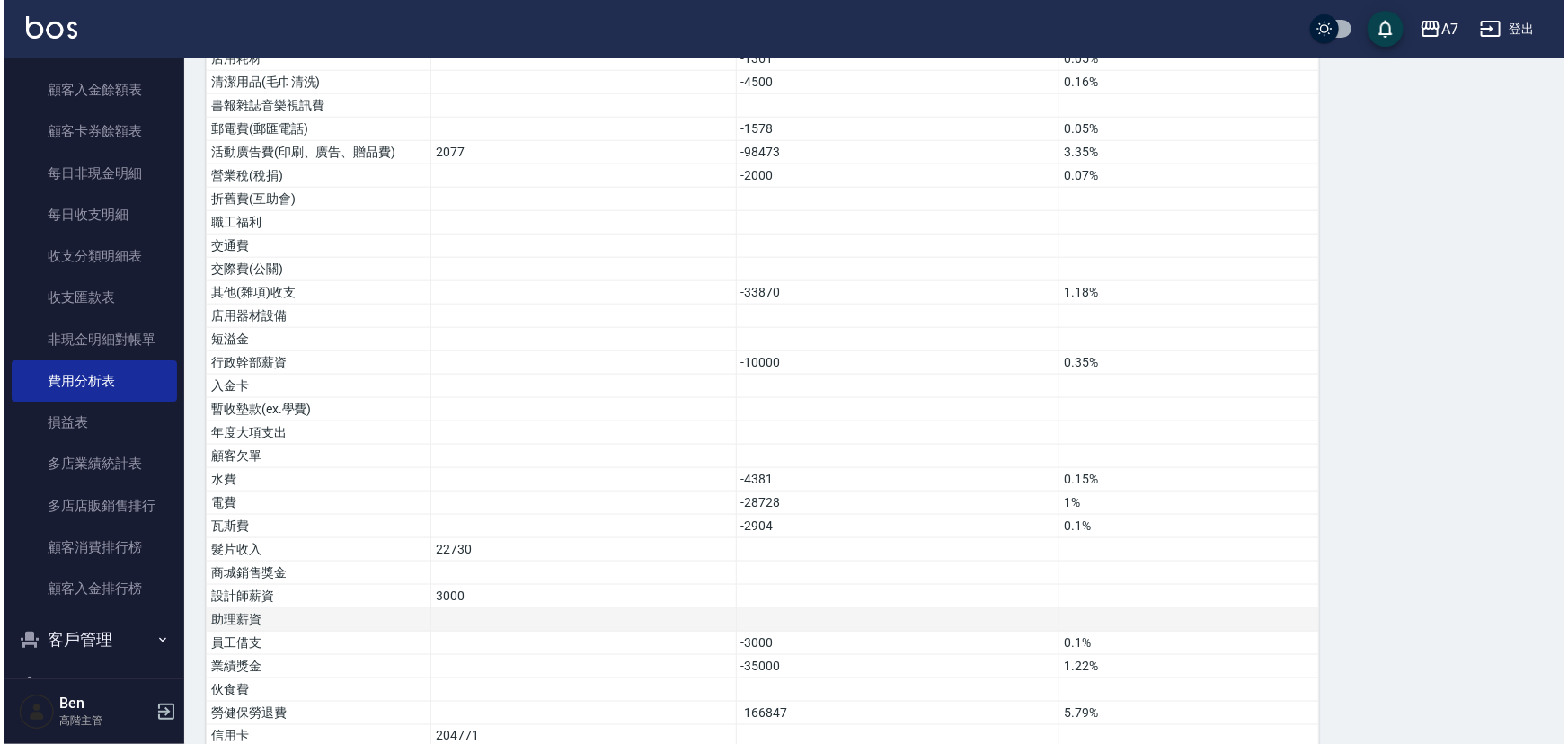 scroll, scrollTop: 1089, scrollLeft: 0, axis: vertical 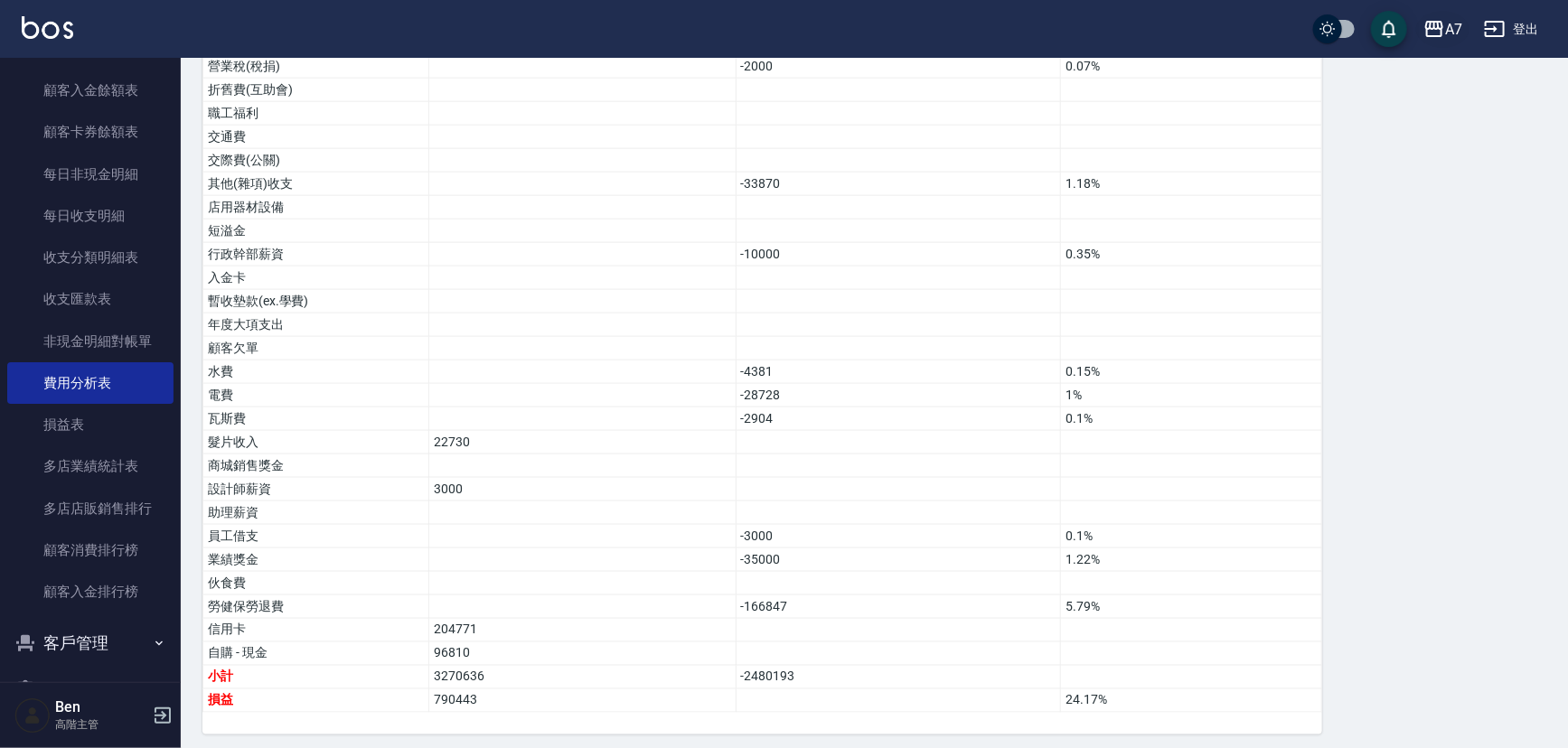 click 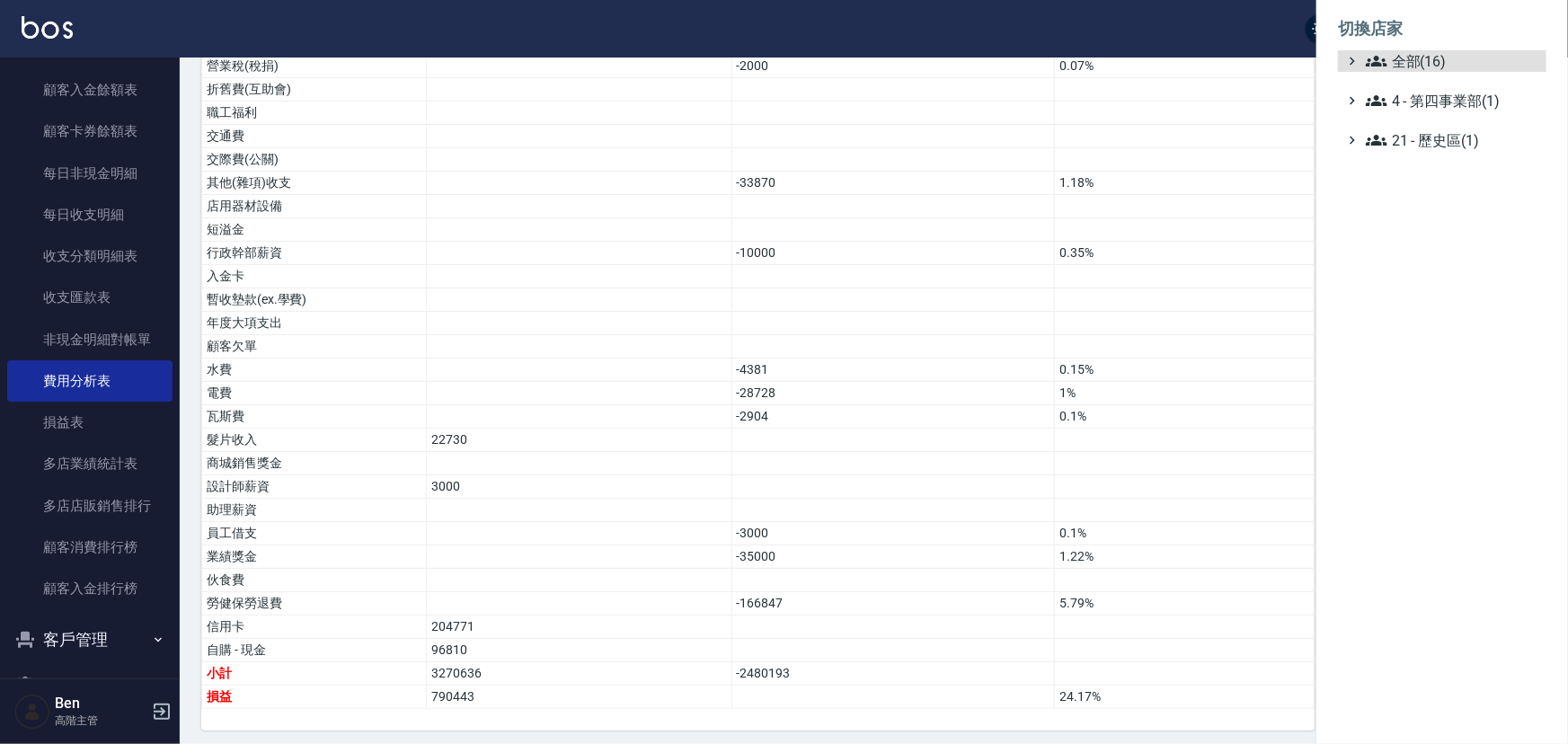 click on "全部(16) 4 - 第四事業部(1) 21 - 歷史區(1)" at bounding box center (1442, 101) 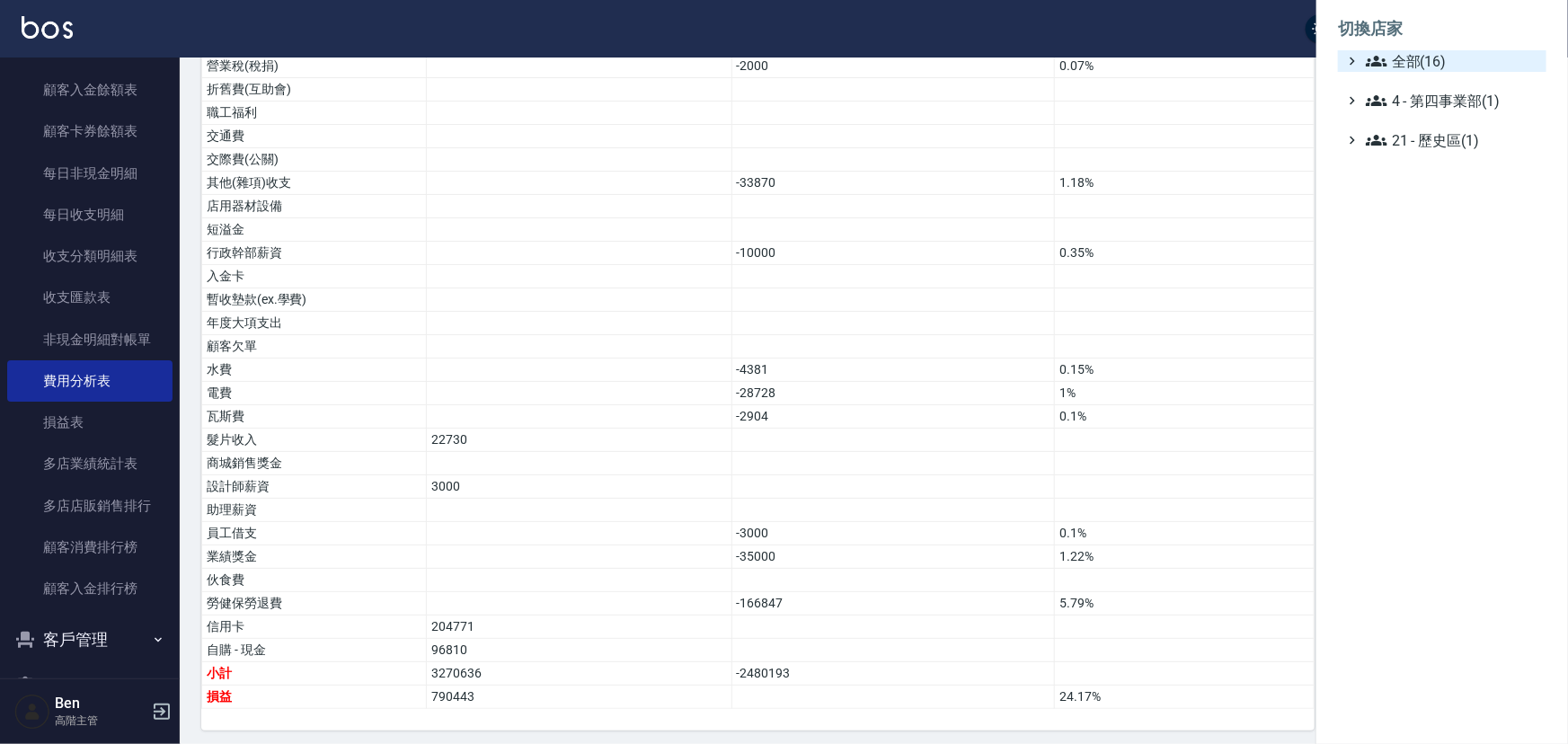 click on "全部(16)" at bounding box center (1452, 61) 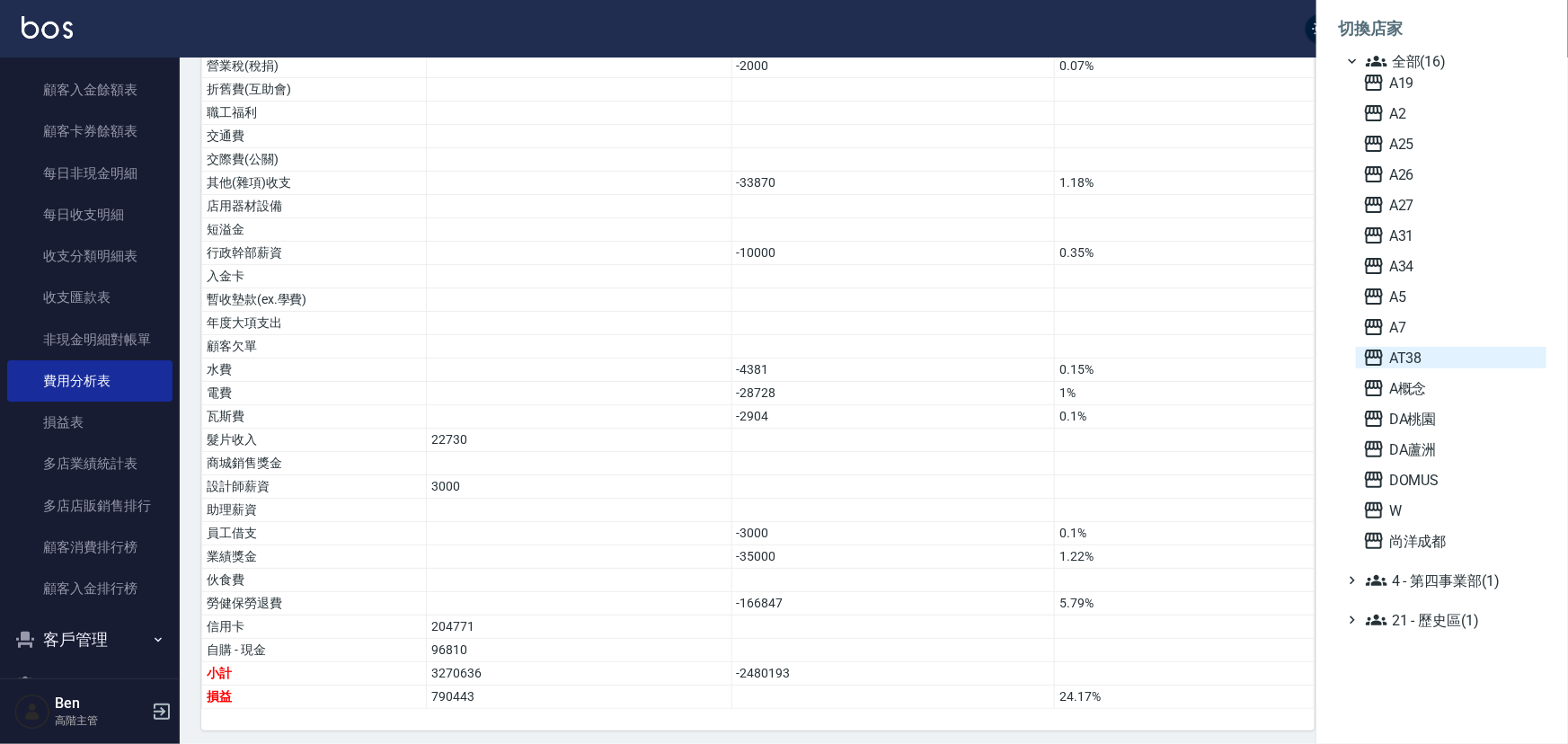 click on "AT38" at bounding box center (1451, 358) 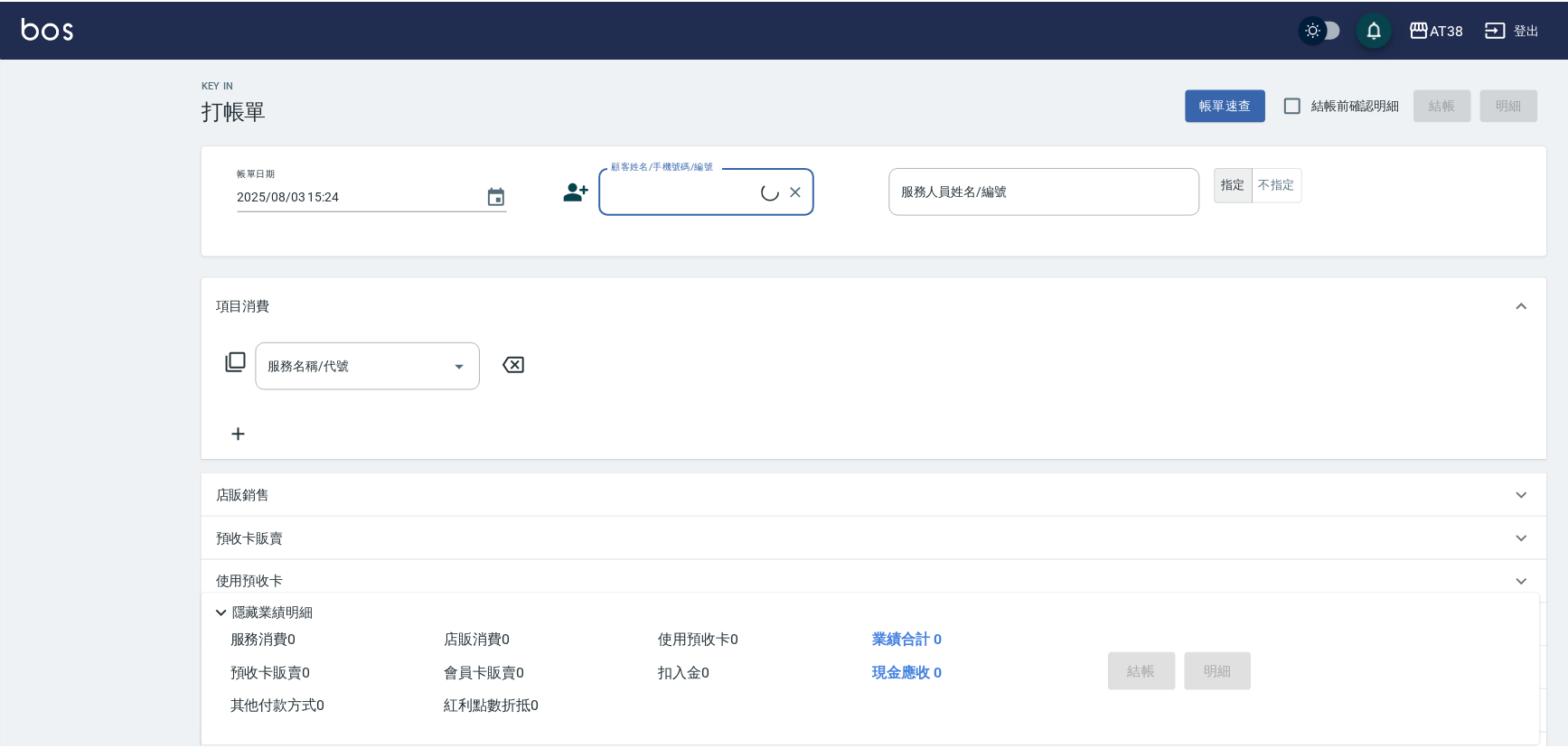 scroll, scrollTop: 0, scrollLeft: 0, axis: both 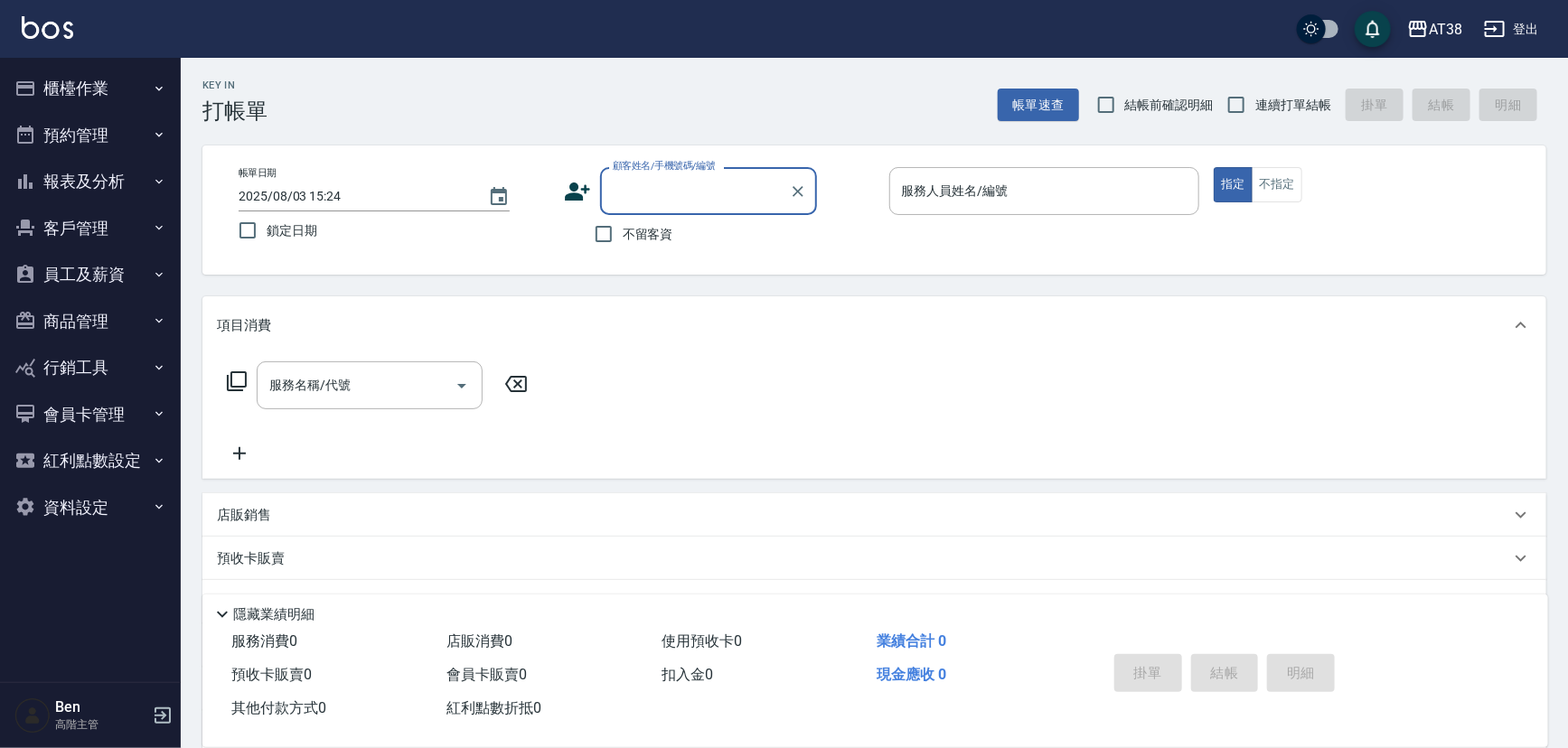 click on "報表及分析" at bounding box center [90, 182] 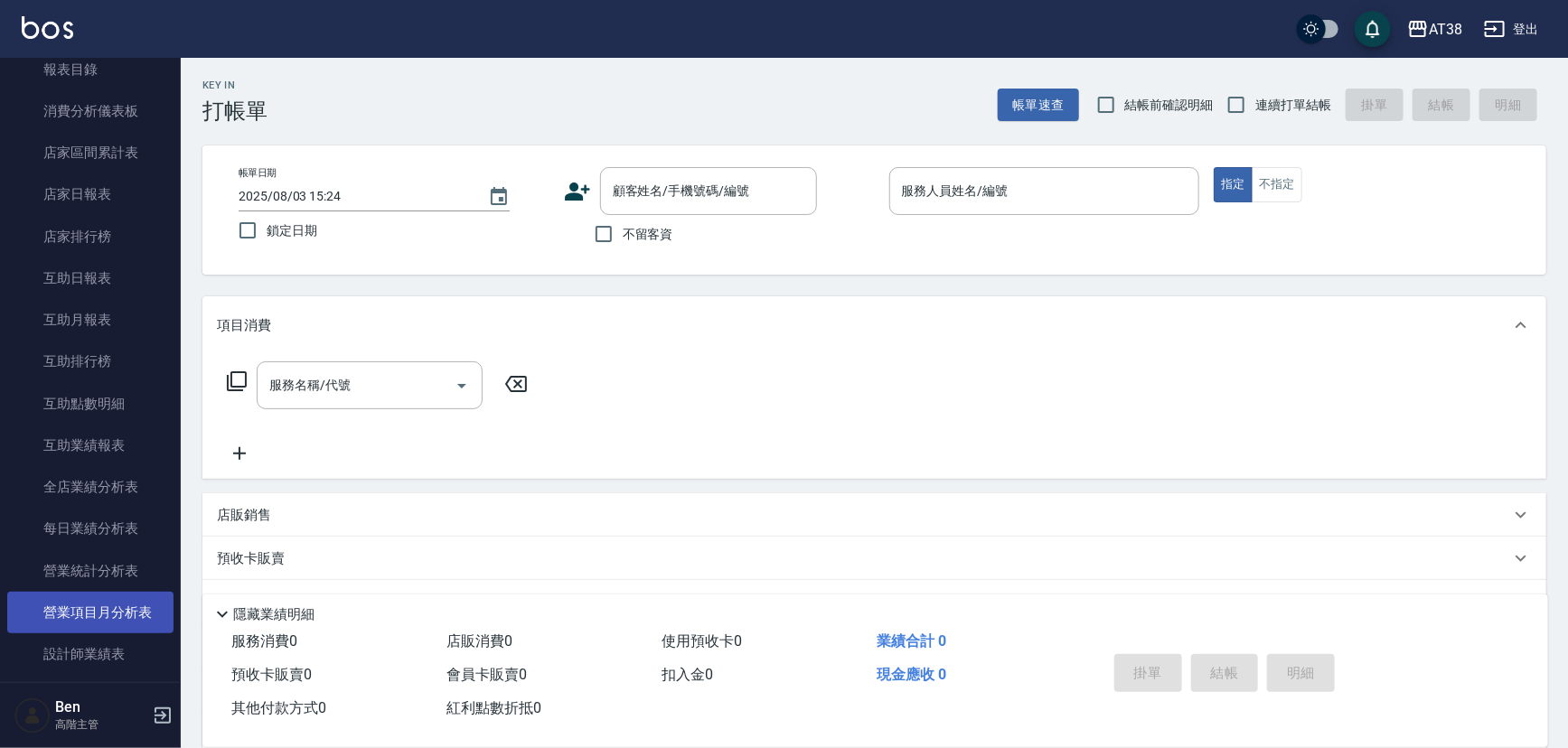 scroll, scrollTop: 410, scrollLeft: 0, axis: vertical 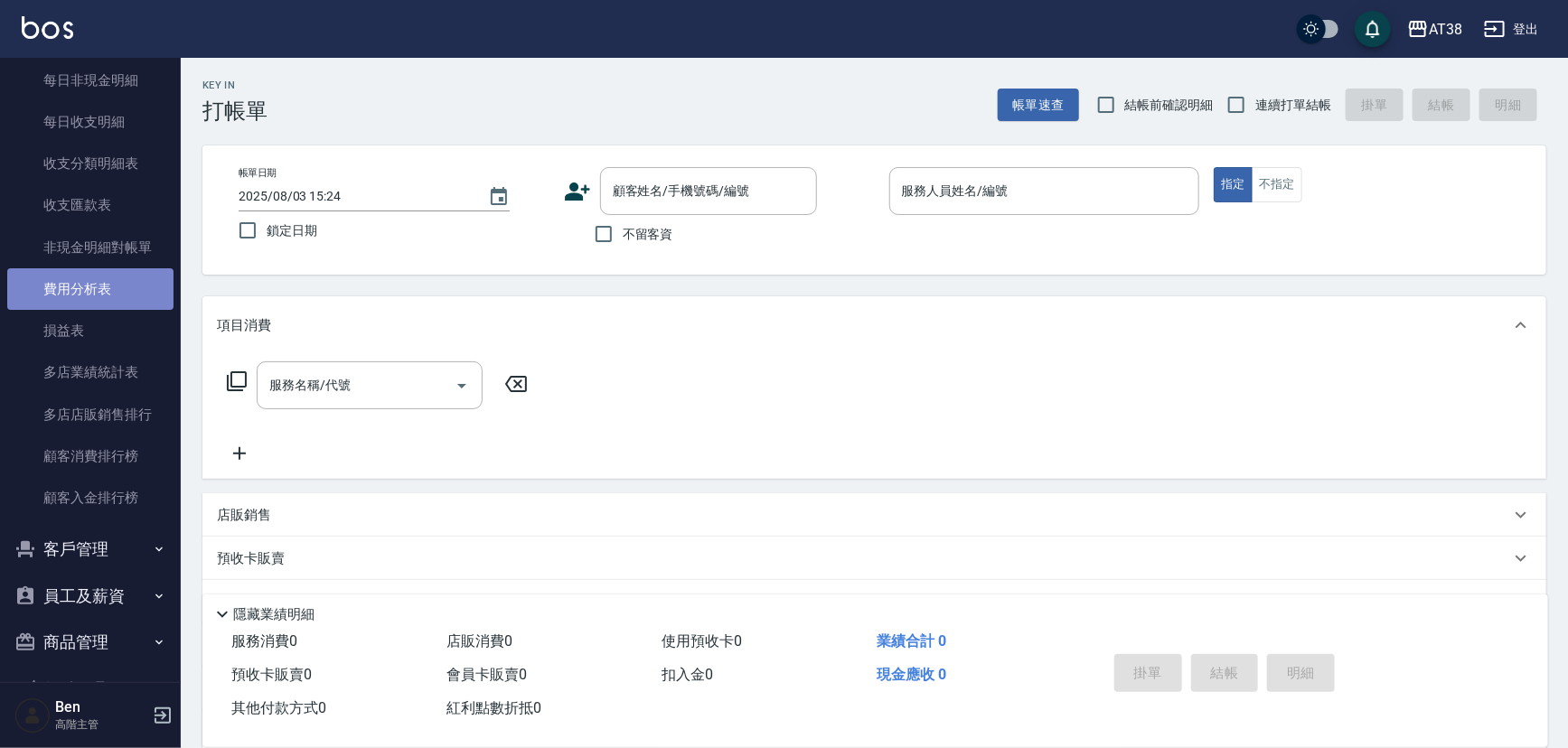 click on "費用分析表" at bounding box center [90, 289] 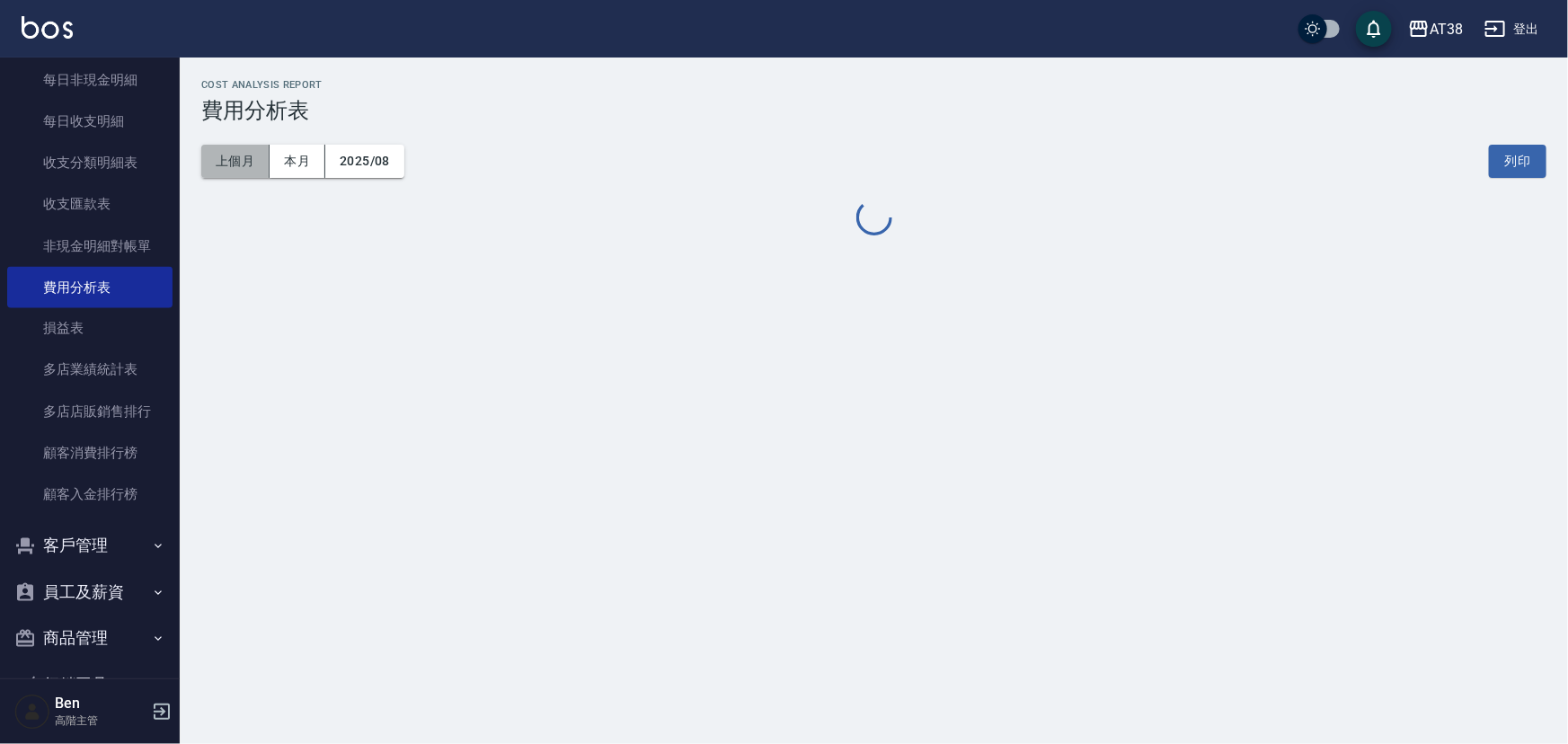 click on "上個月" at bounding box center [235, 161] 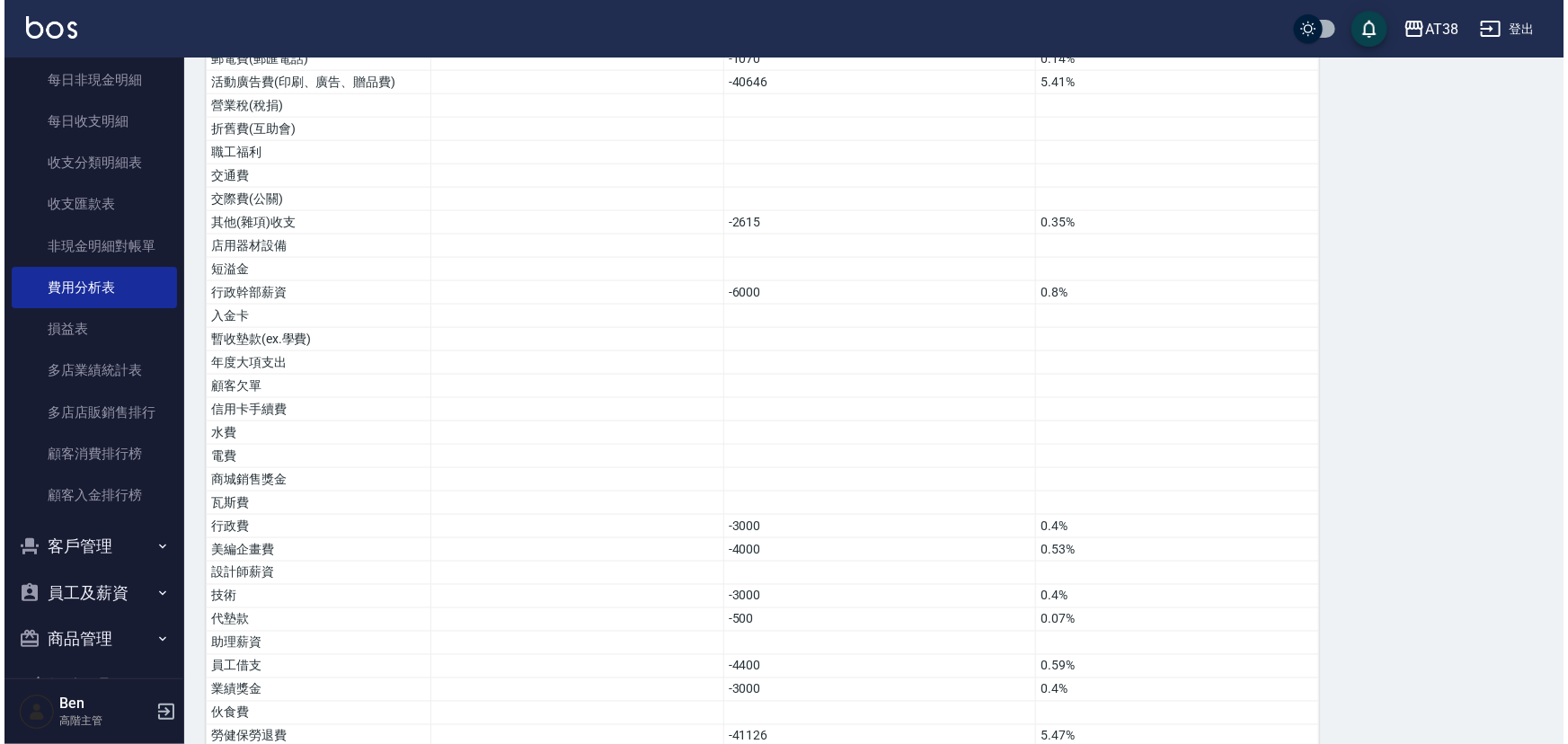 scroll, scrollTop: 1276, scrollLeft: 0, axis: vertical 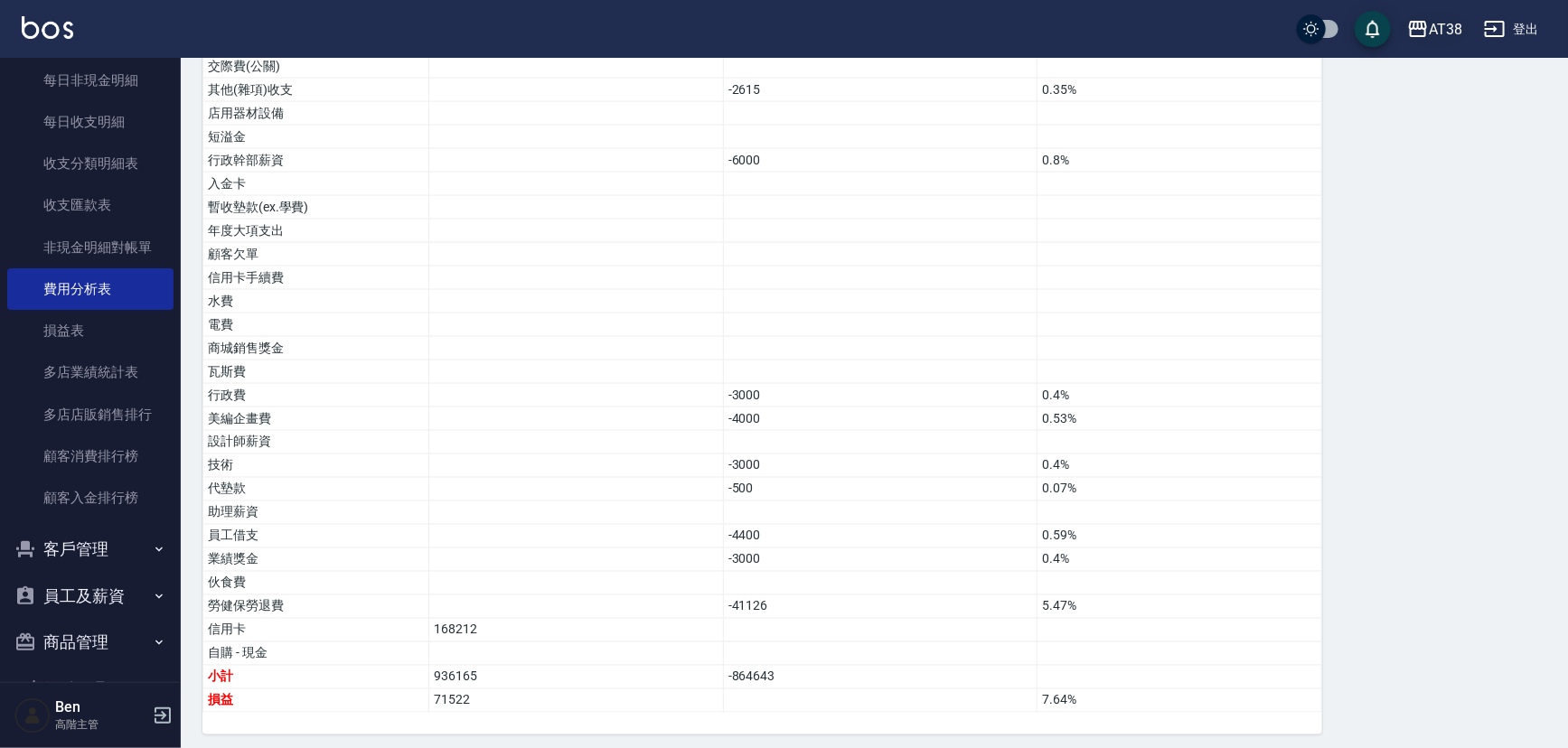click on "AT38" at bounding box center (1434, 29) 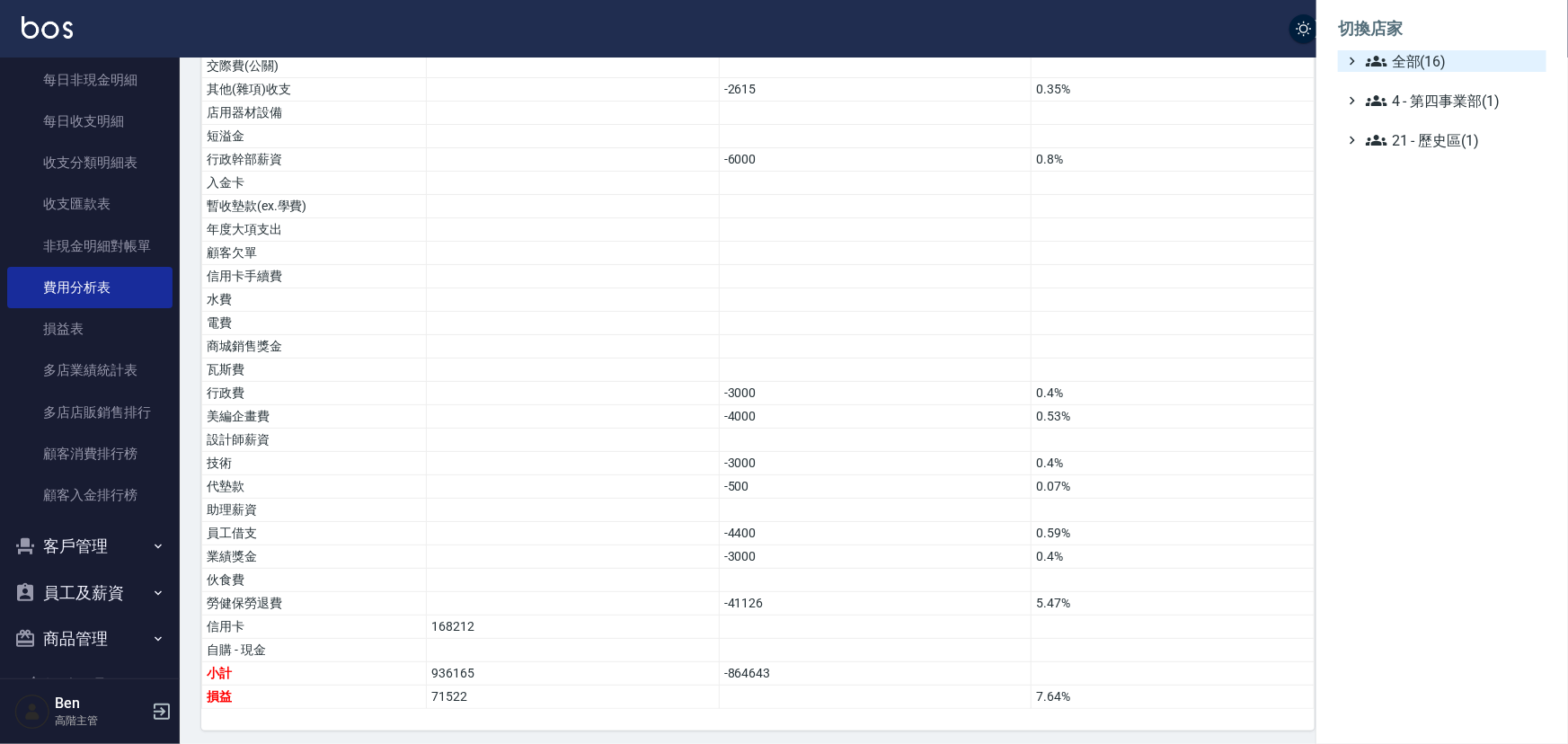 click on "全部(16)" at bounding box center [1452, 61] 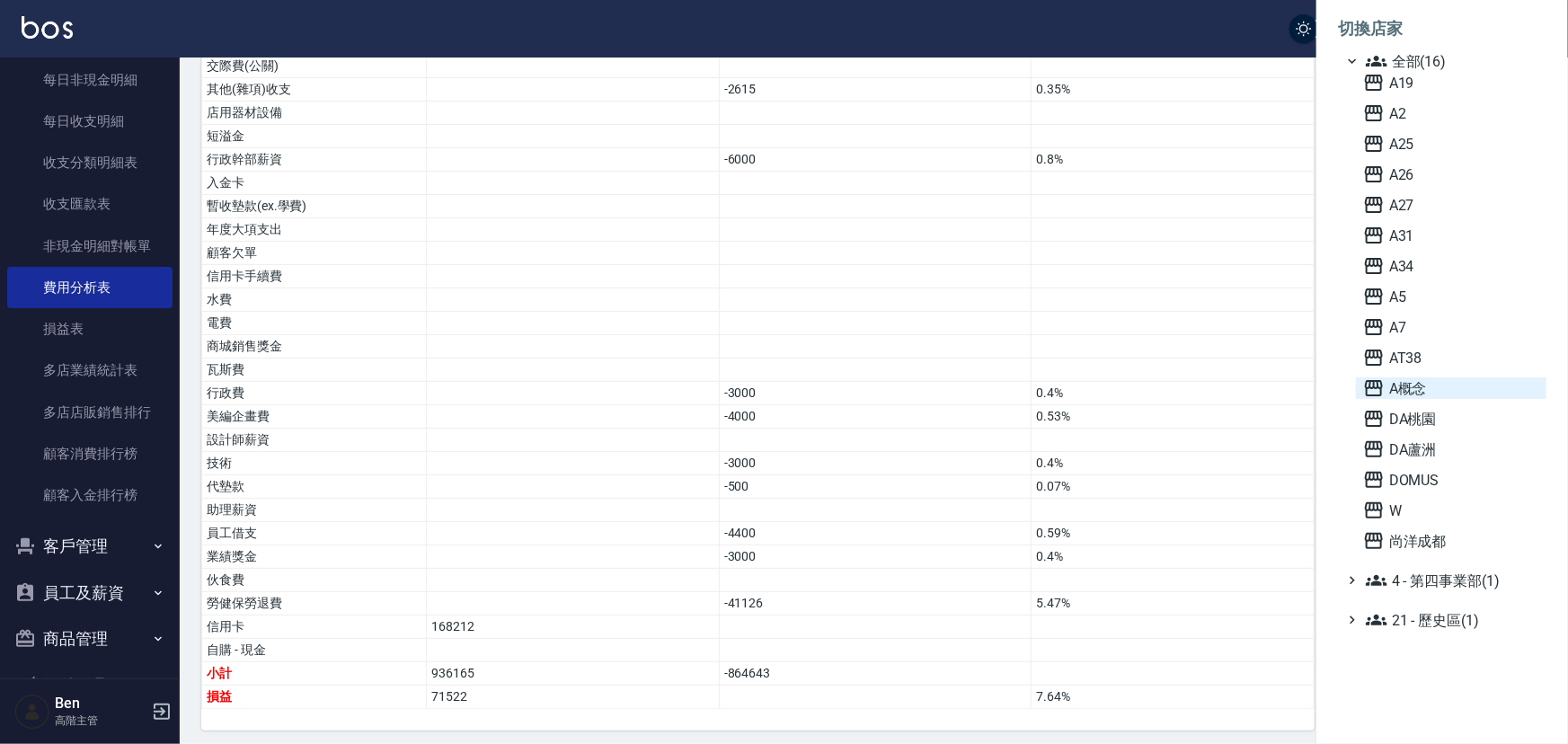click on "A概念" at bounding box center (1451, 388) 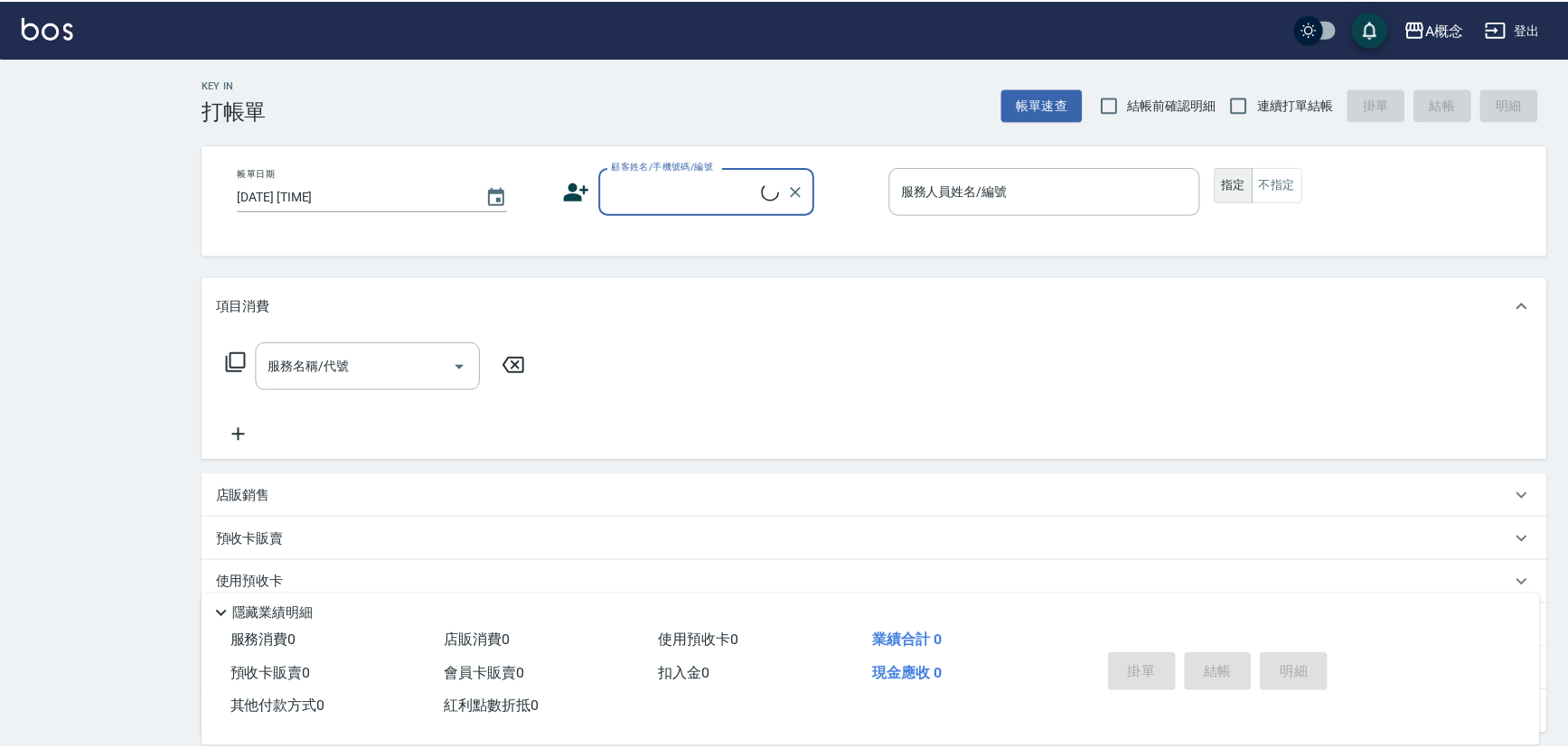 scroll, scrollTop: 0, scrollLeft: 0, axis: both 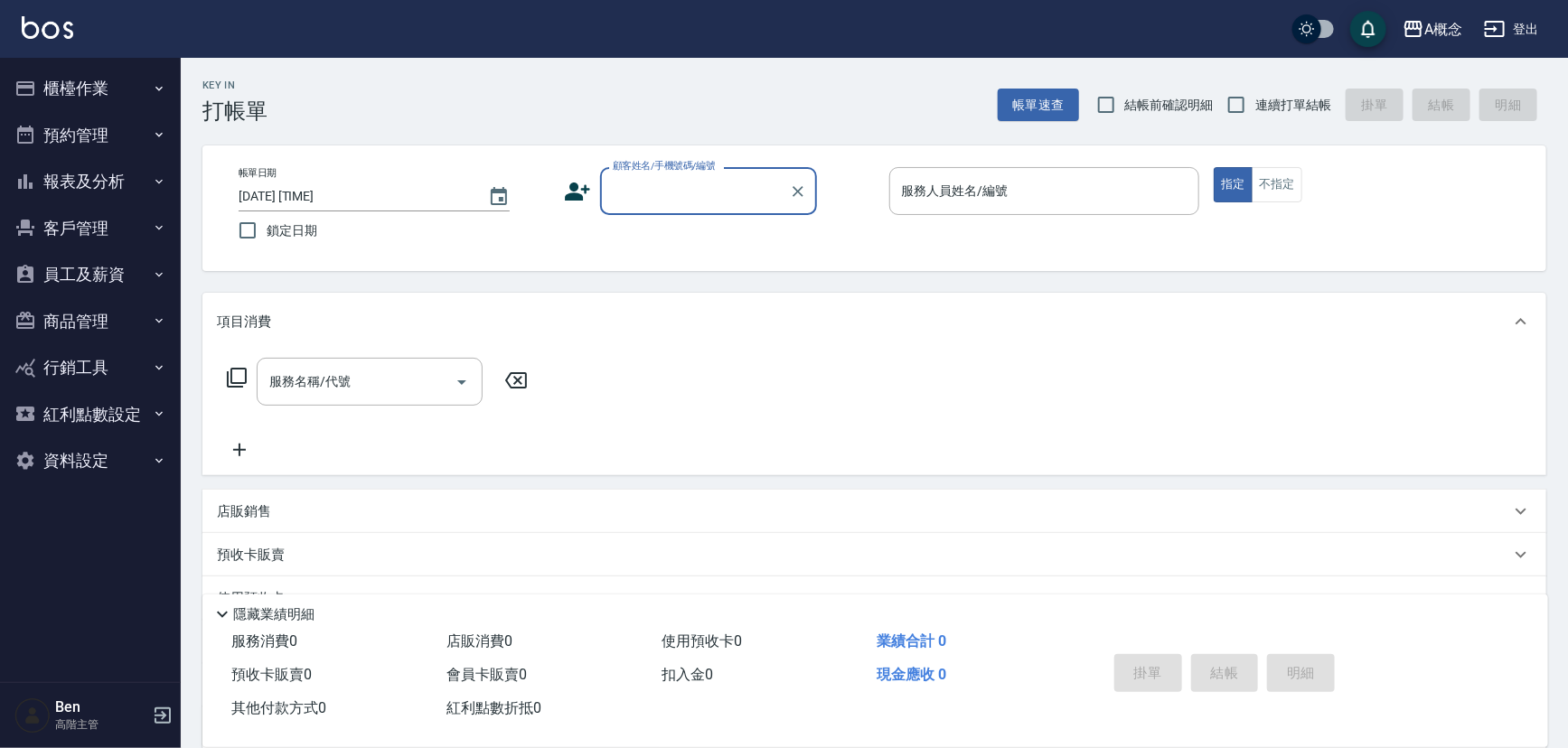 click on "報表及分析" at bounding box center (90, 182) 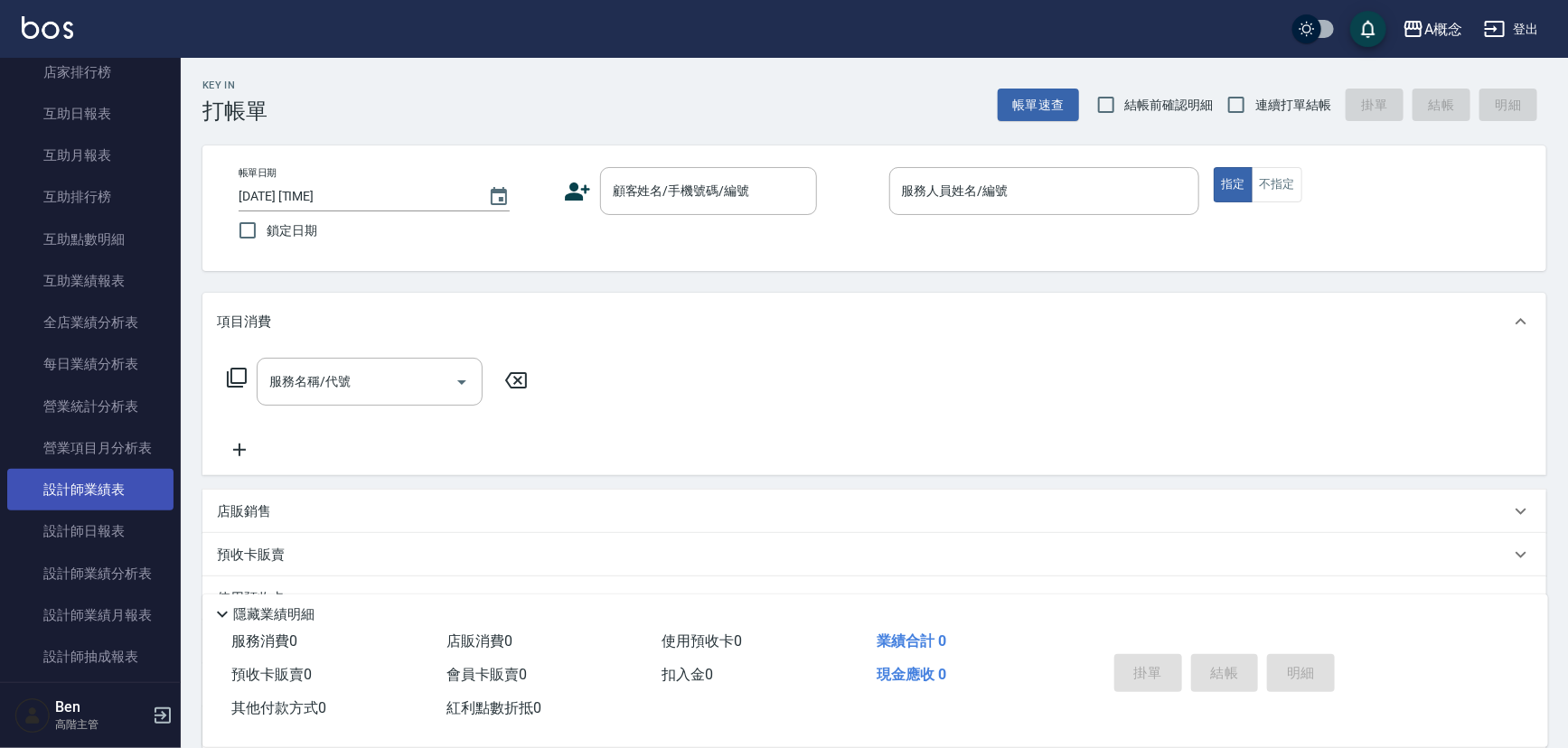 scroll, scrollTop: 492, scrollLeft: 0, axis: vertical 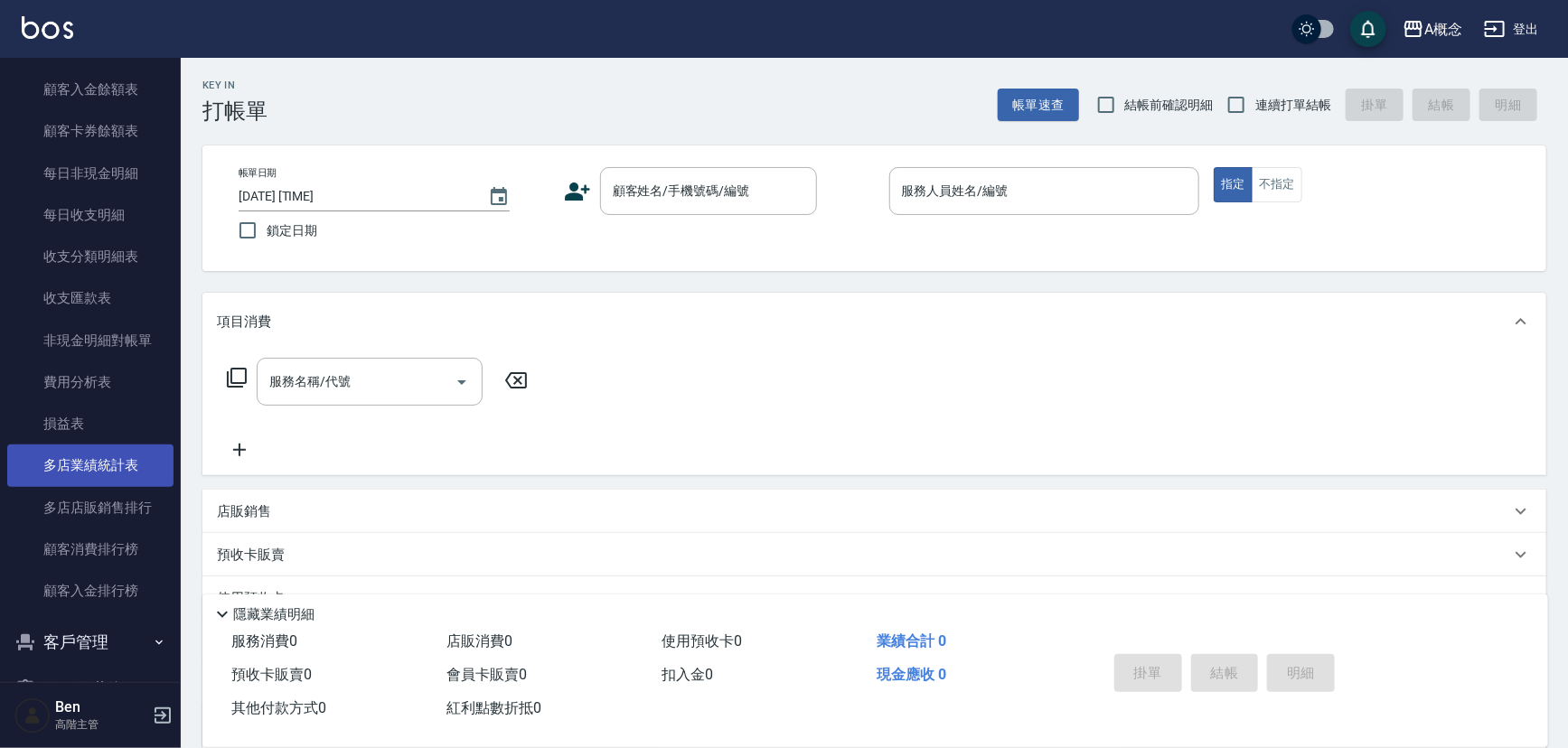 click on "多店業績統計表" at bounding box center (90, 465) 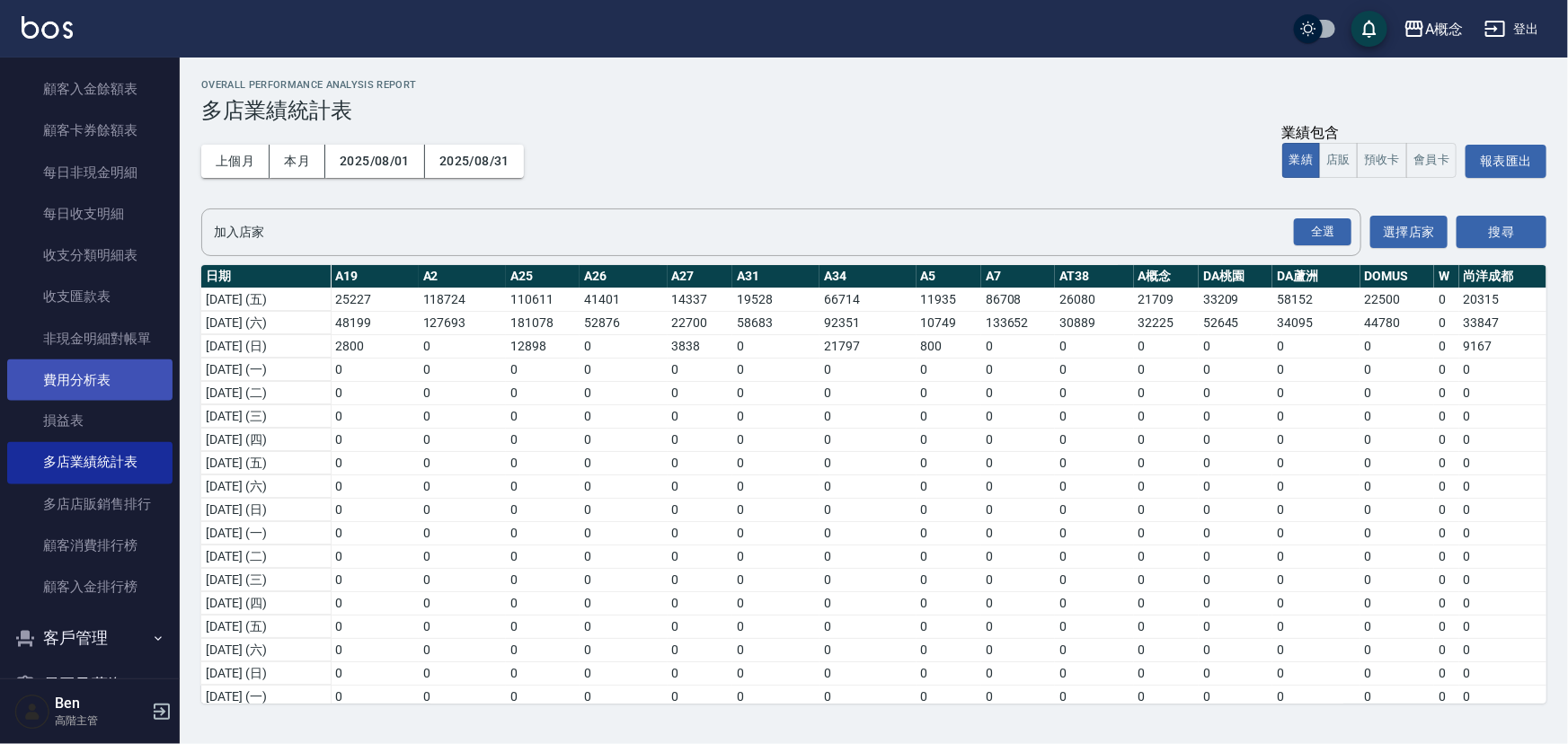 click on "費用分析表" at bounding box center [90, 380] 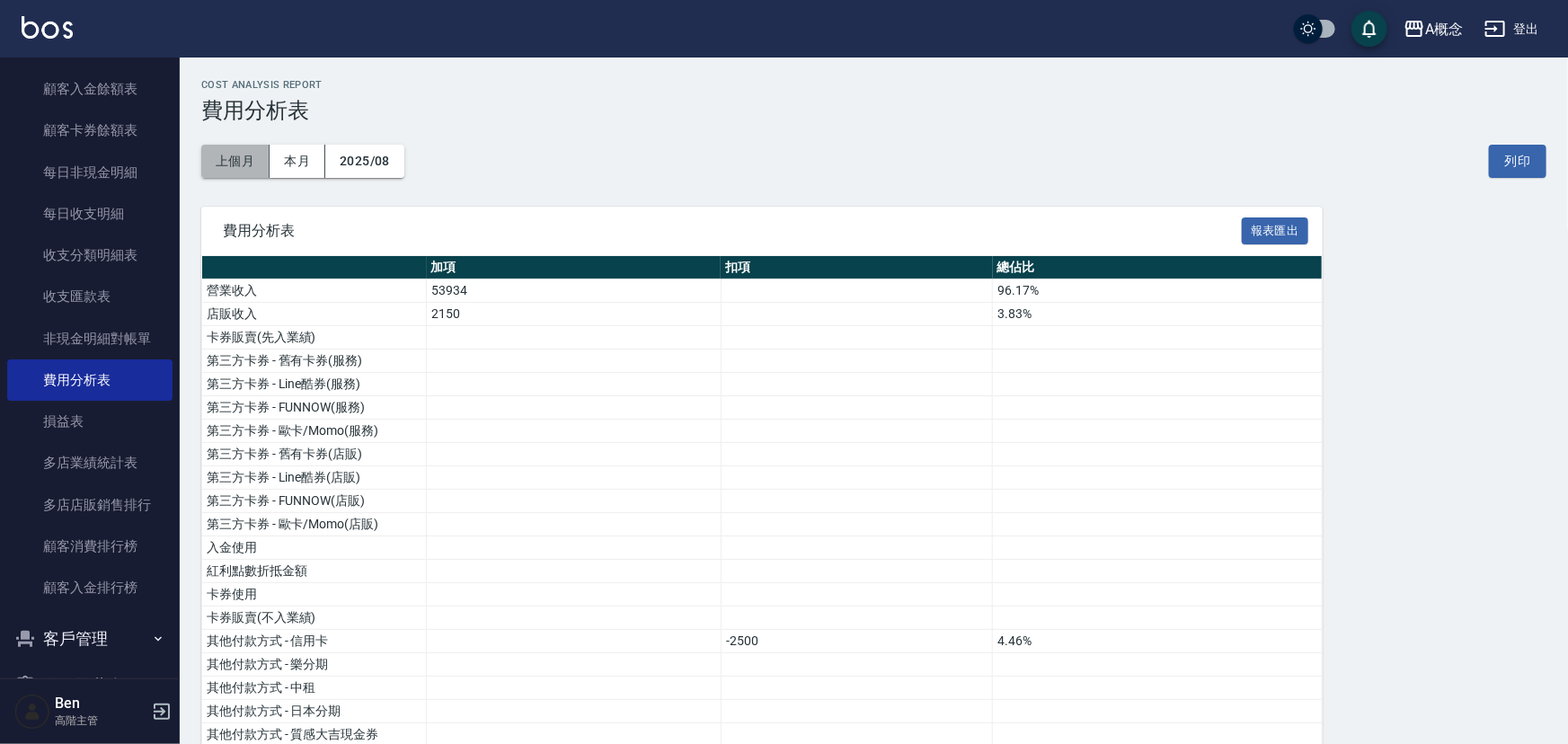 click on "上個月" at bounding box center (235, 161) 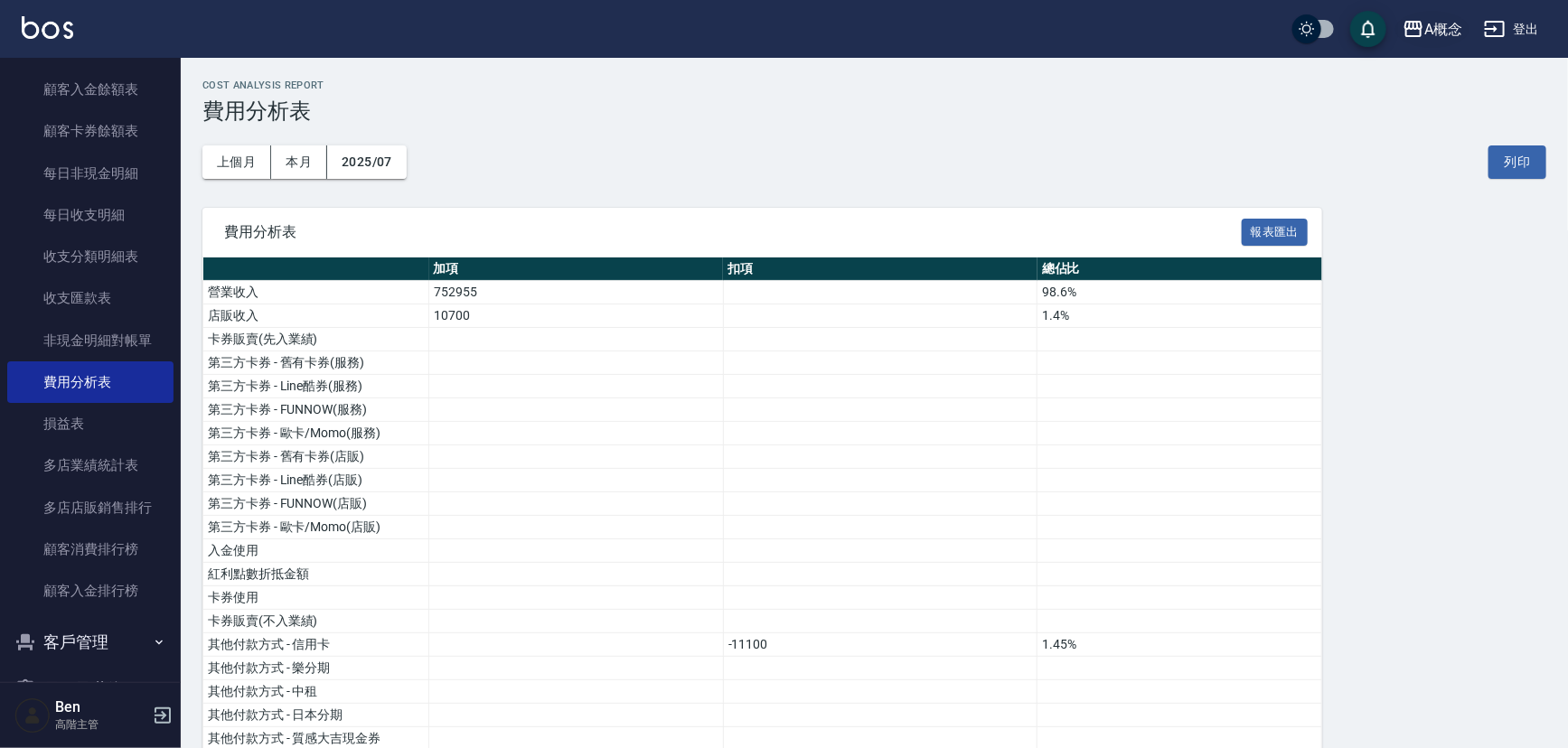 click on "A概念" at bounding box center (1443, 29) 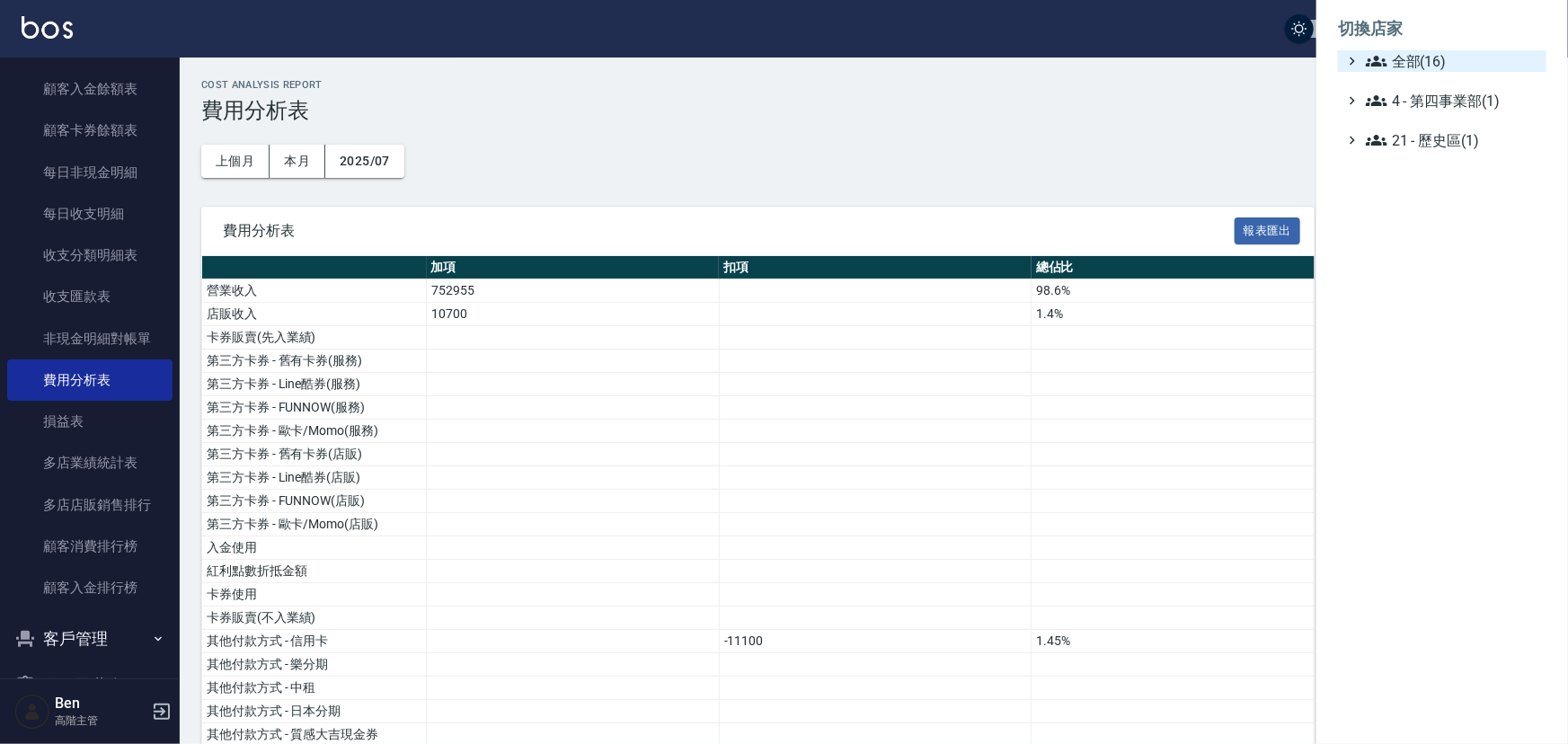 click on "全部(16)" at bounding box center (1452, 61) 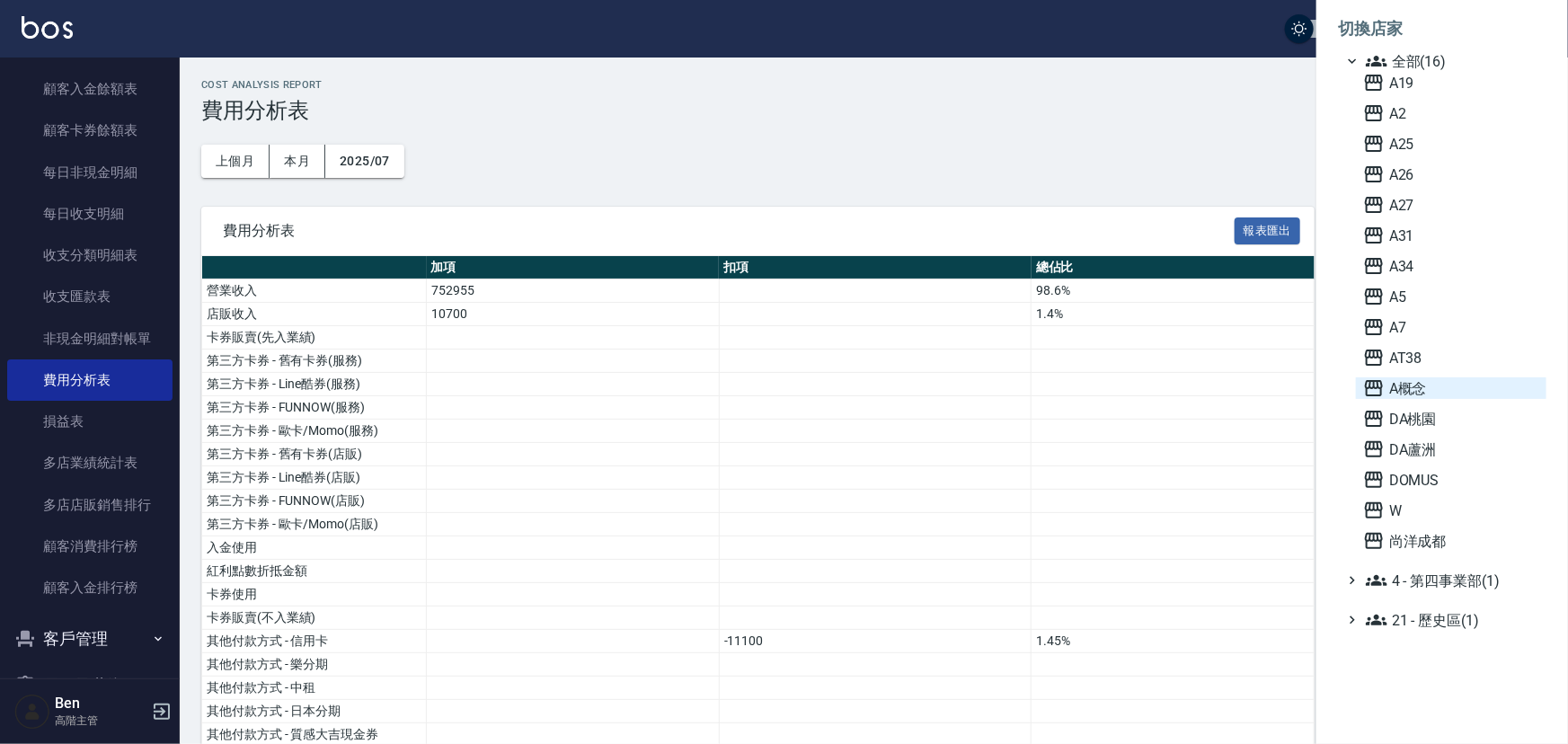 click on "A概念" at bounding box center (1451, 388) 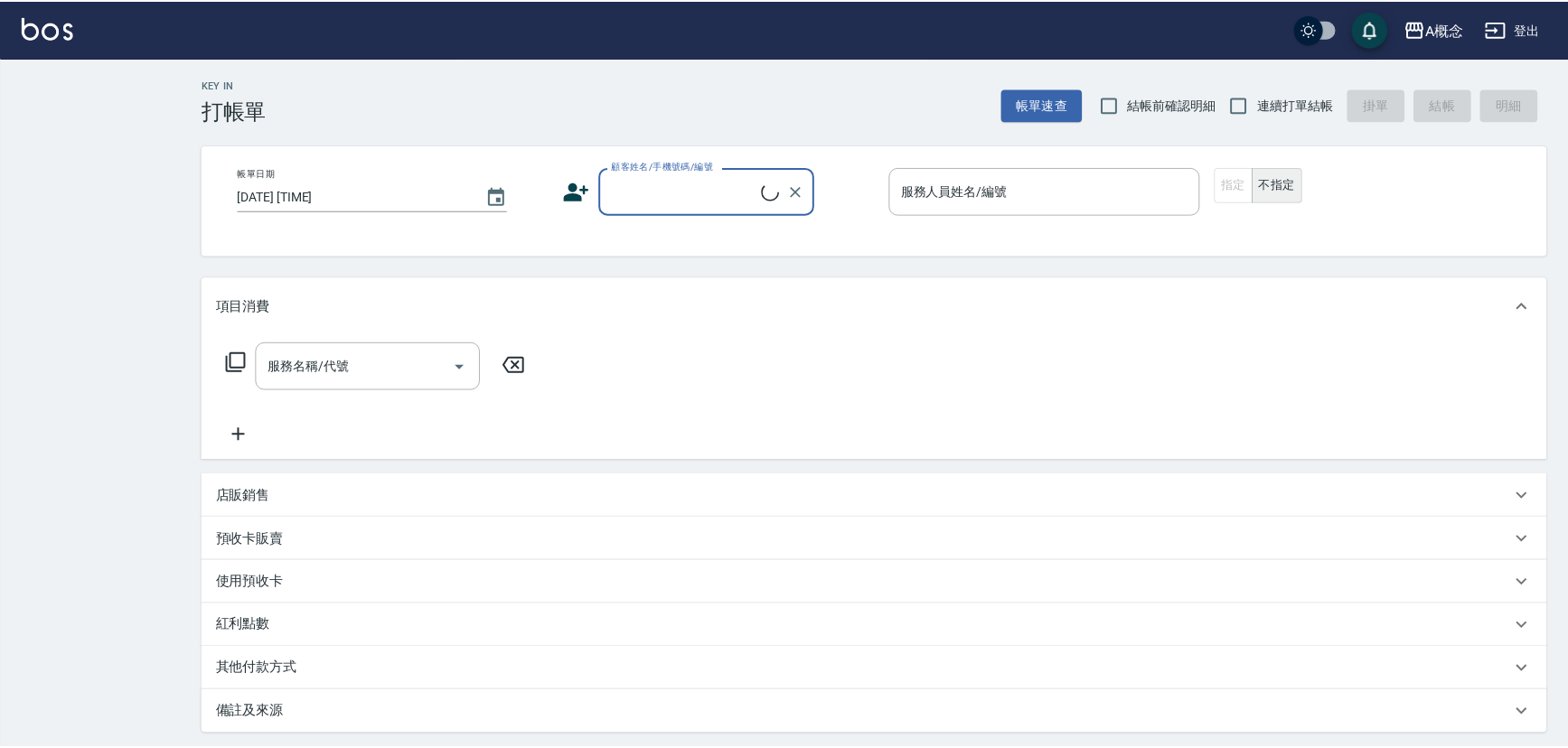 scroll, scrollTop: 0, scrollLeft: 0, axis: both 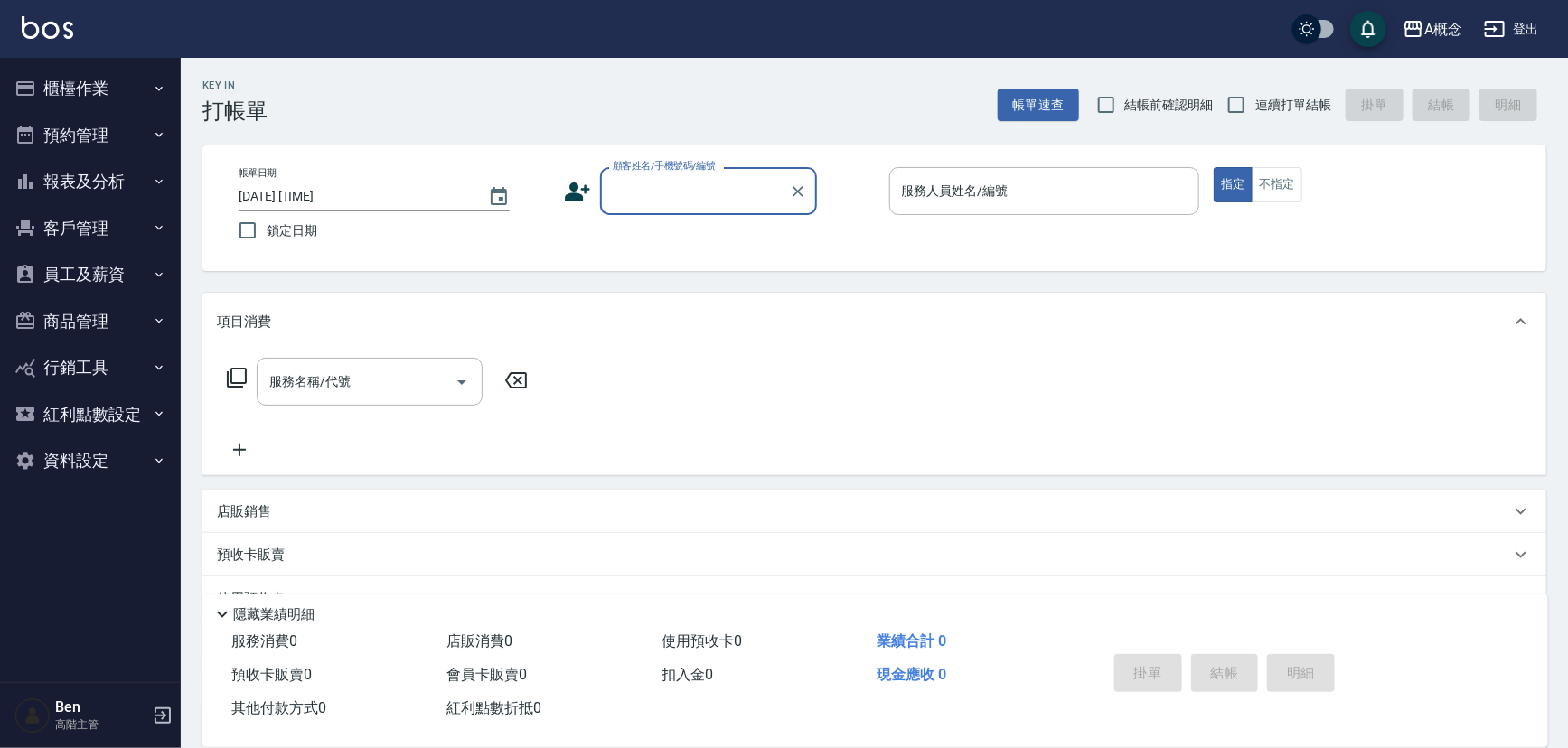 click on "報表及分析" at bounding box center (90, 182) 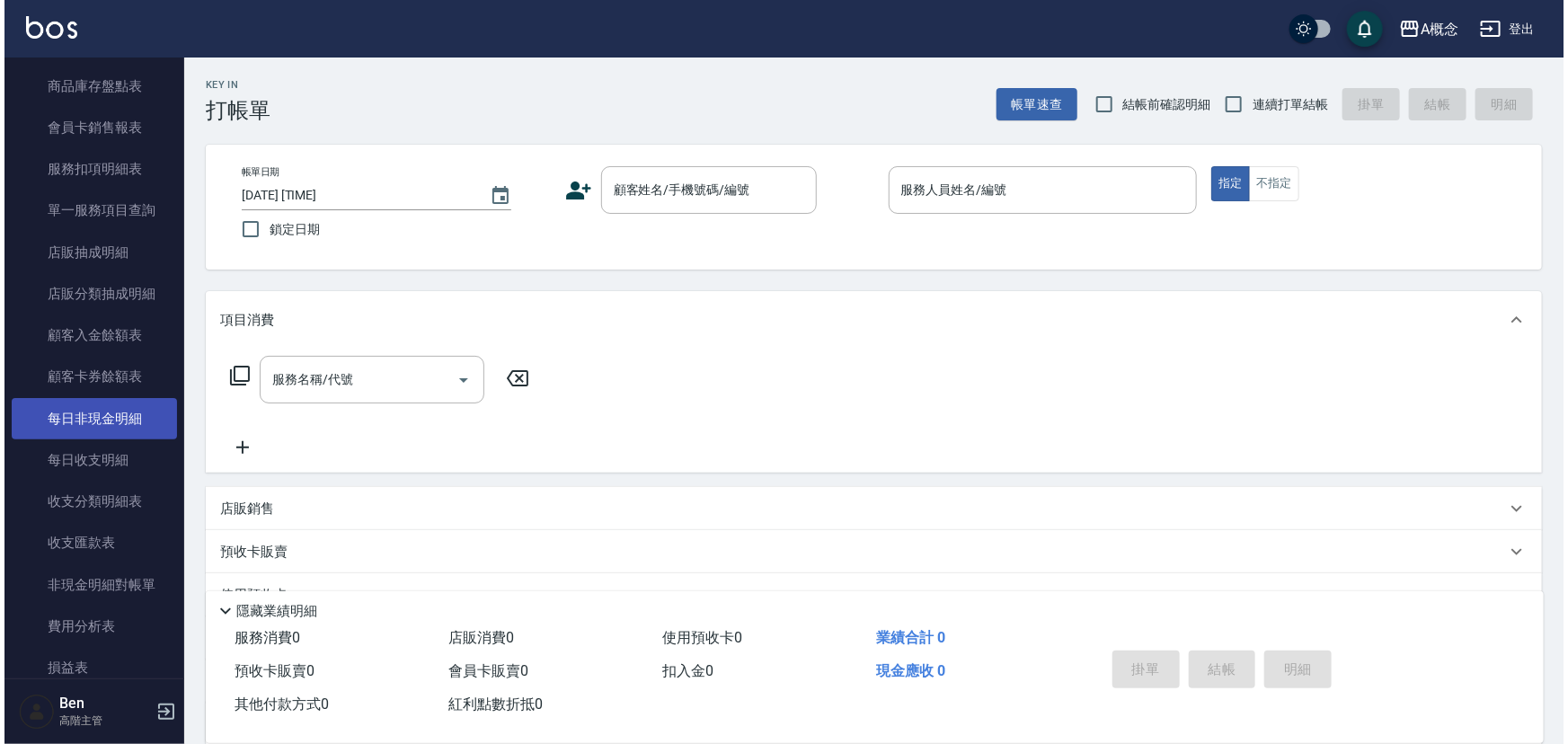 scroll, scrollTop: 1306, scrollLeft: 0, axis: vertical 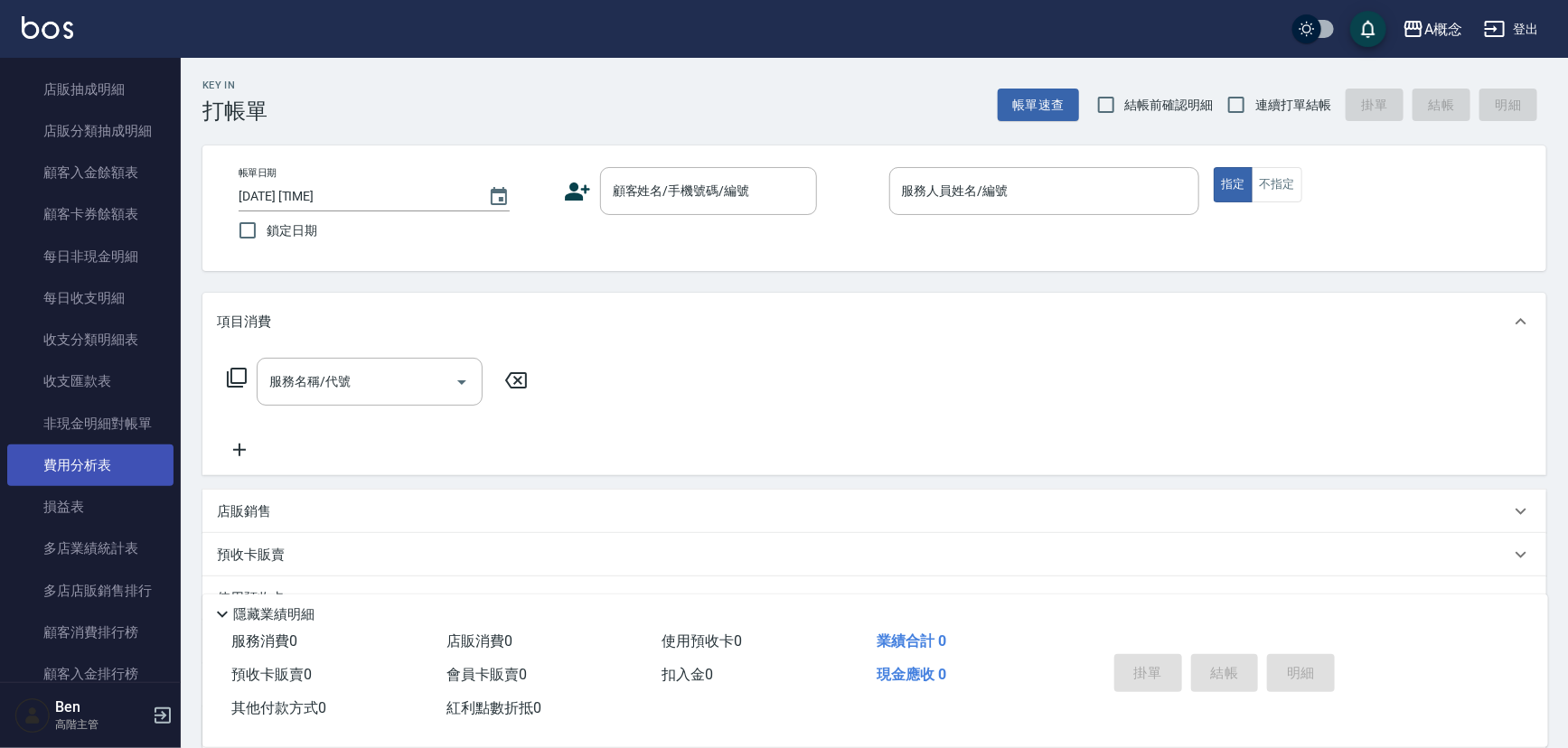 click on "費用分析表" at bounding box center (90, 465) 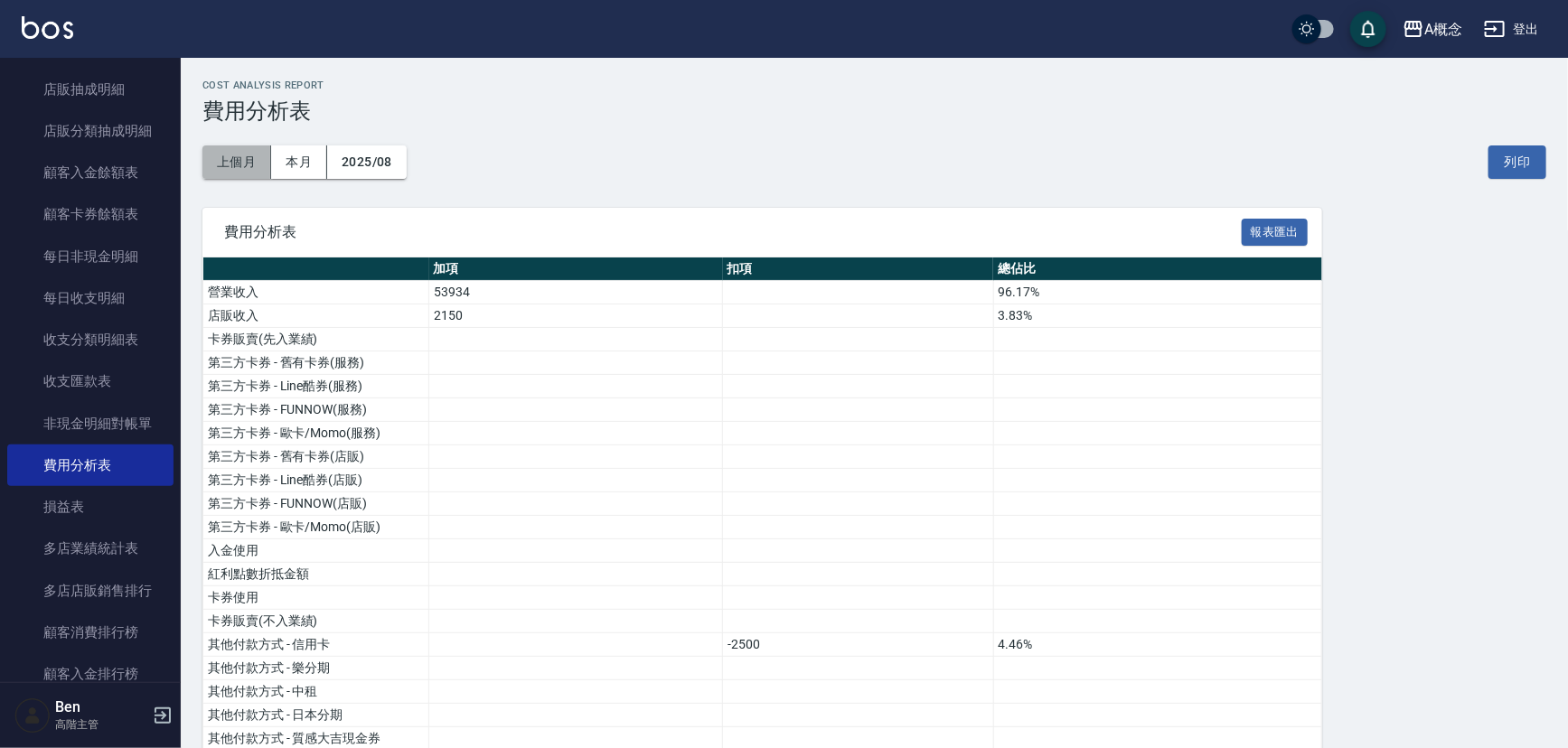 click on "上個月" at bounding box center (237, 162) 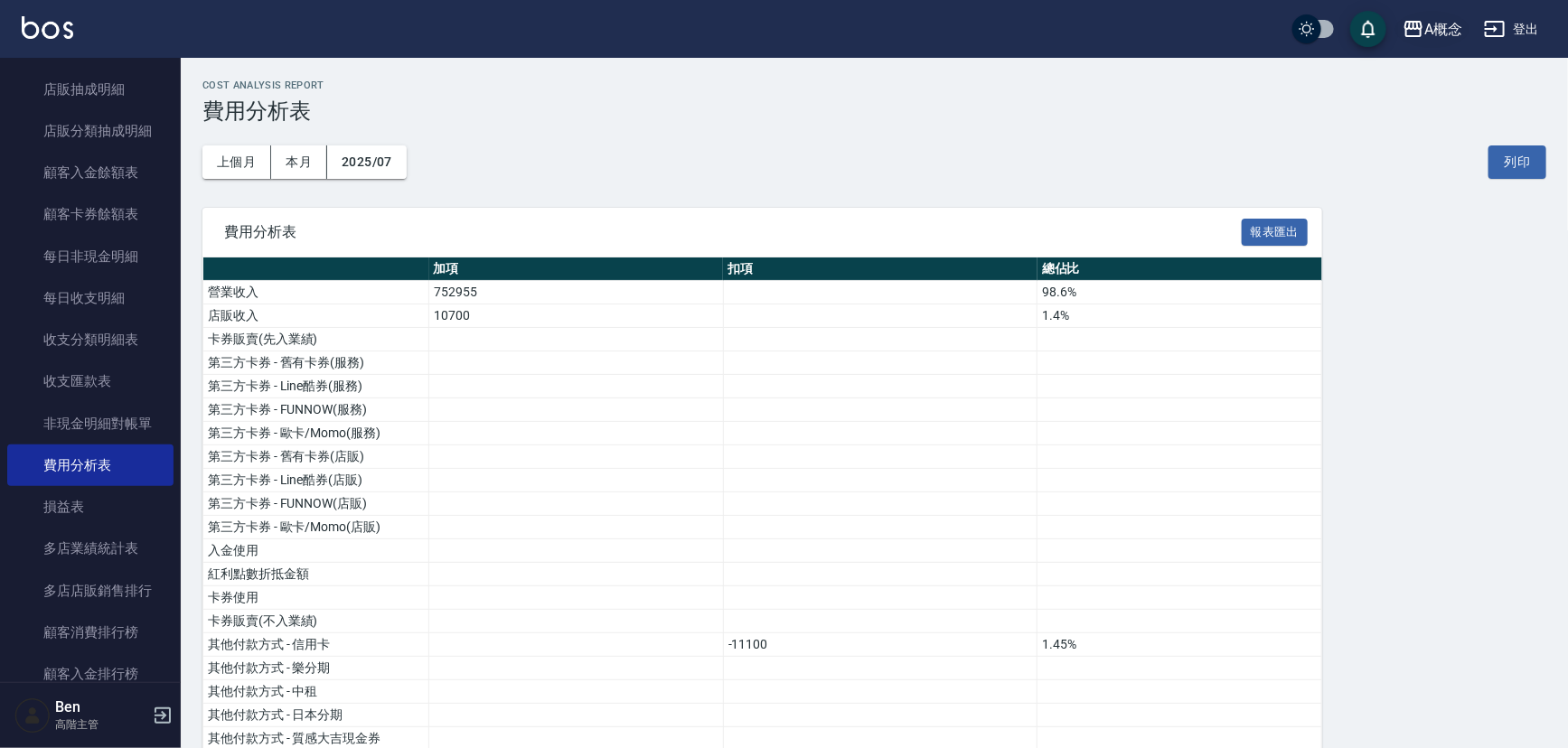 click on "A概念" at bounding box center [1443, 29] 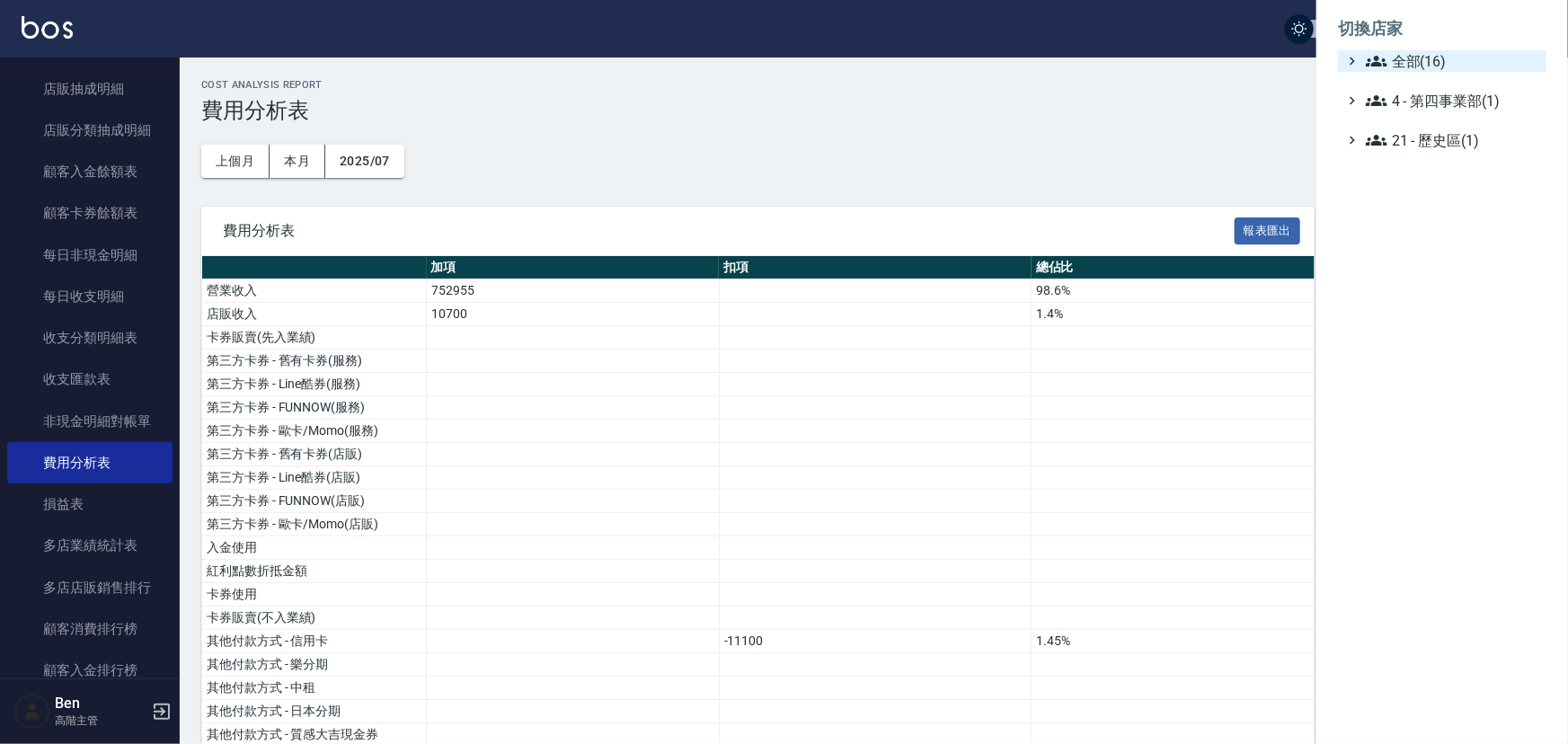 click on "全部(16)" at bounding box center (1452, 61) 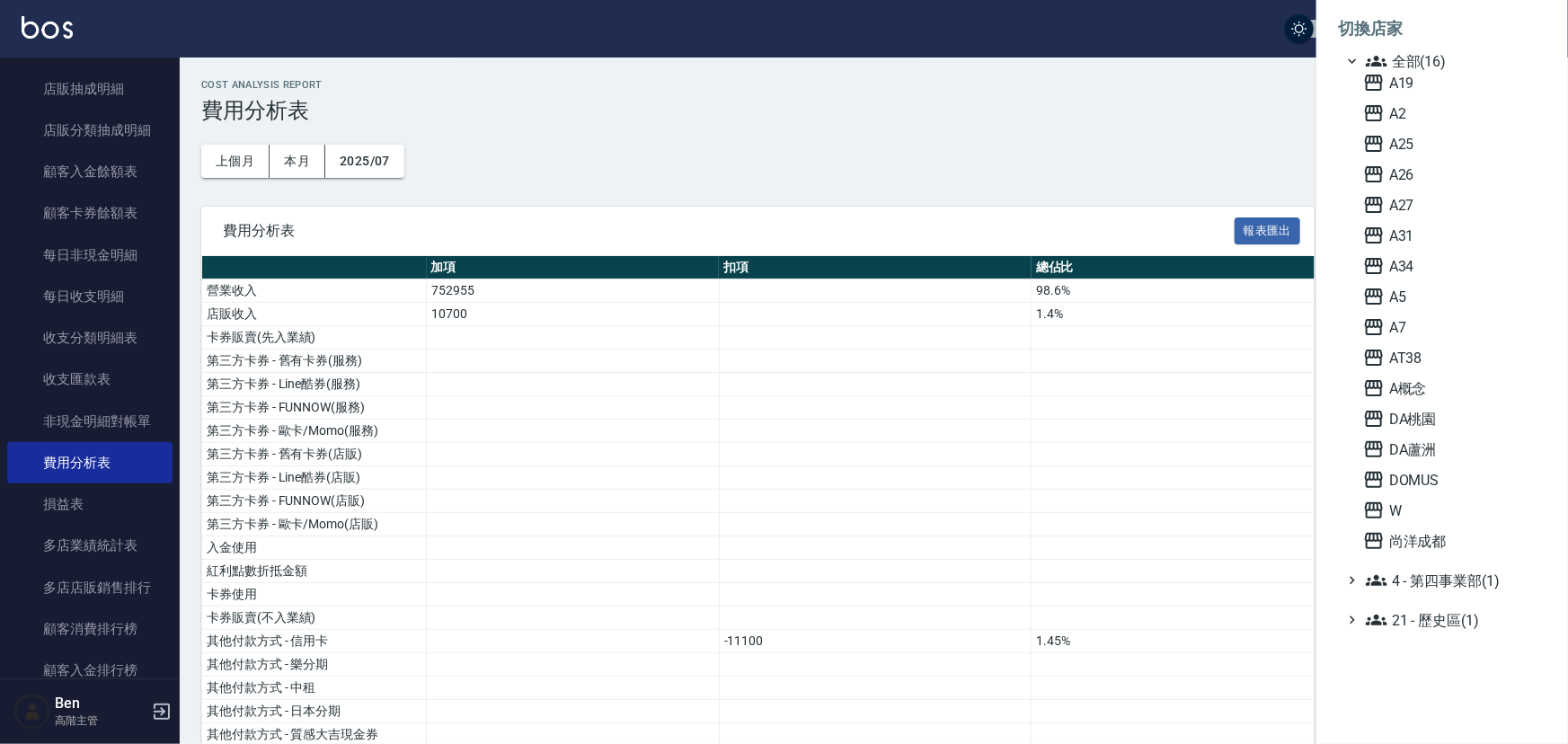 click on "A19 A2 A25 A26 A27 A31 A34 A5 A7 AT38 A概念 DA桃園 DA蘆洲 DOMUS W 尚洋成都" at bounding box center (1451, 312) 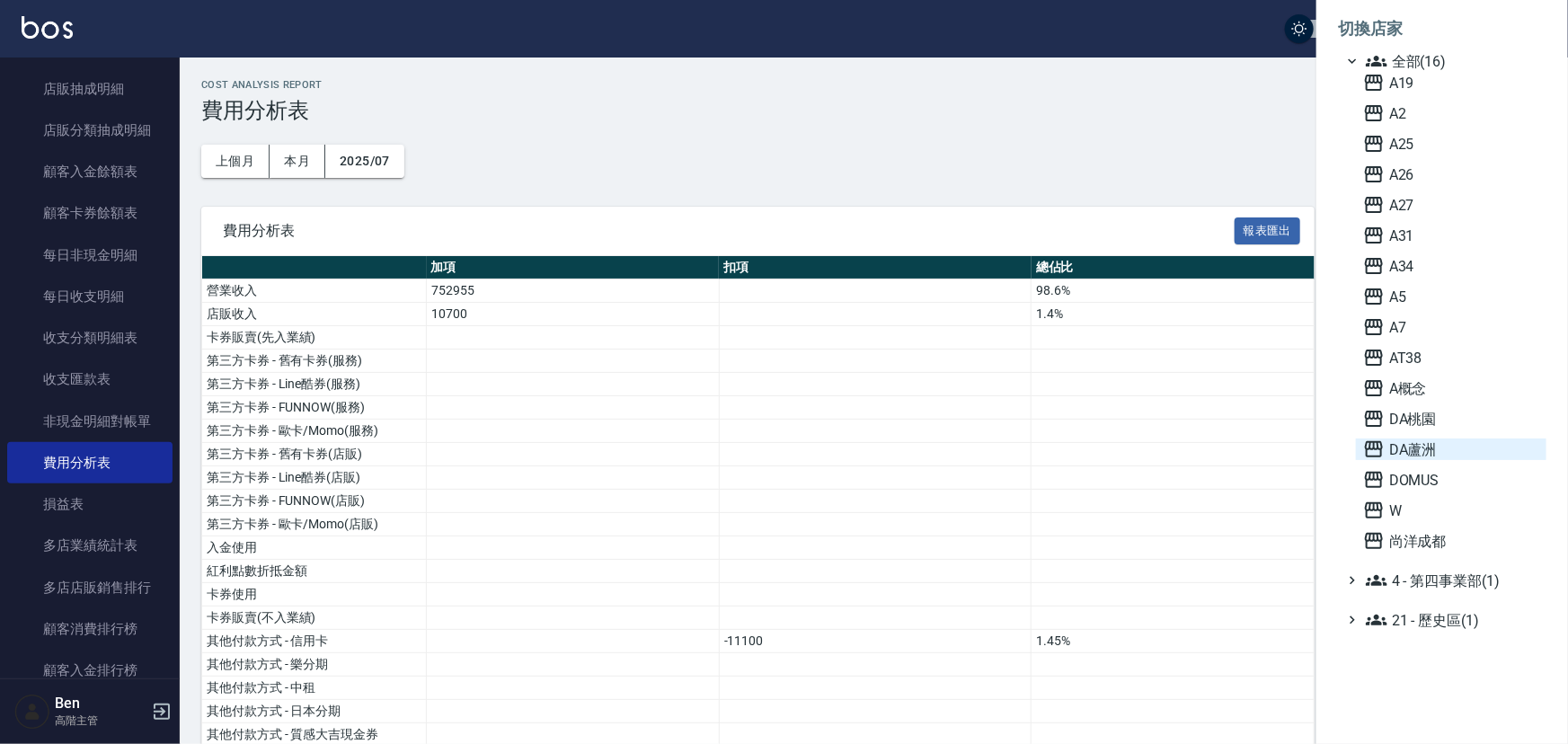 click on "DA蘆洲" at bounding box center [1451, 449] 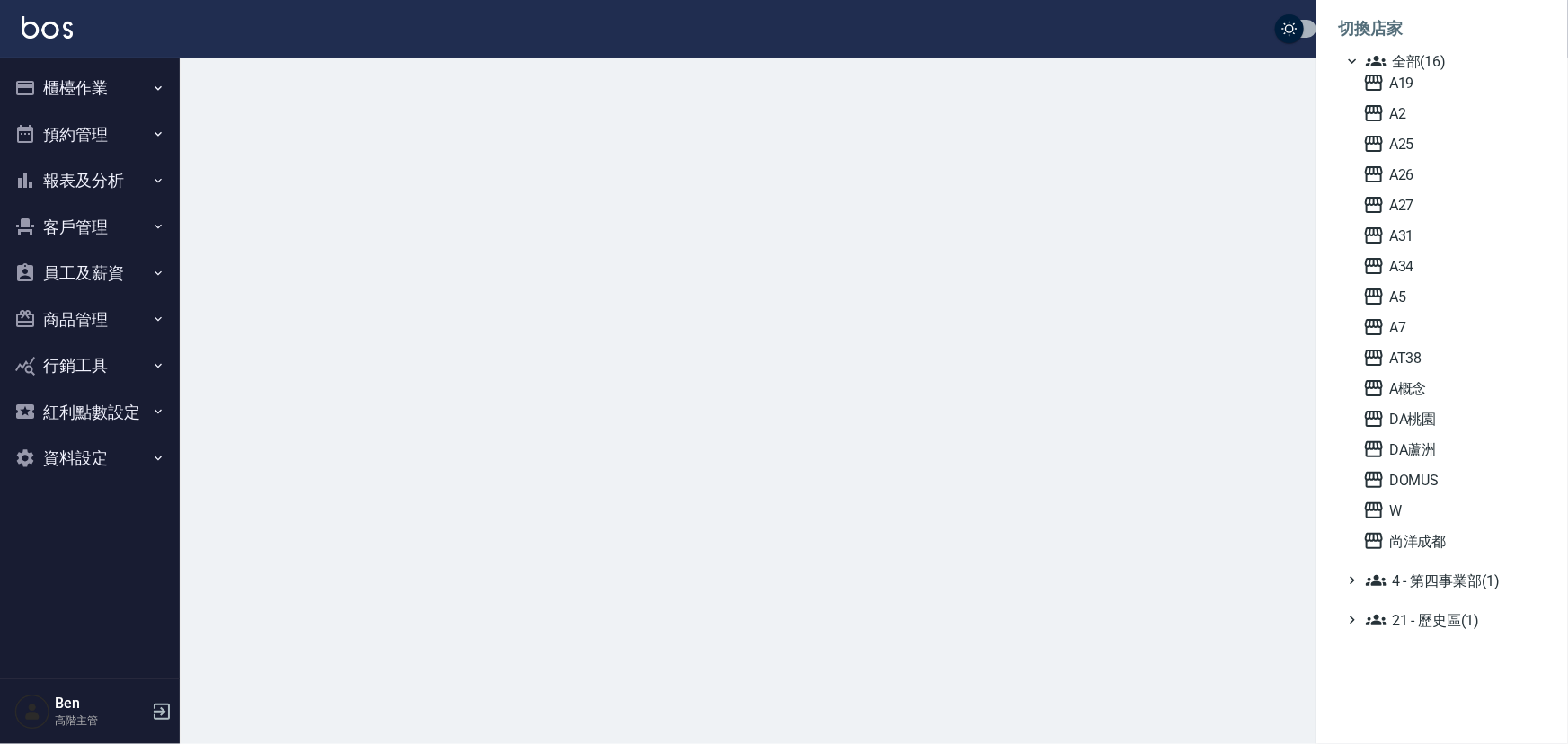 scroll, scrollTop: 0, scrollLeft: 0, axis: both 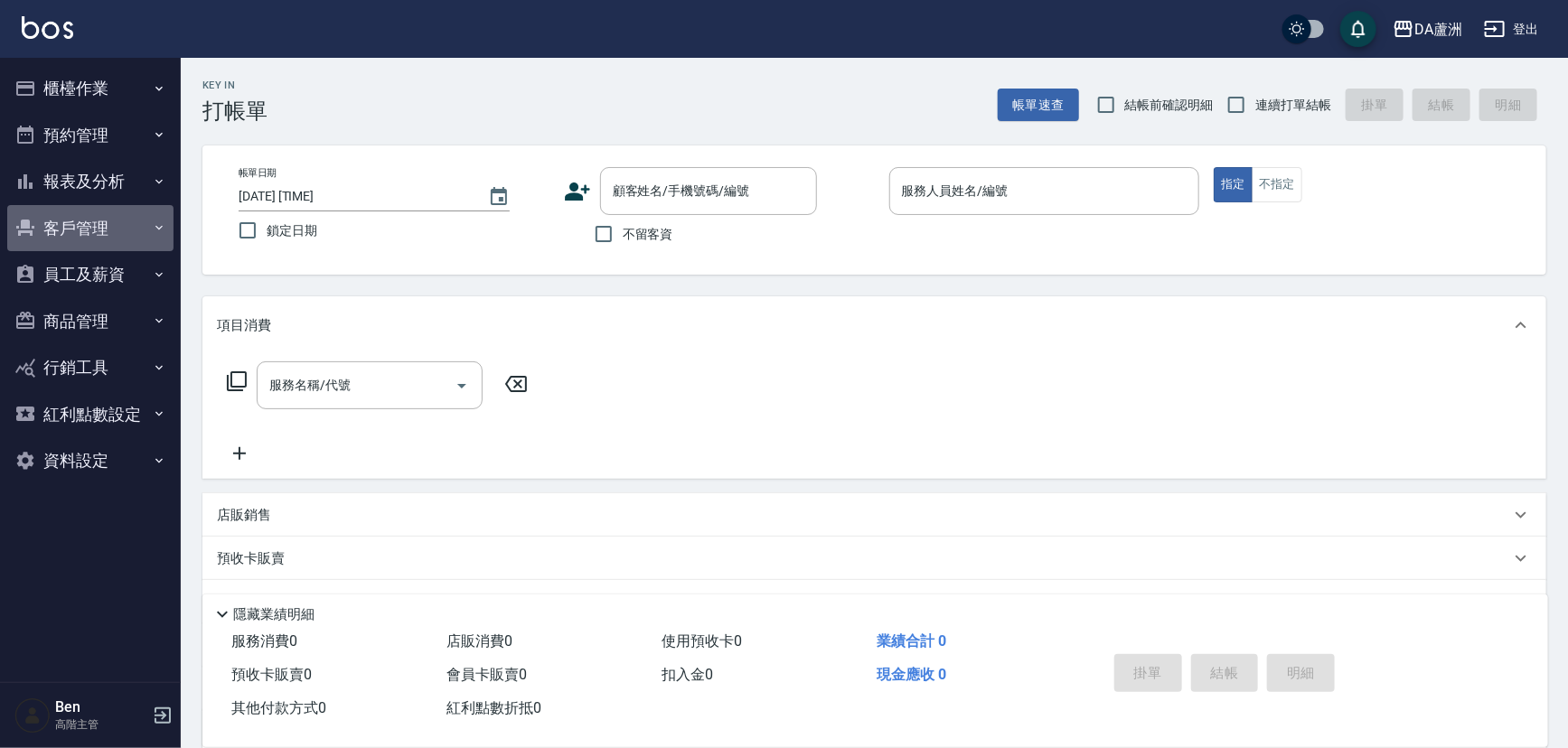 click on "客戶管理" at bounding box center [90, 229] 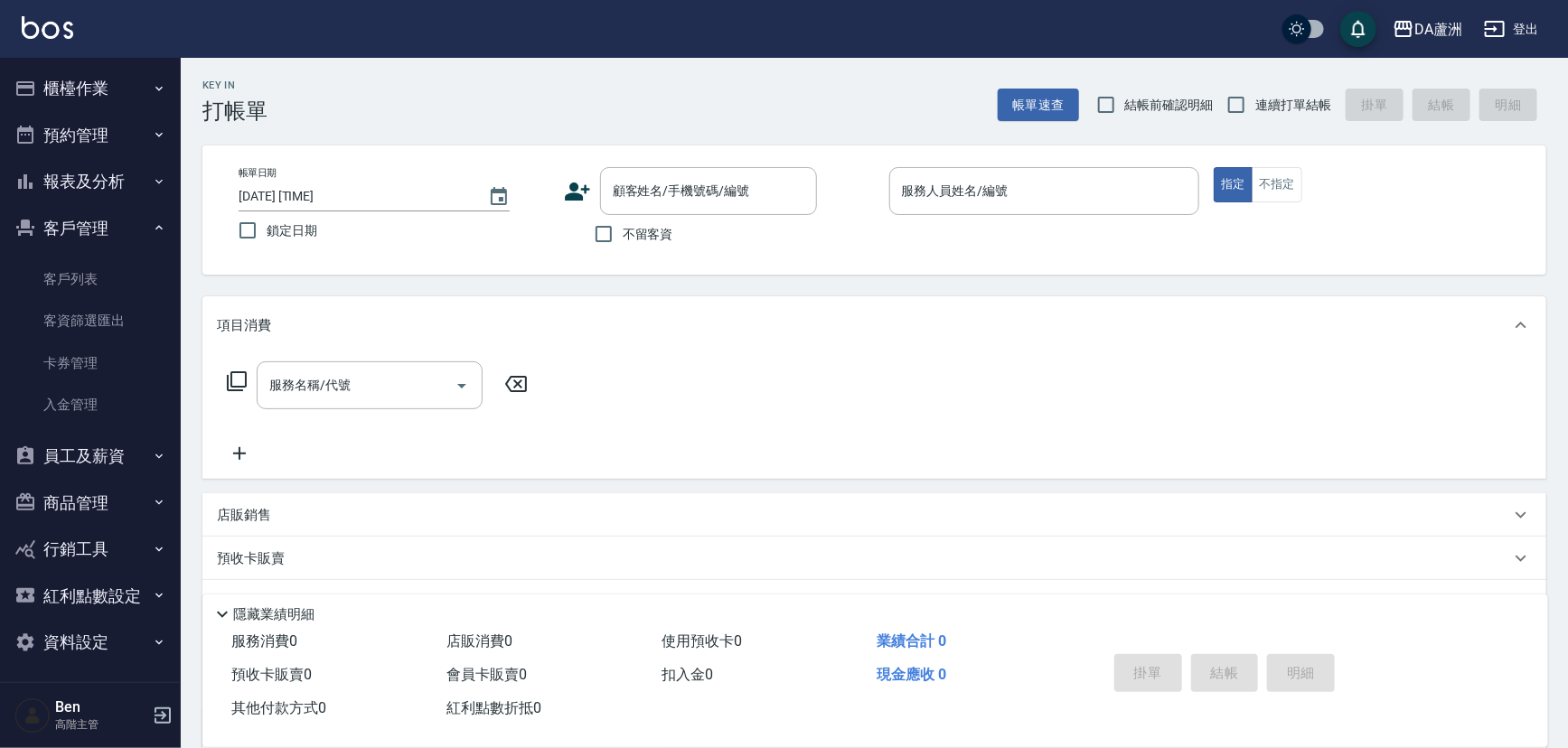 click on "客戶管理" at bounding box center [90, 229] 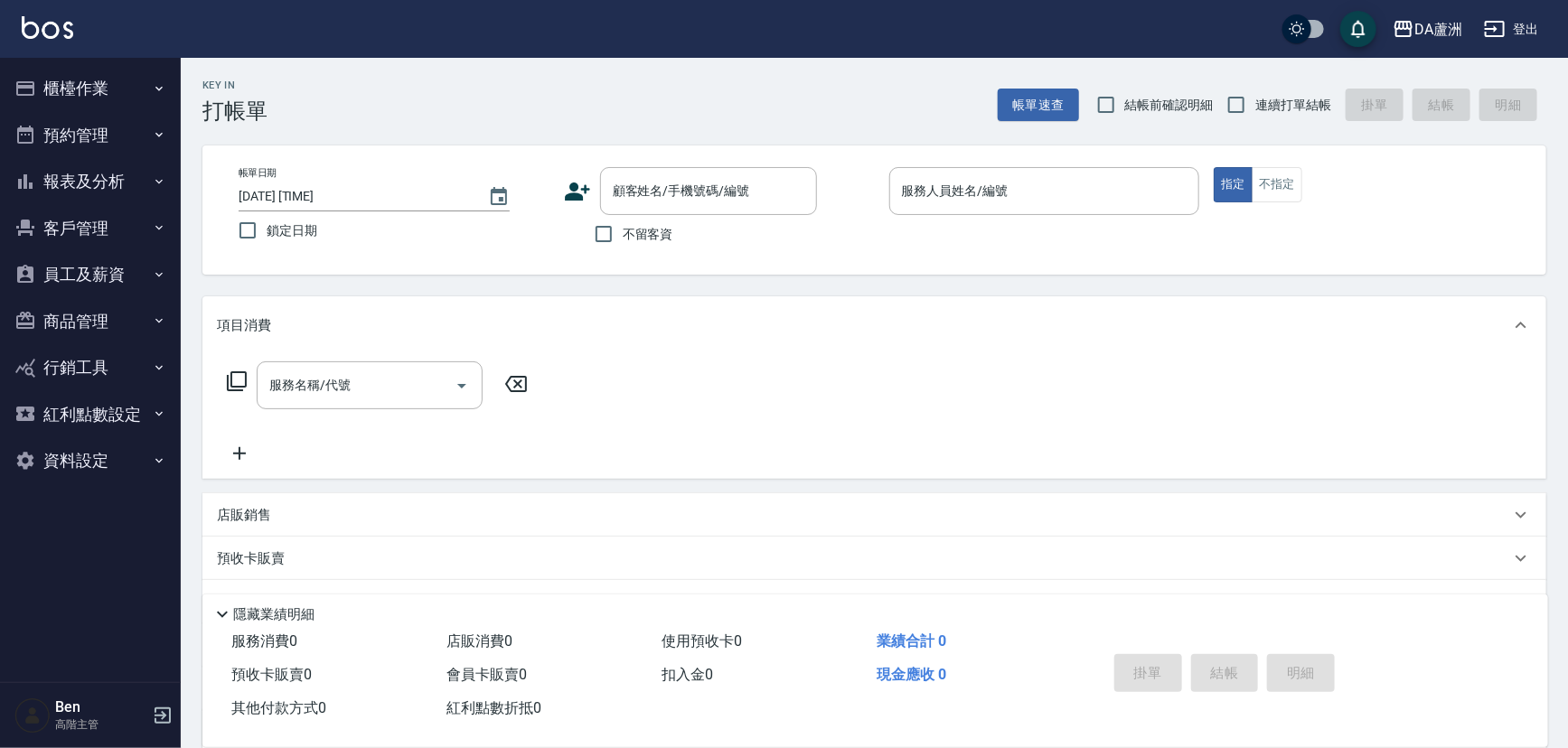 click on "員工及薪資" at bounding box center [90, 275] 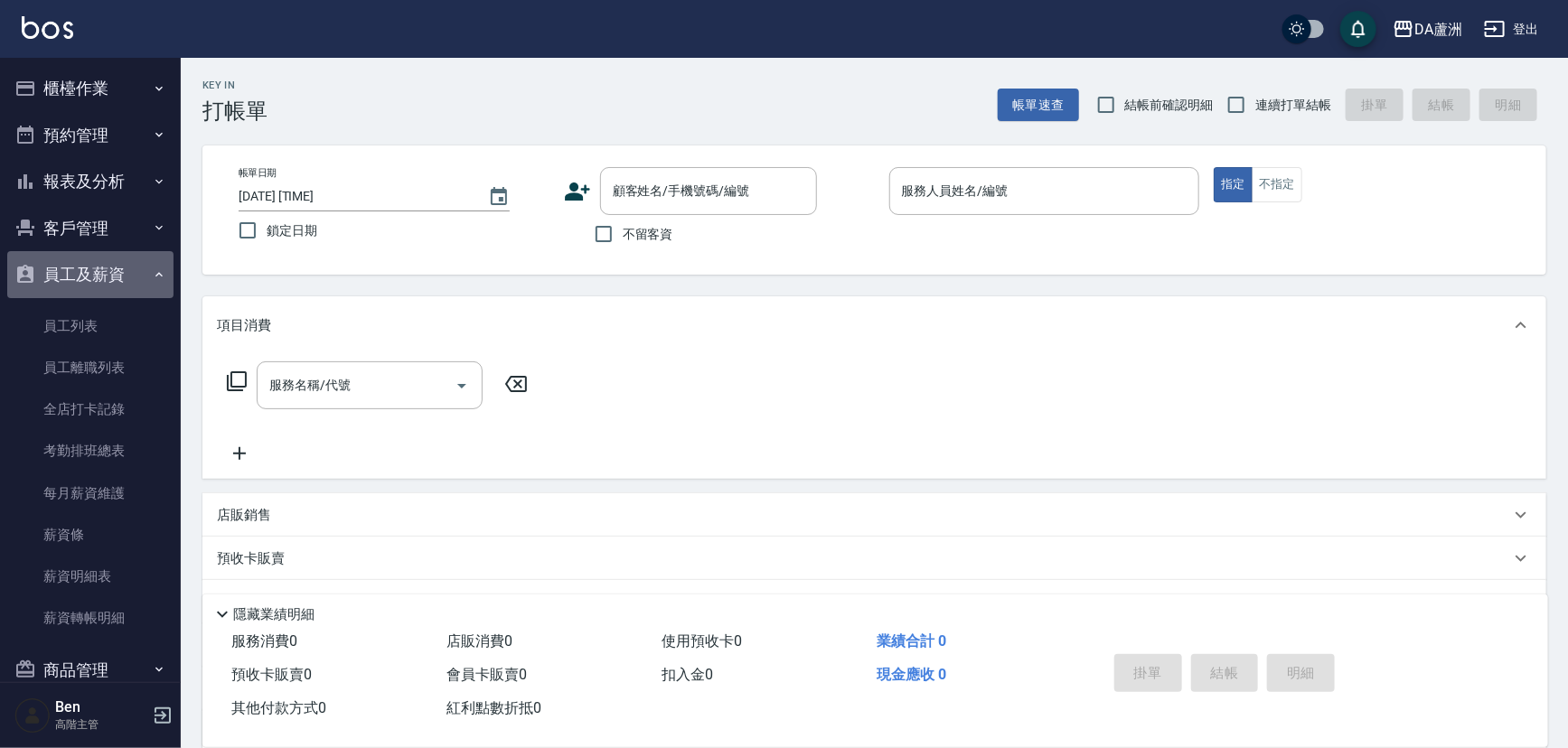 click 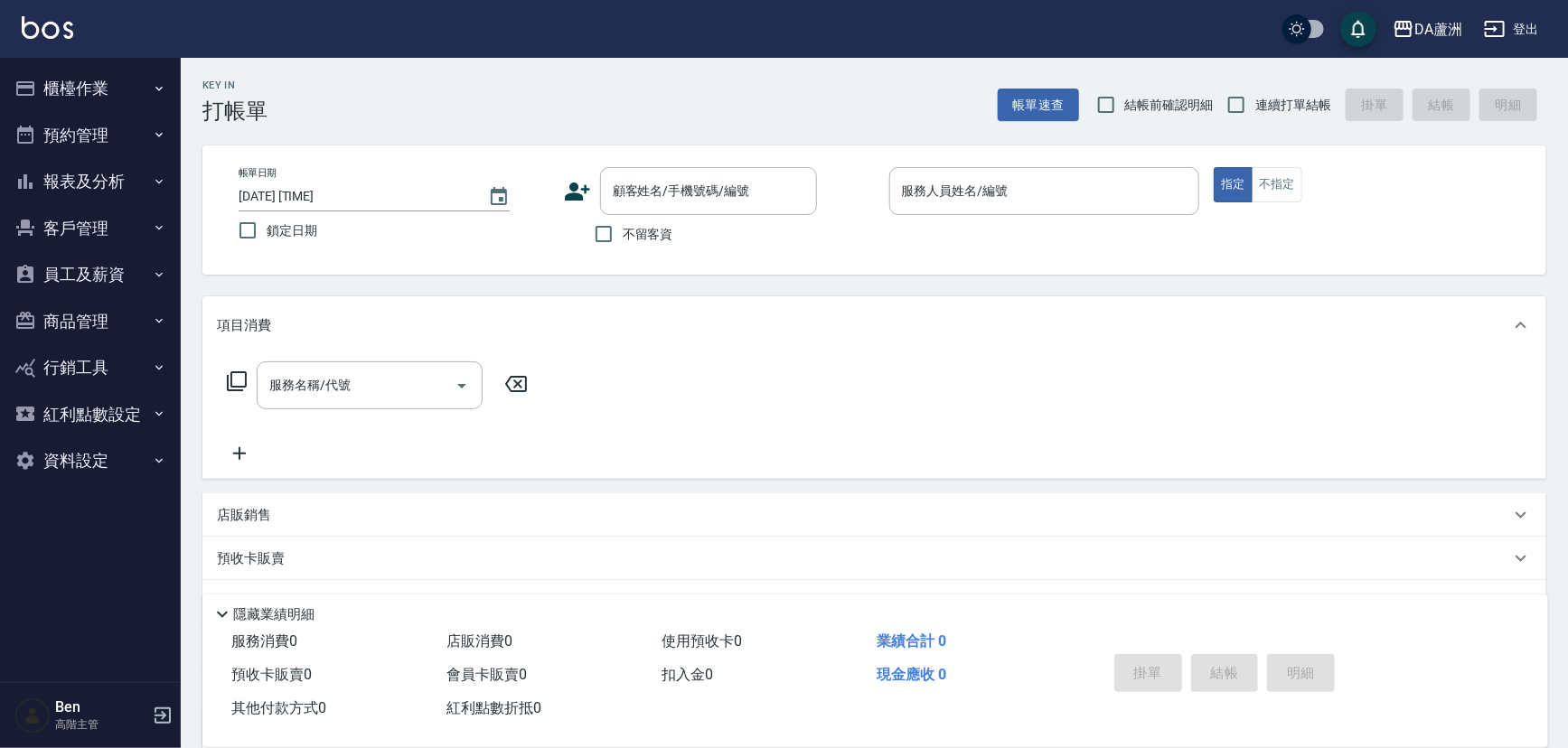 click on "報表及分析" at bounding box center [90, 182] 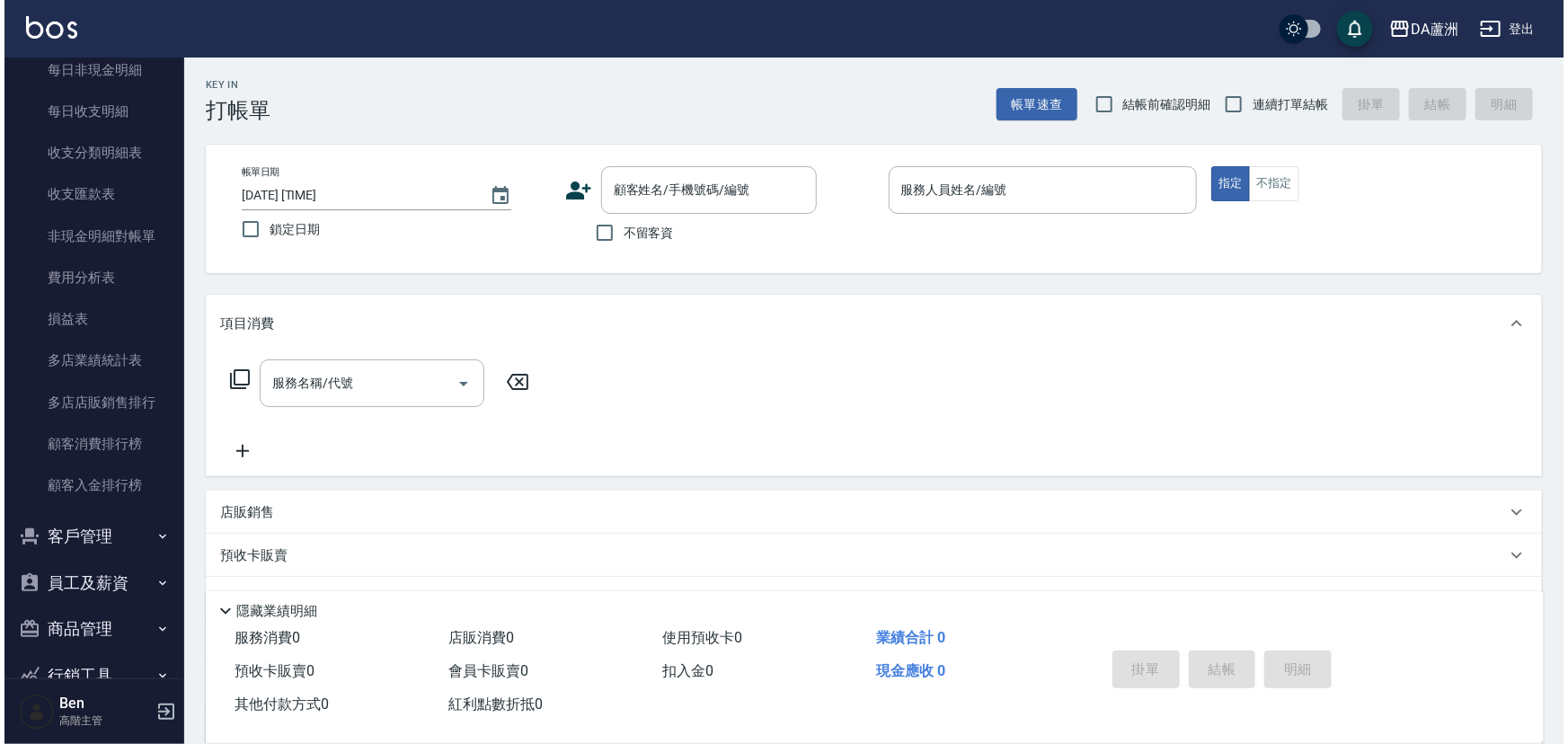 scroll, scrollTop: 1625, scrollLeft: 0, axis: vertical 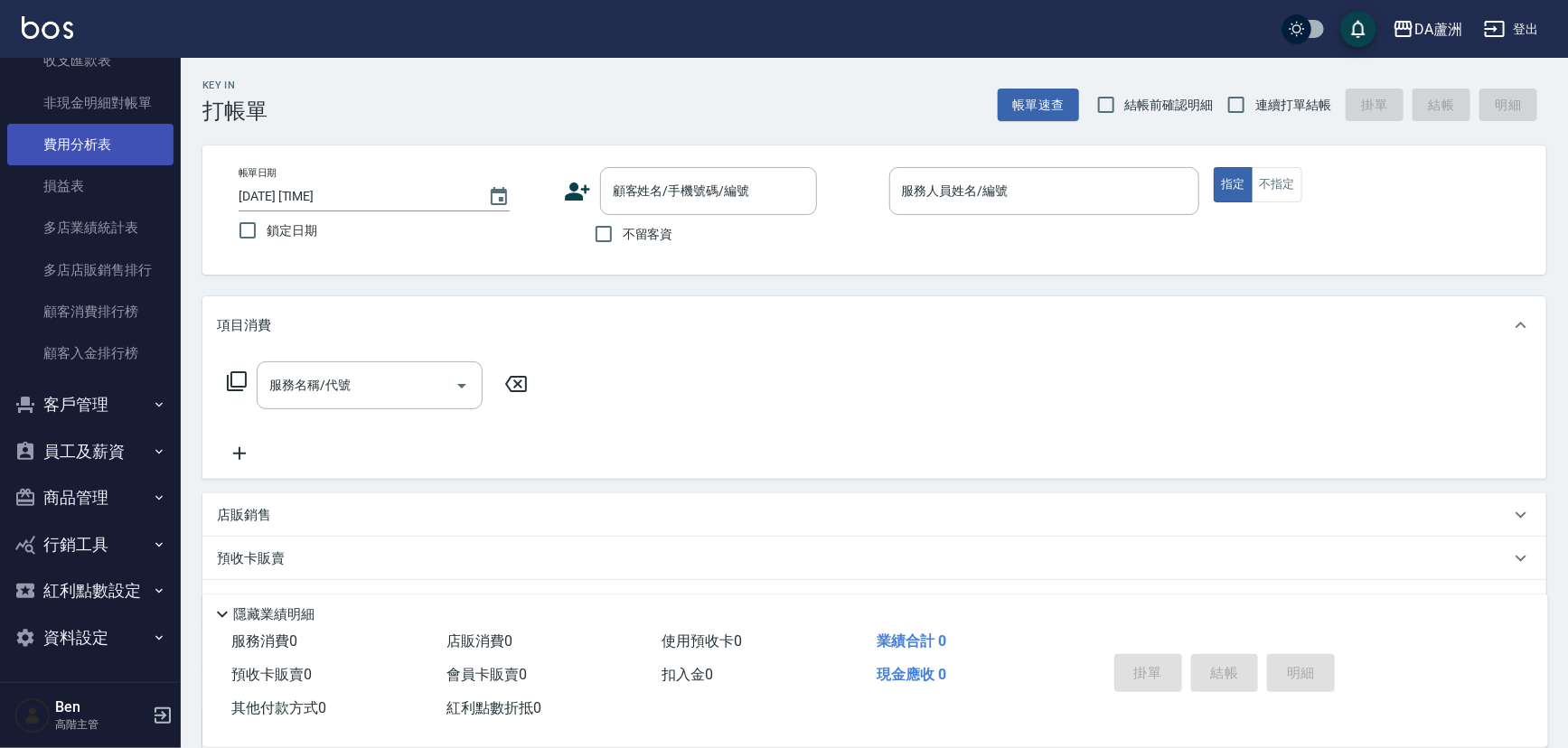 click on "費用分析表" at bounding box center (90, 145) 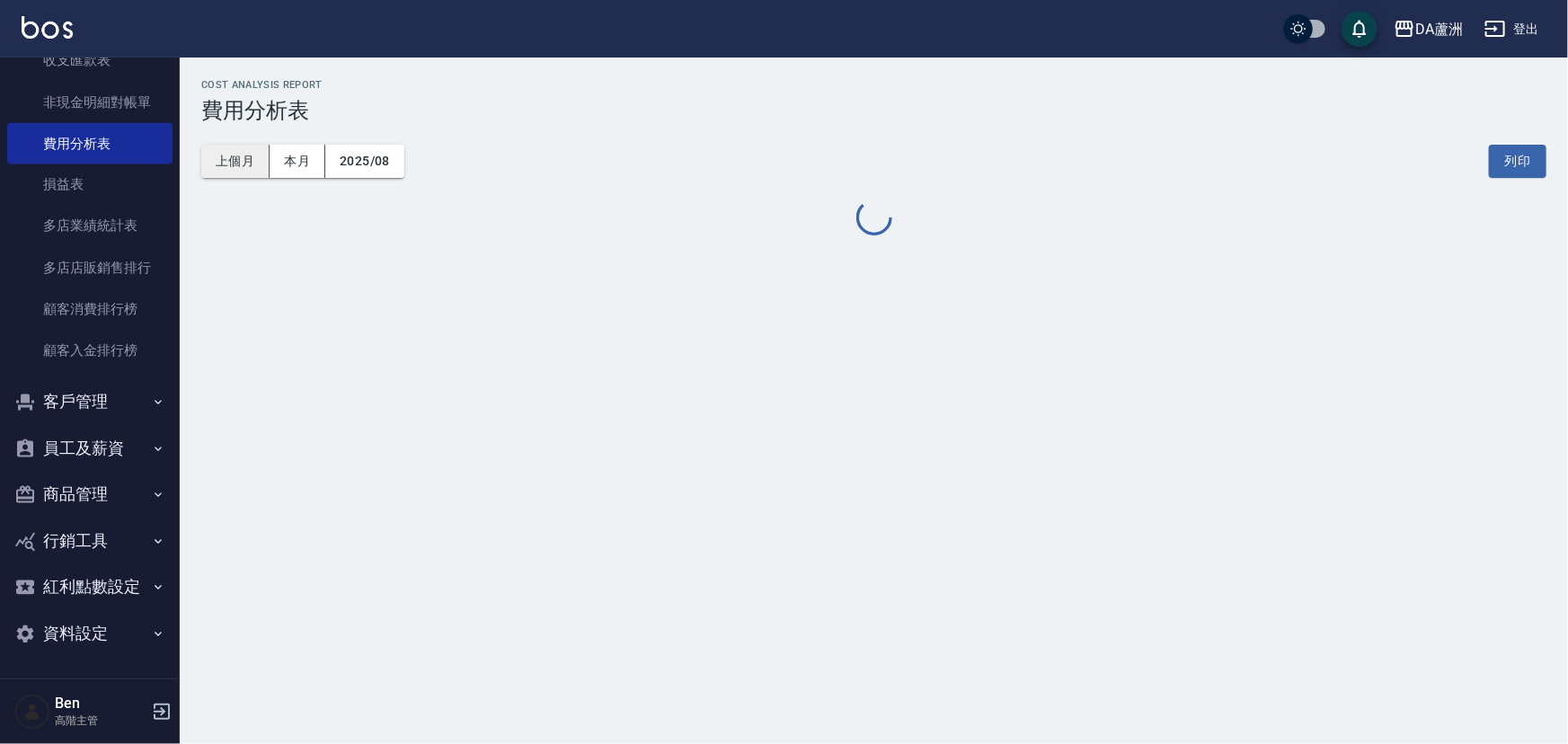 click on "上個月" at bounding box center (235, 161) 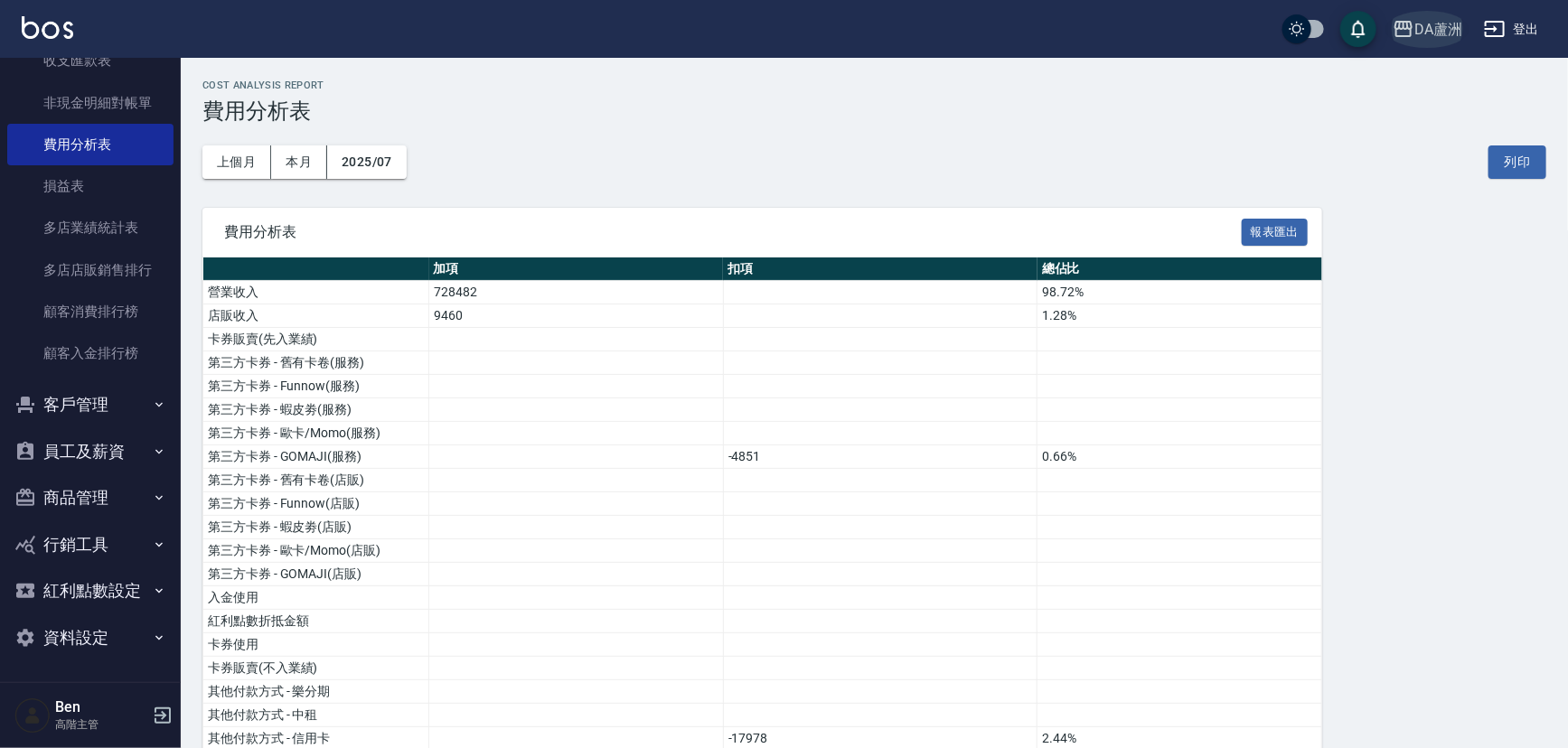 click on "DA蘆洲" at bounding box center (1438, 29) 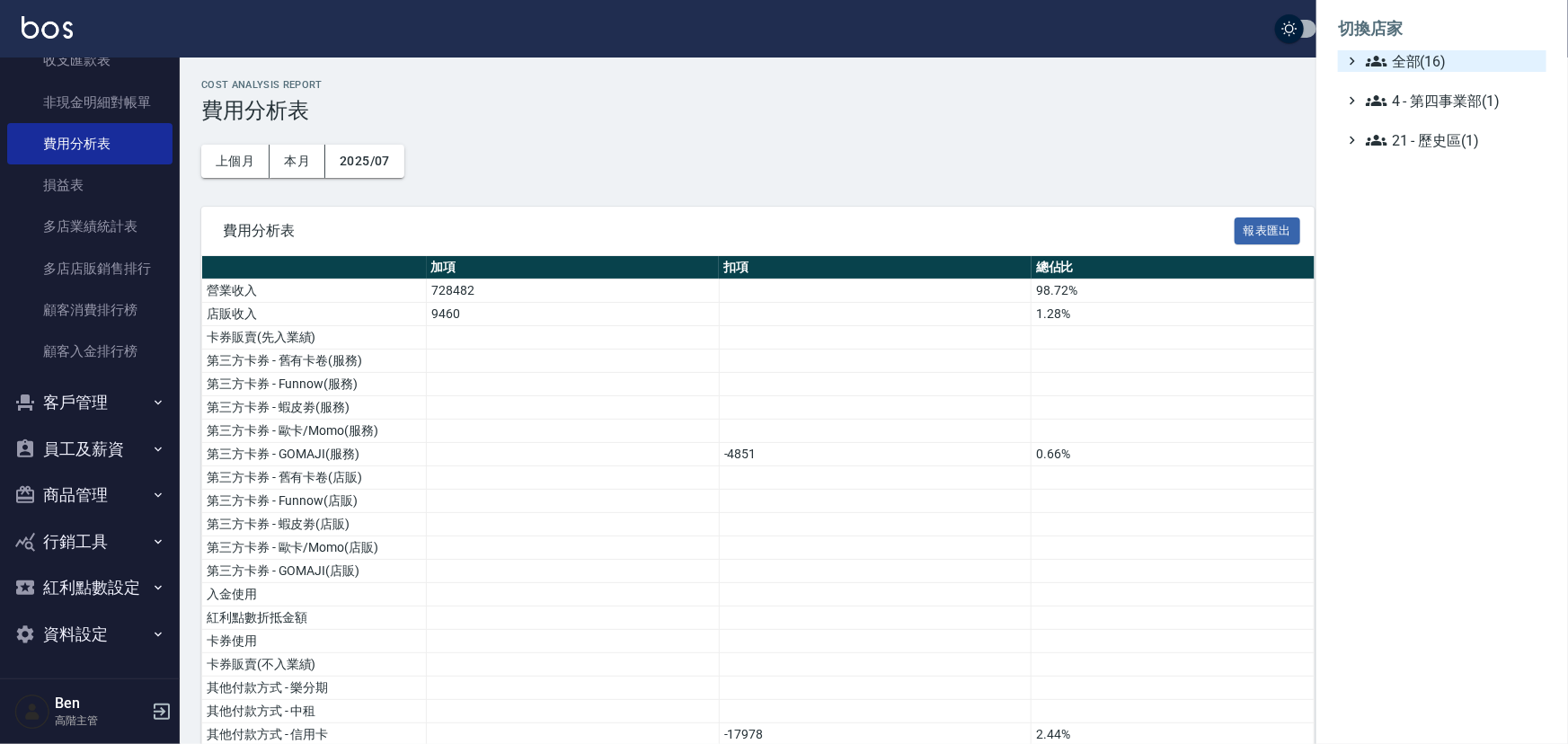click on "全部(16)" at bounding box center [1452, 61] 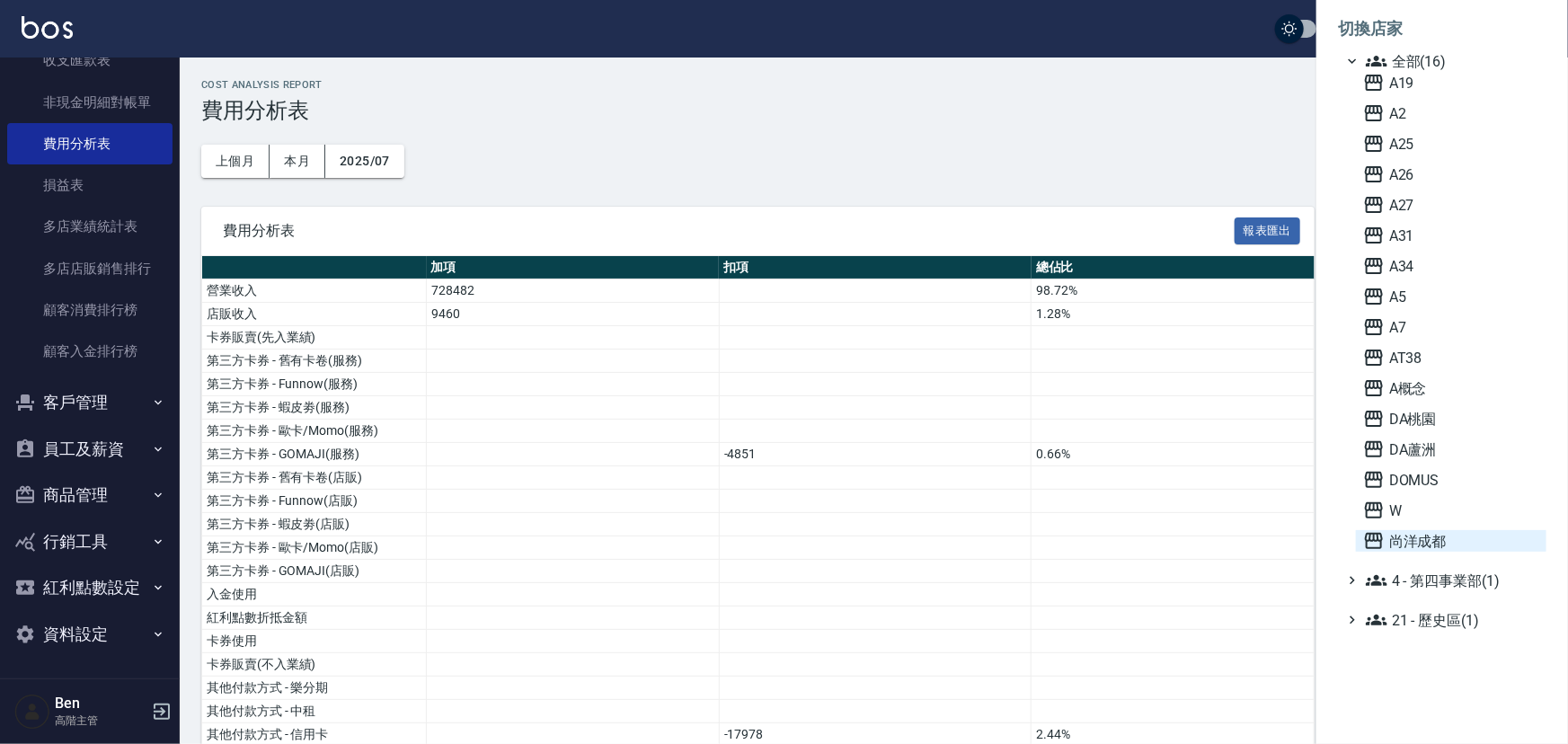 click on "尚洋成都" at bounding box center [1451, 541] 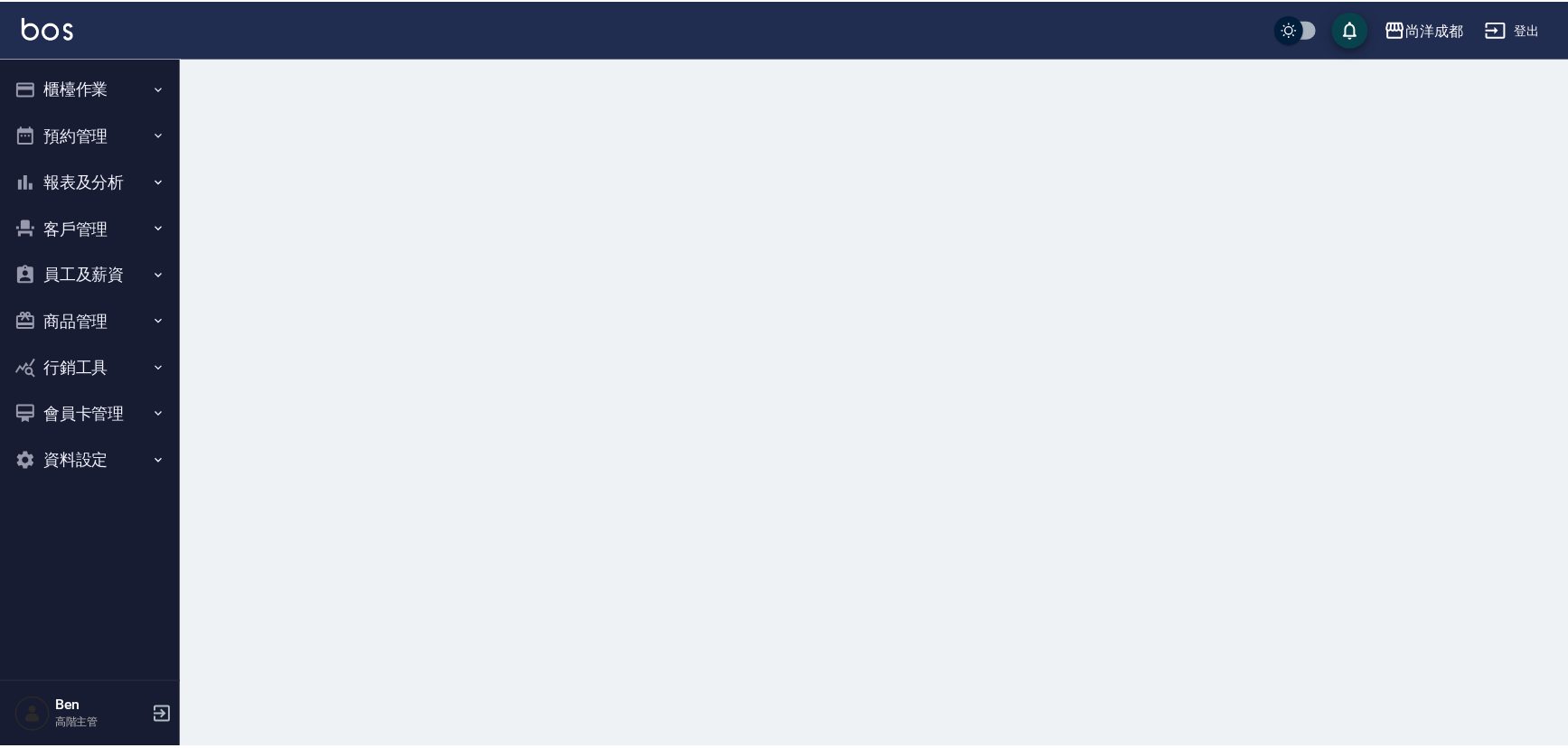 scroll, scrollTop: 0, scrollLeft: 0, axis: both 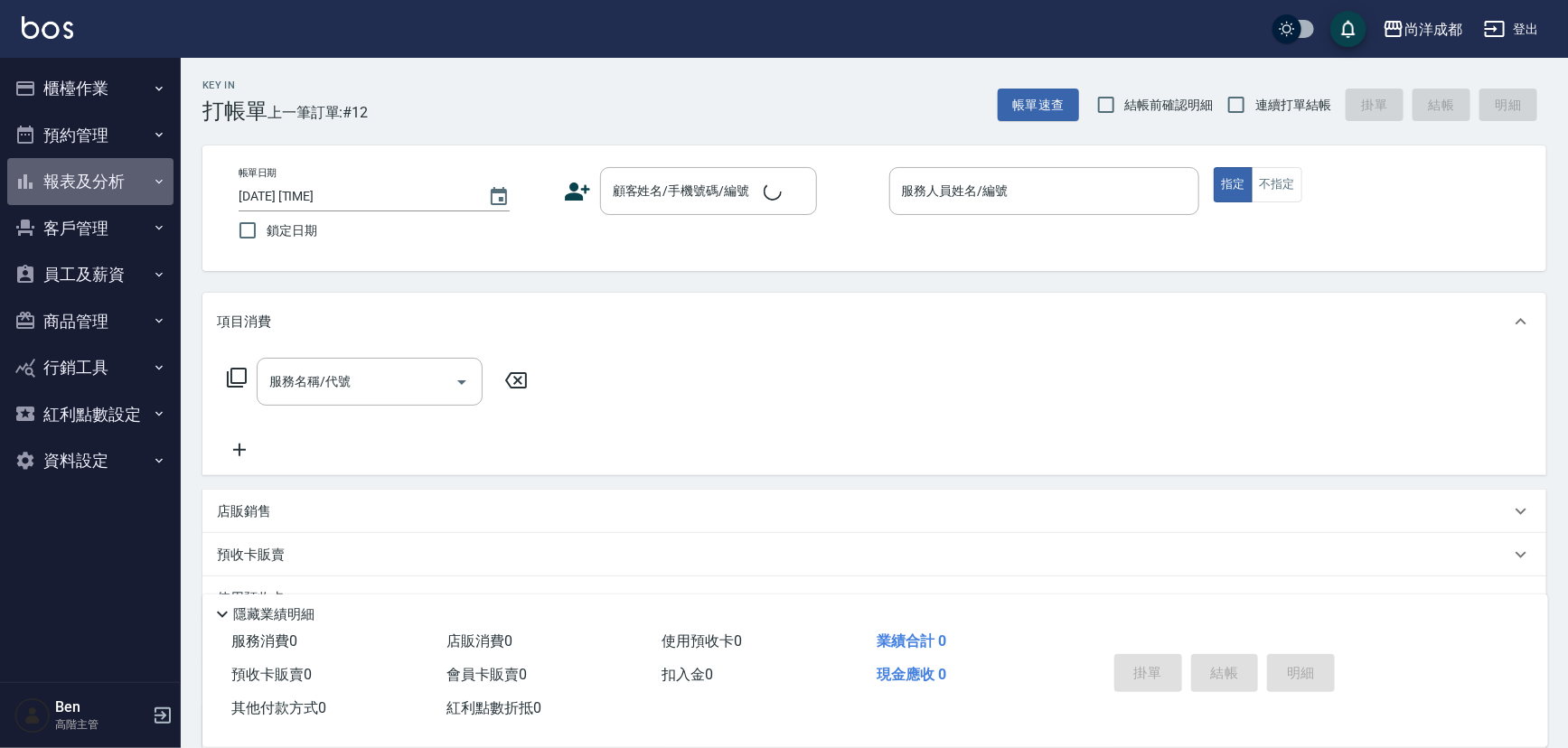 click on "報表及分析" at bounding box center [90, 182] 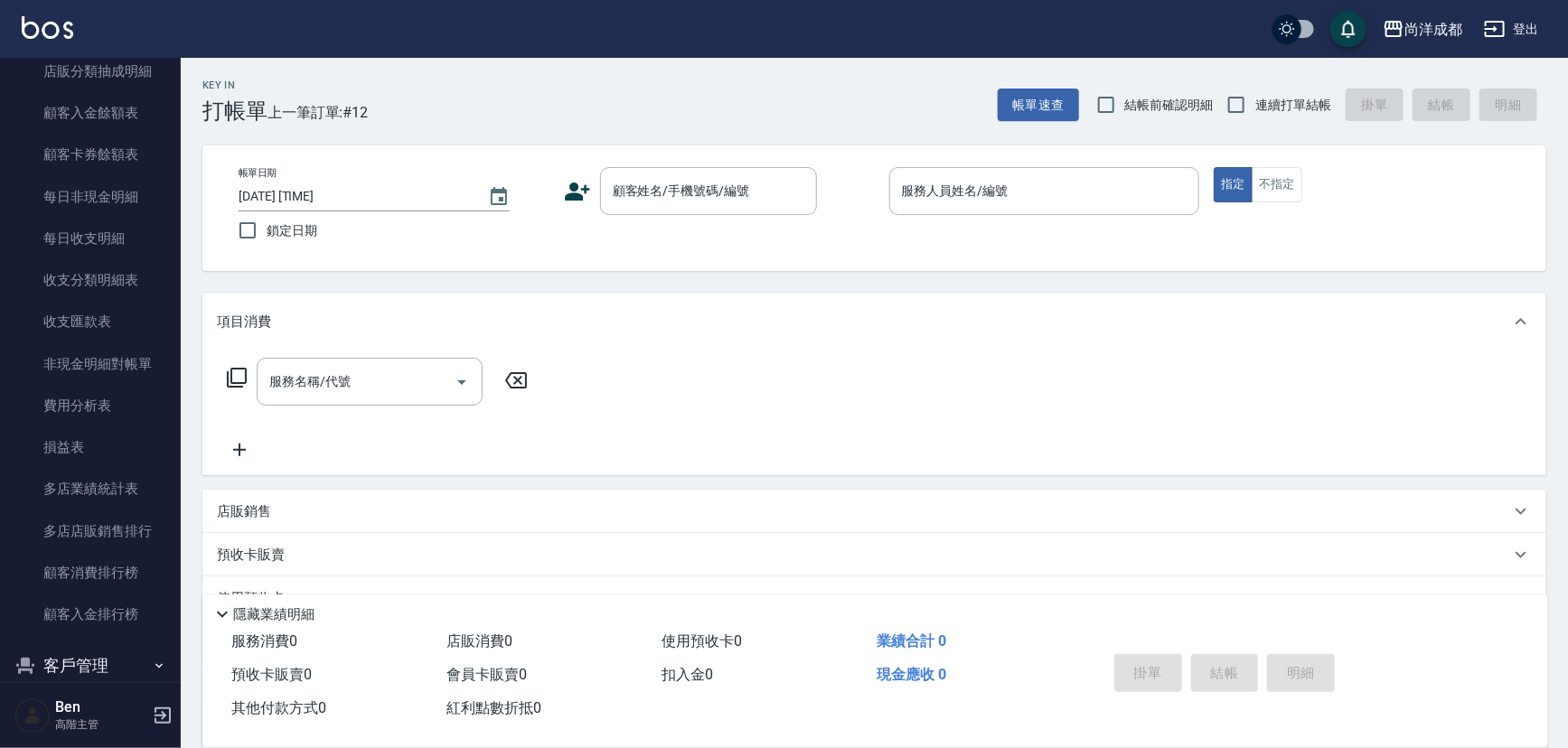 scroll, scrollTop: 1506, scrollLeft: 0, axis: vertical 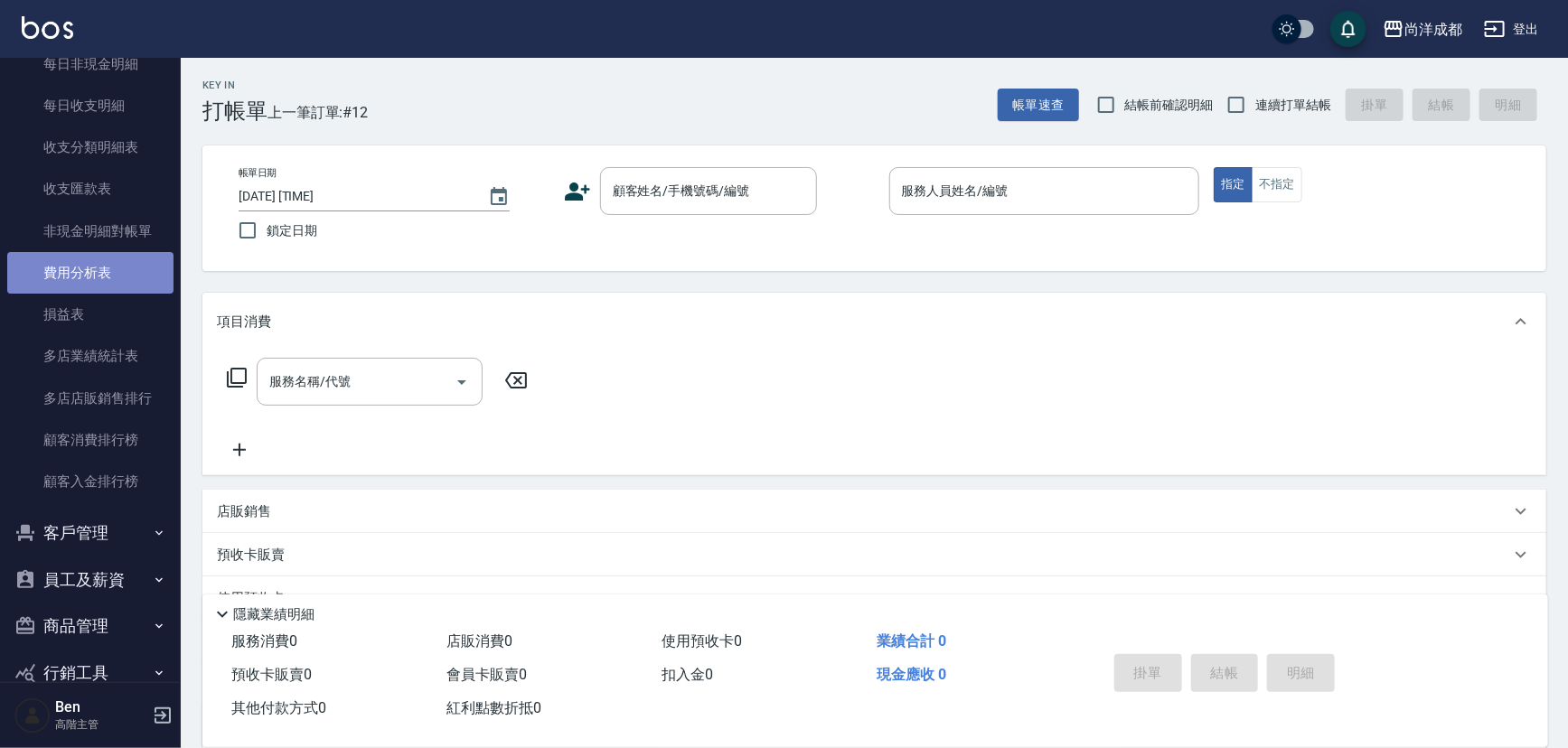 click on "費用分析表" at bounding box center (90, 273) 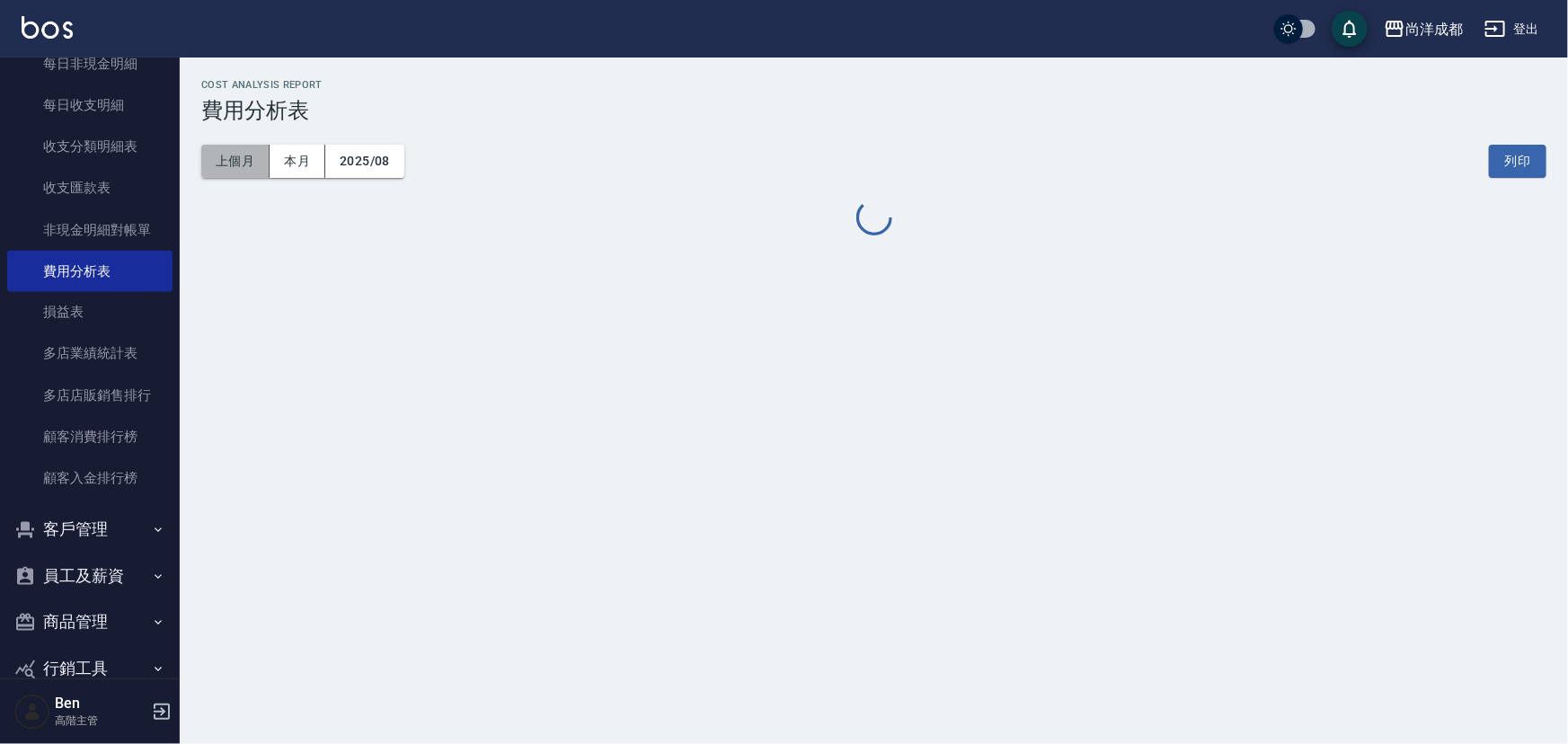 click on "上個月" at bounding box center (235, 161) 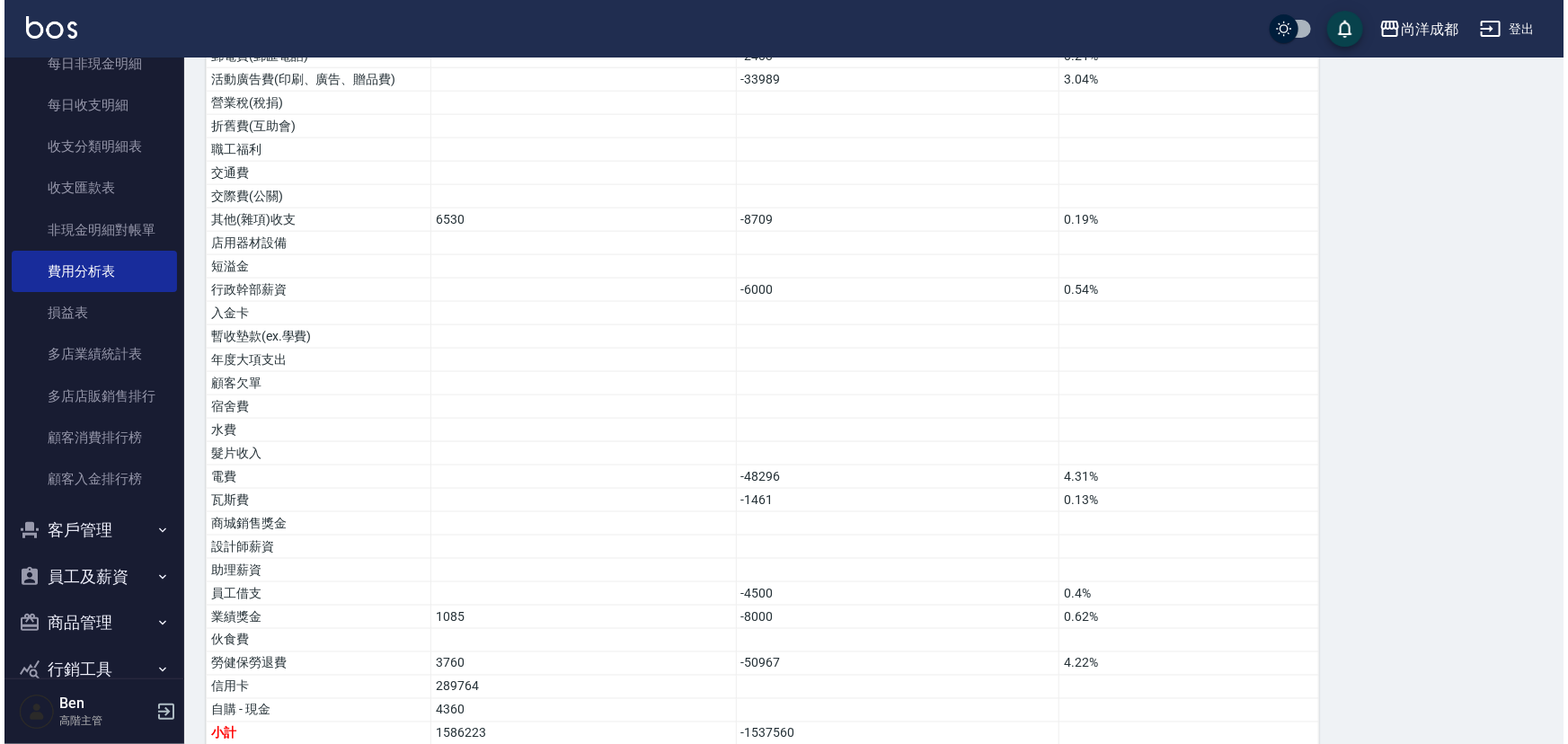 scroll, scrollTop: 1136, scrollLeft: 0, axis: vertical 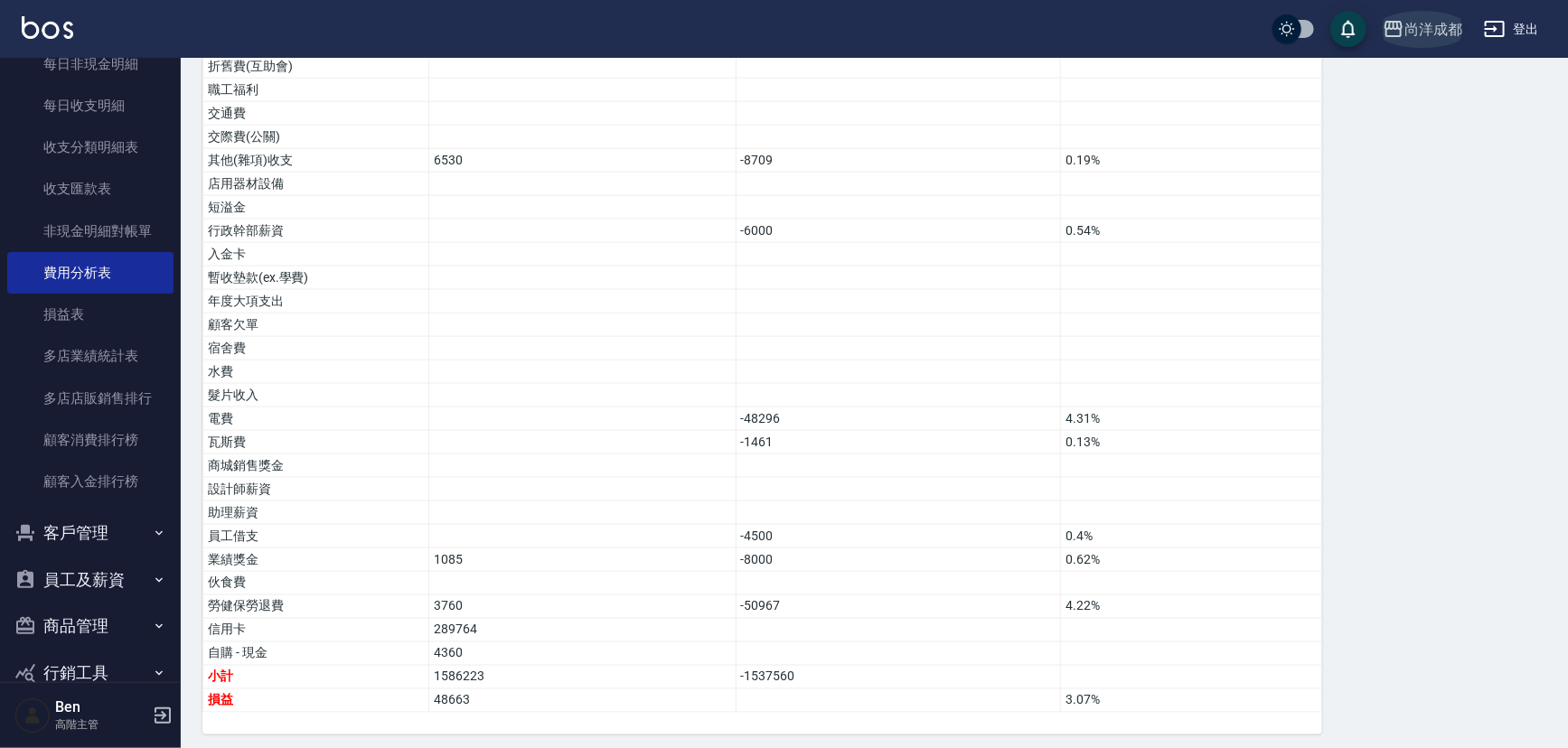 click on "尚洋成都" at bounding box center [1422, 29] 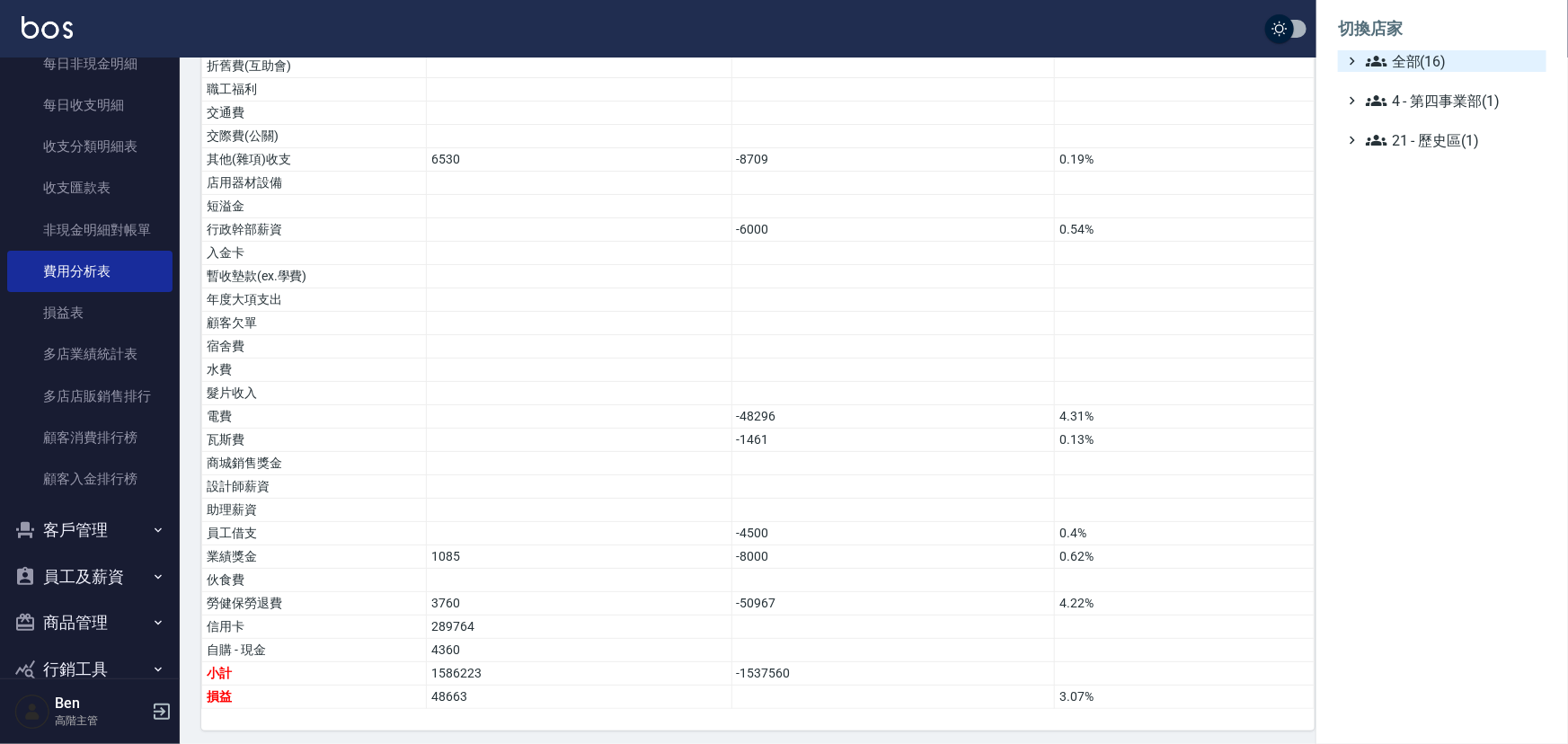 click on "全部(16)" at bounding box center [1452, 61] 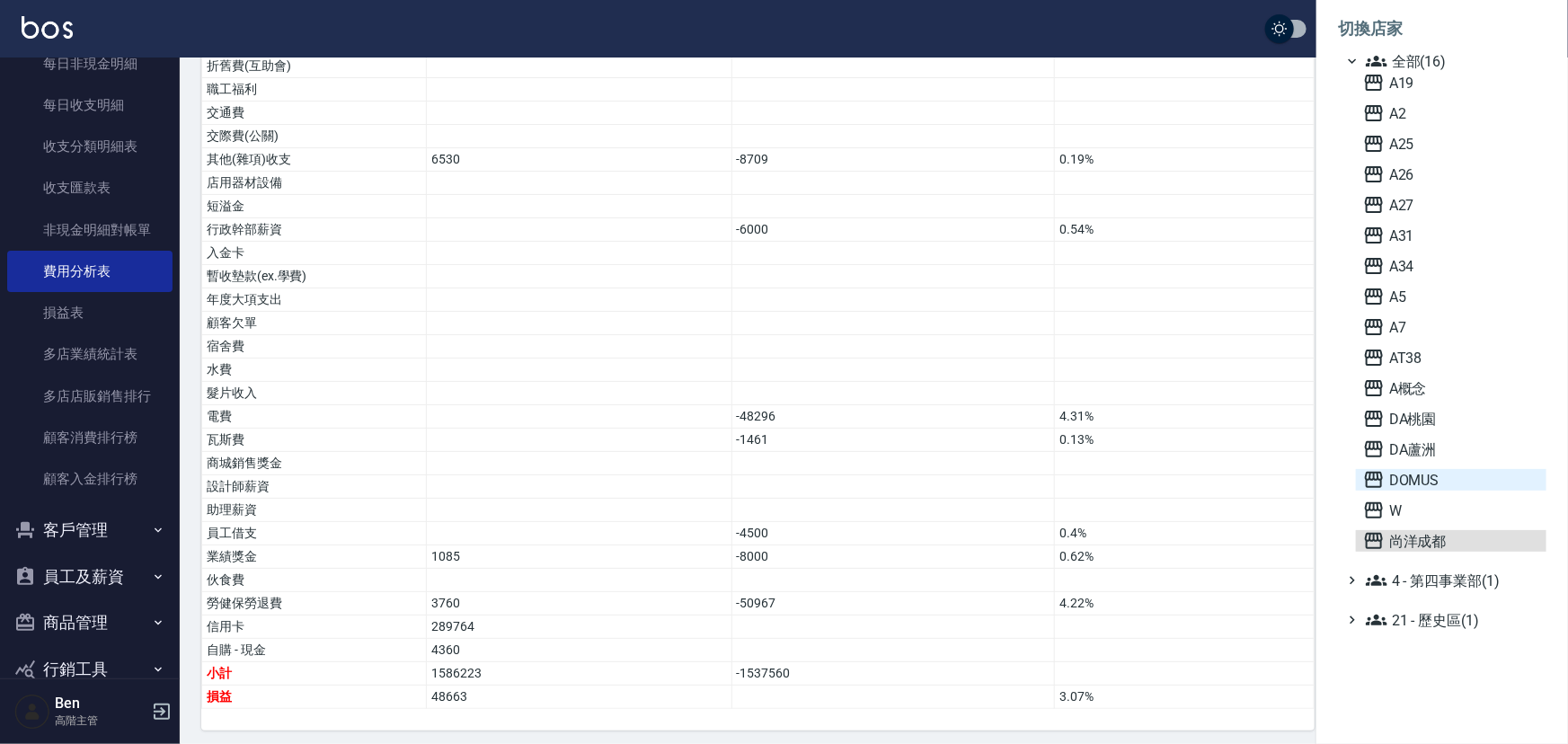 drag, startPoint x: 1397, startPoint y: 538, endPoint x: 1443, endPoint y: 472, distance: 80.44874 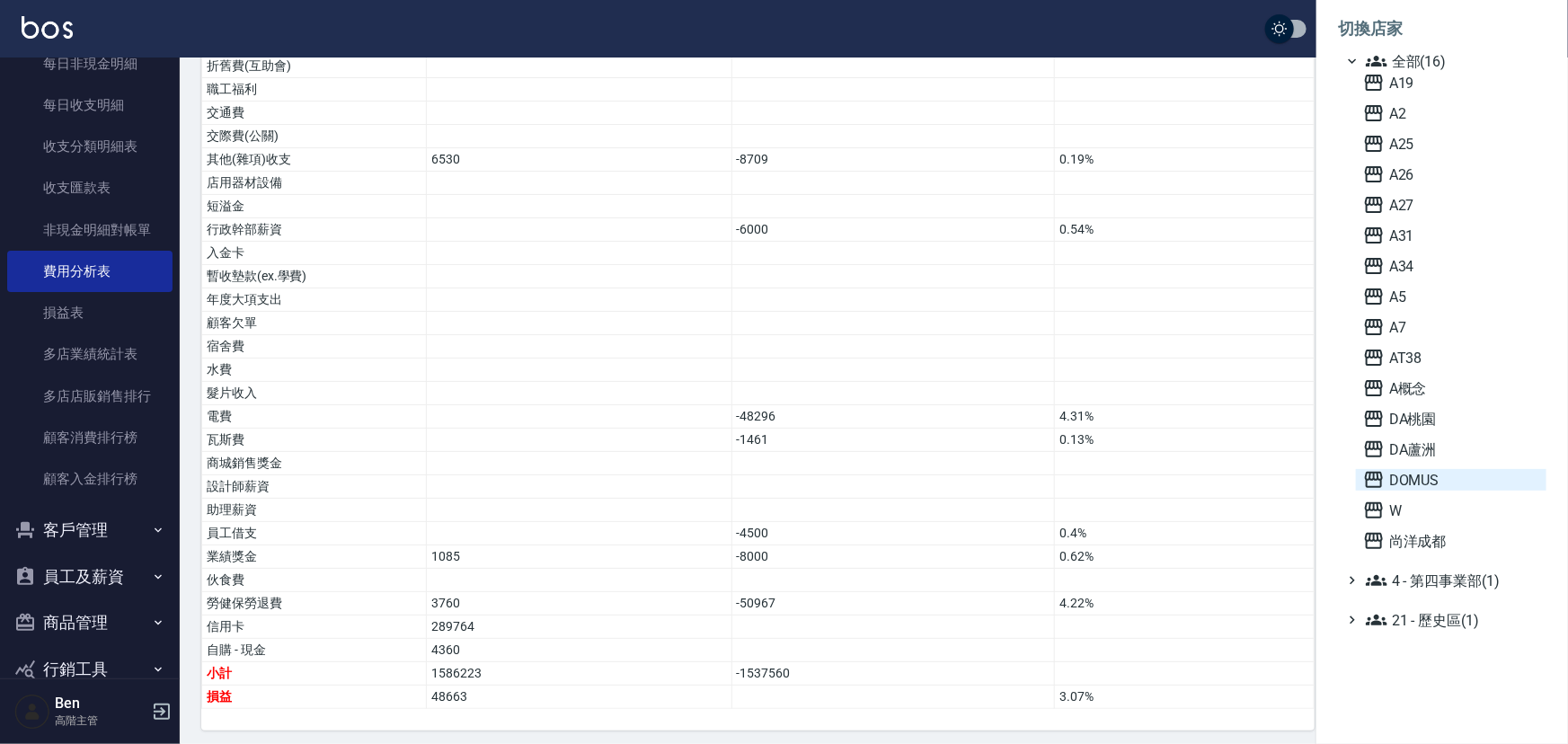 click on "DOMUS" at bounding box center (1451, 480) 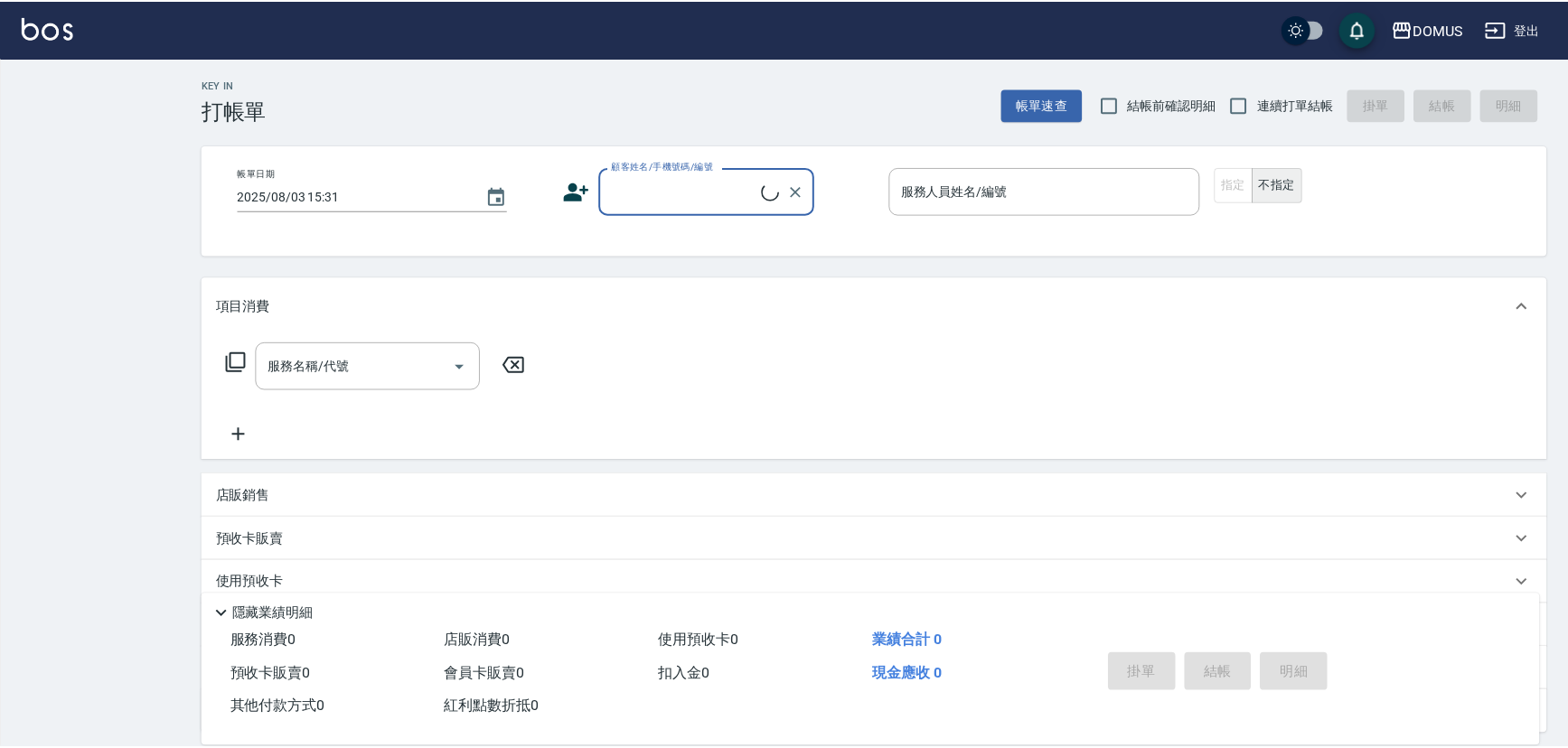 scroll, scrollTop: 0, scrollLeft: 0, axis: both 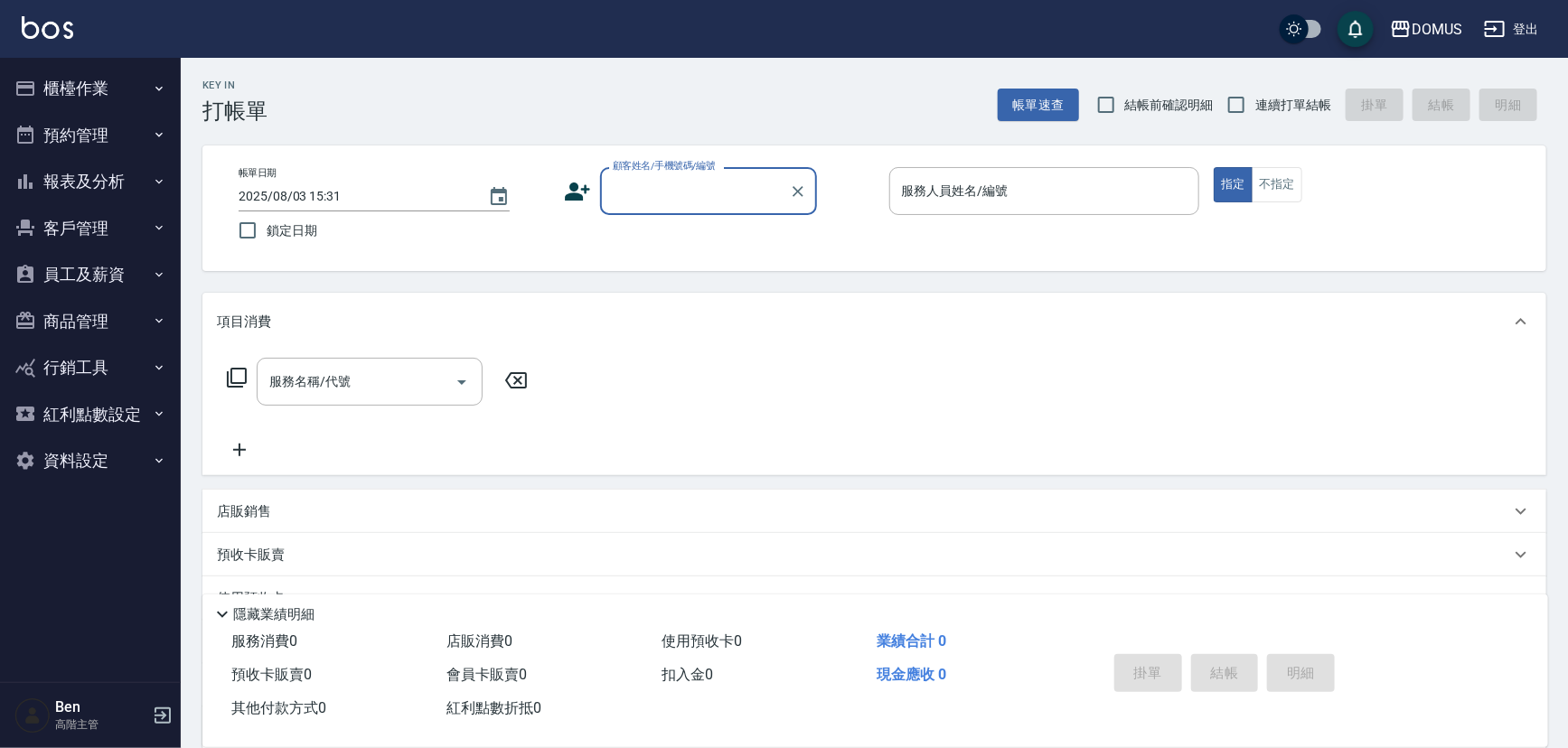 click on "報表及分析" at bounding box center [90, 182] 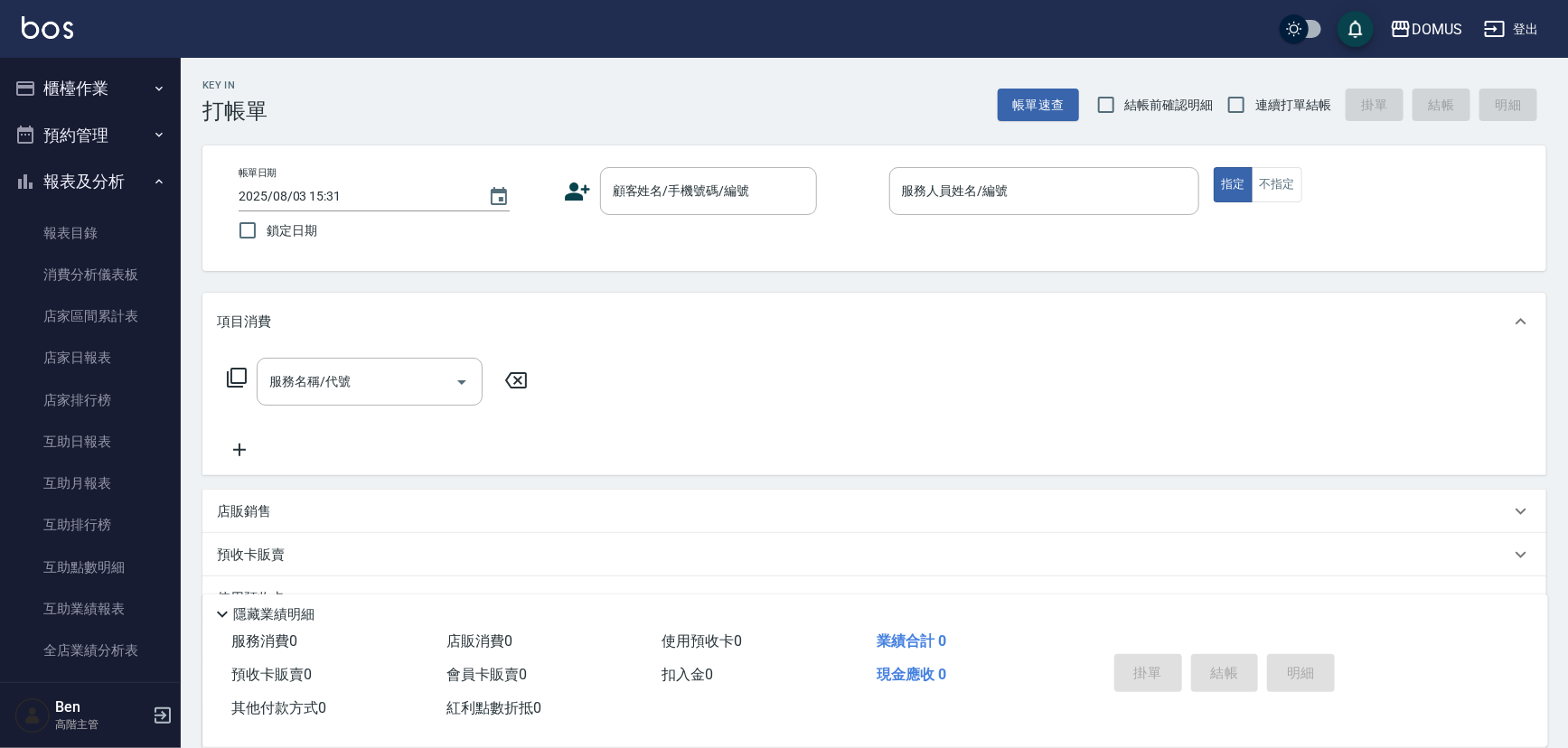 scroll, scrollTop: 81, scrollLeft: 0, axis: vertical 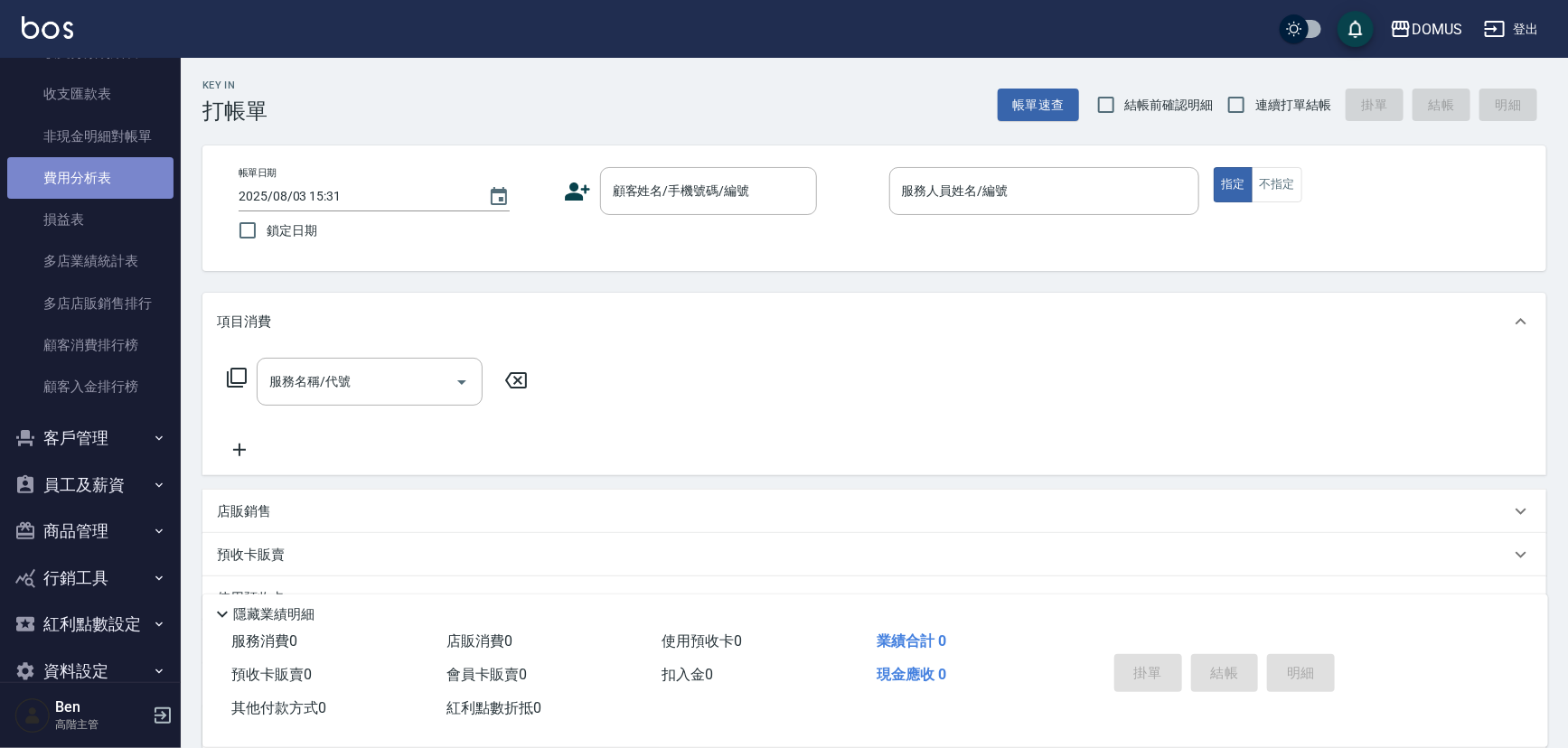click on "費用分析表" at bounding box center [90, 178] 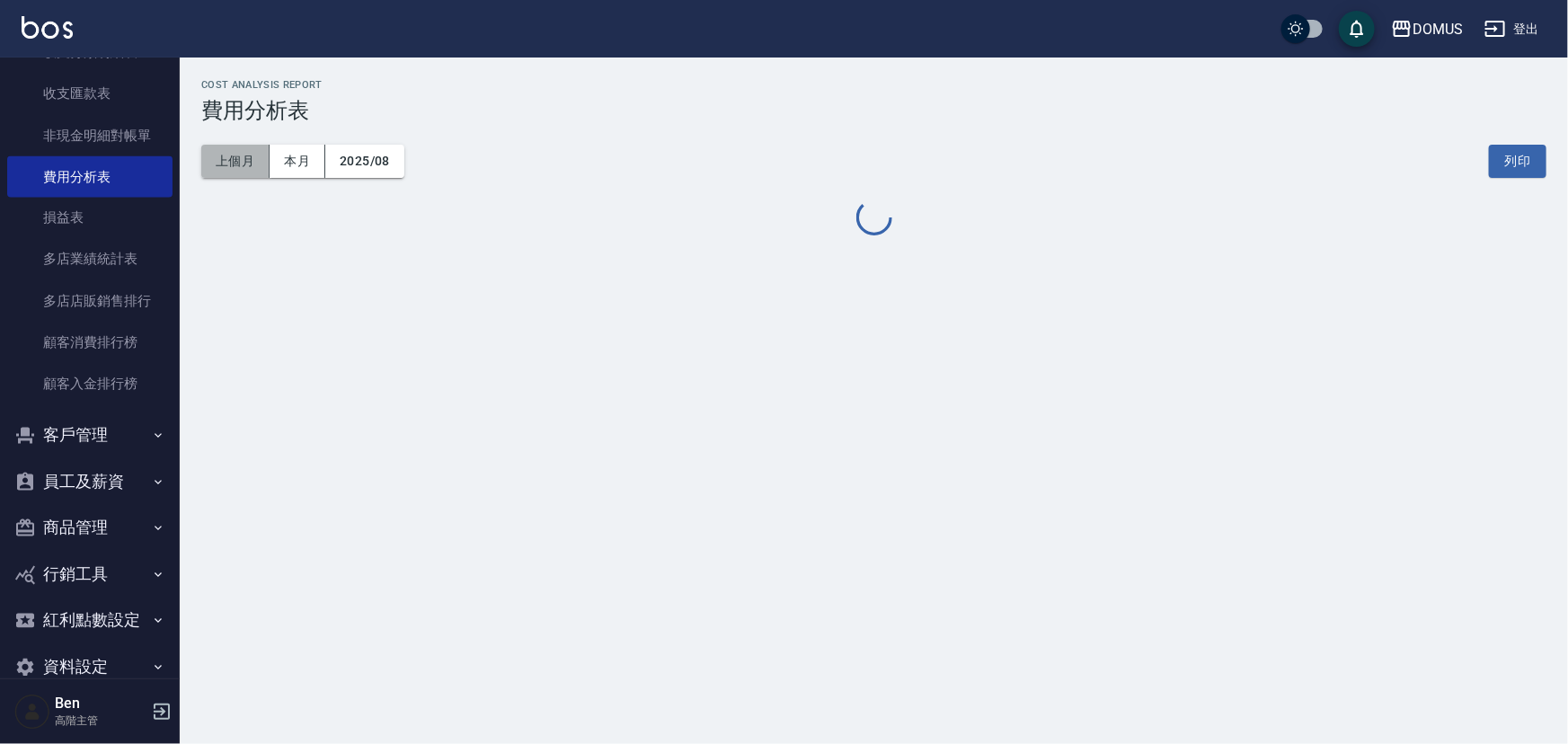 click on "上個月" at bounding box center [235, 161] 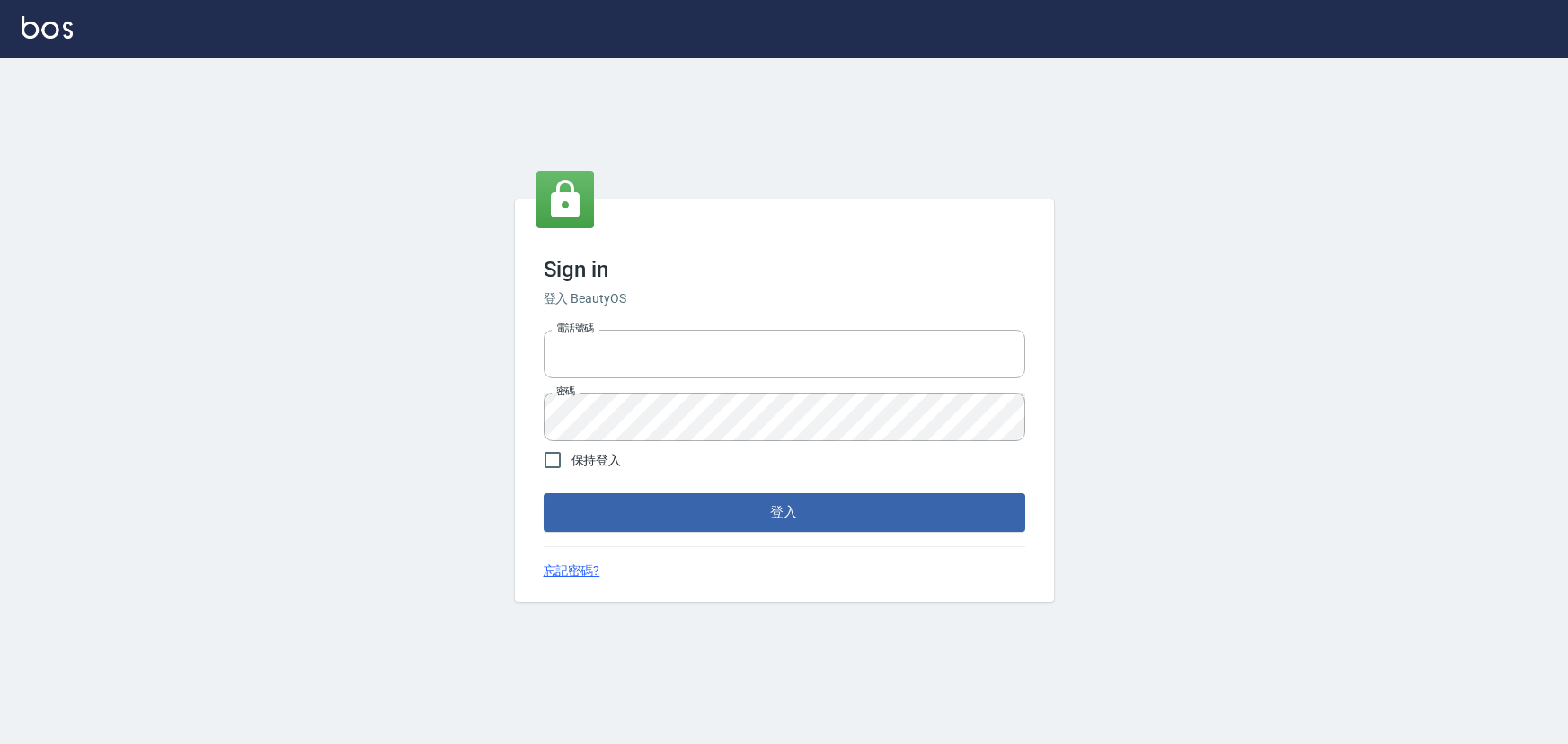 scroll, scrollTop: 0, scrollLeft: 0, axis: both 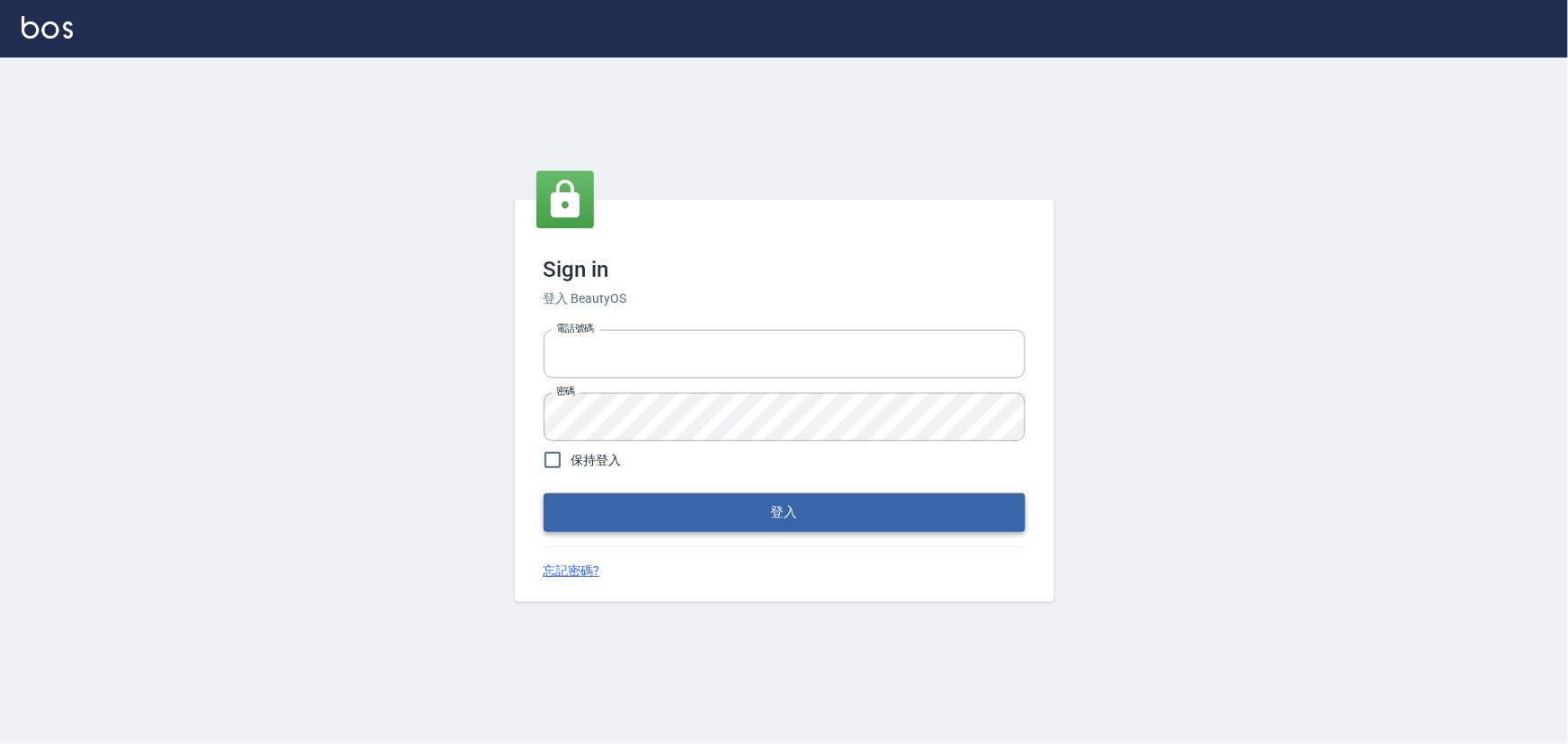 type on "[PHONE]" 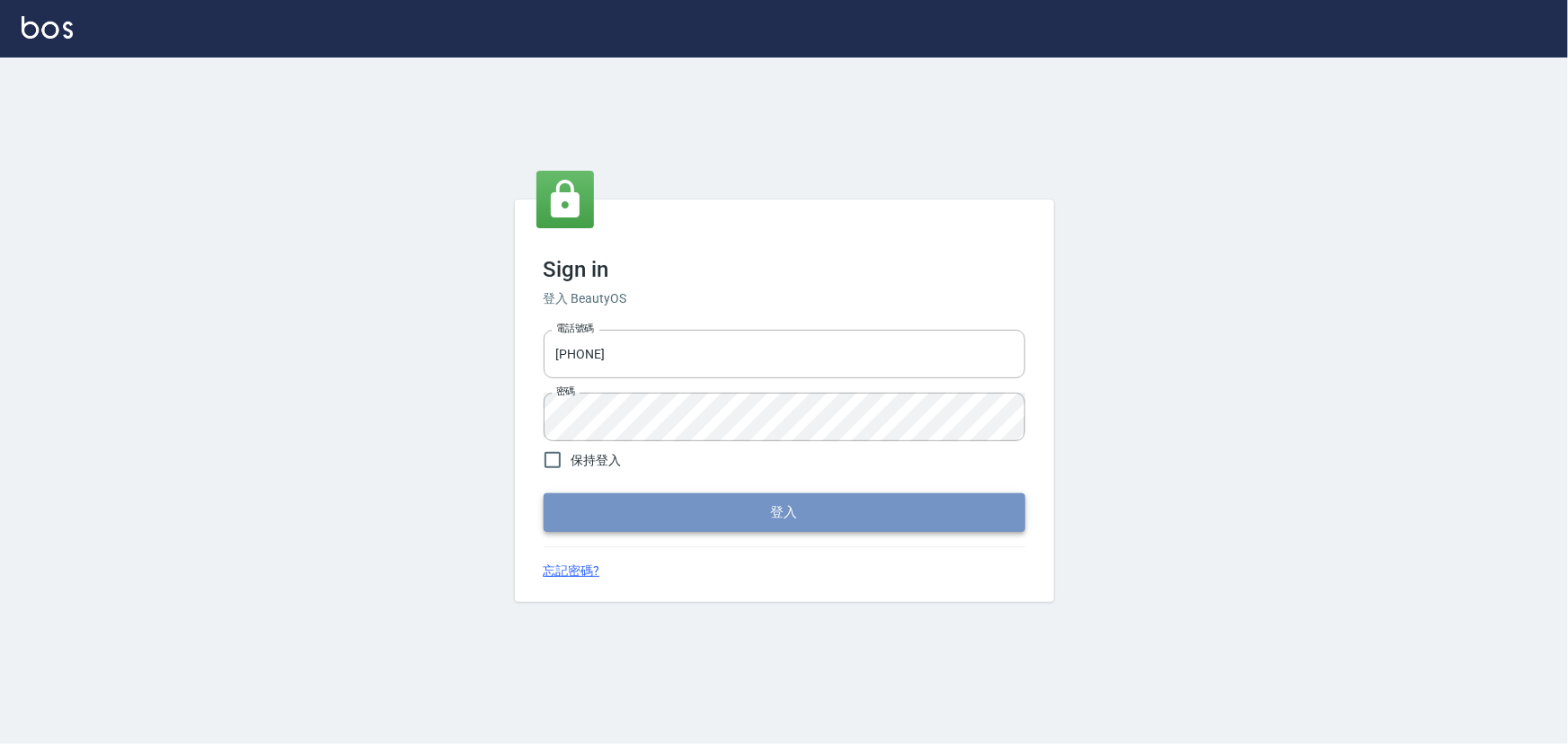 click on "登入" at bounding box center (784, 512) 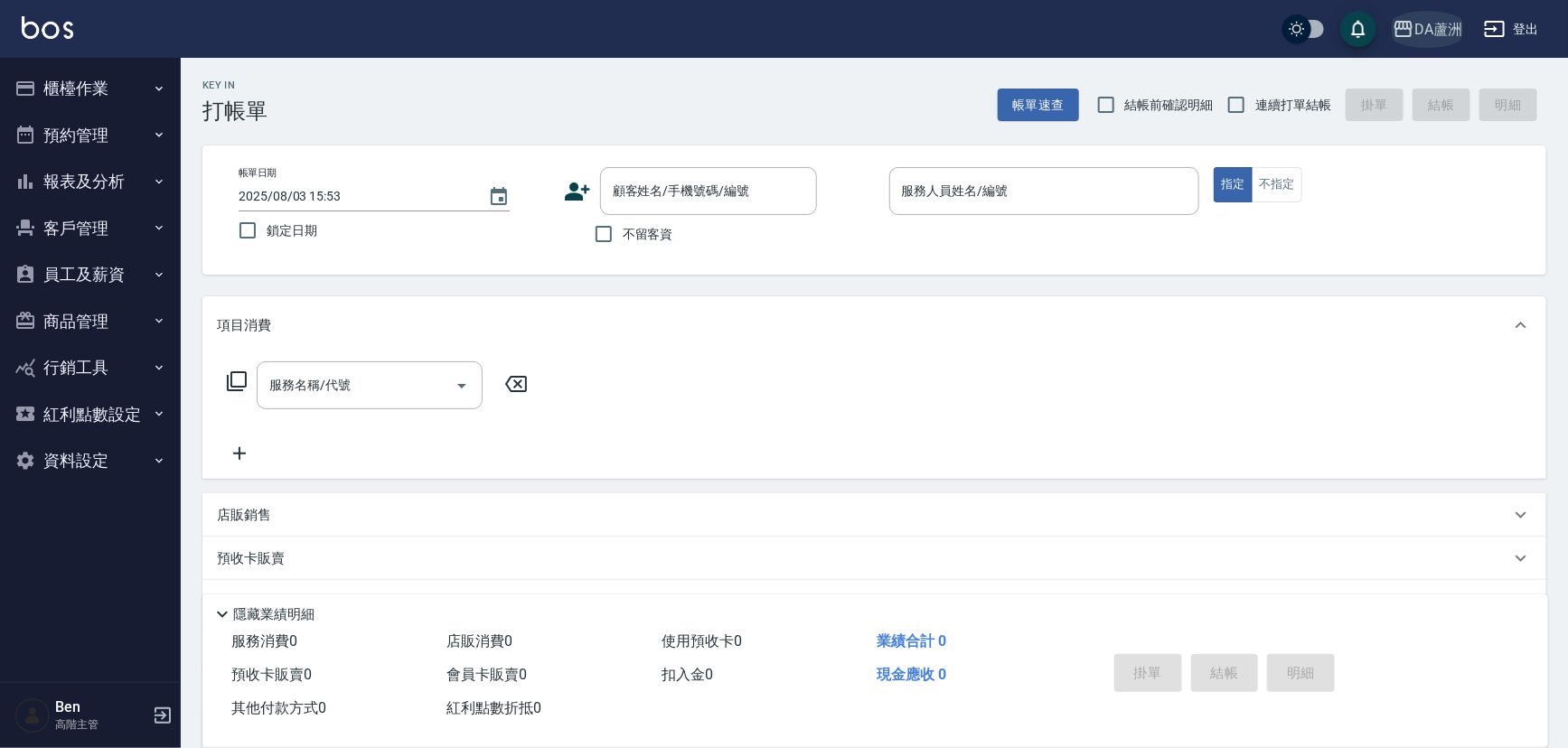 click on "DA蘆洲" at bounding box center [1438, 29] 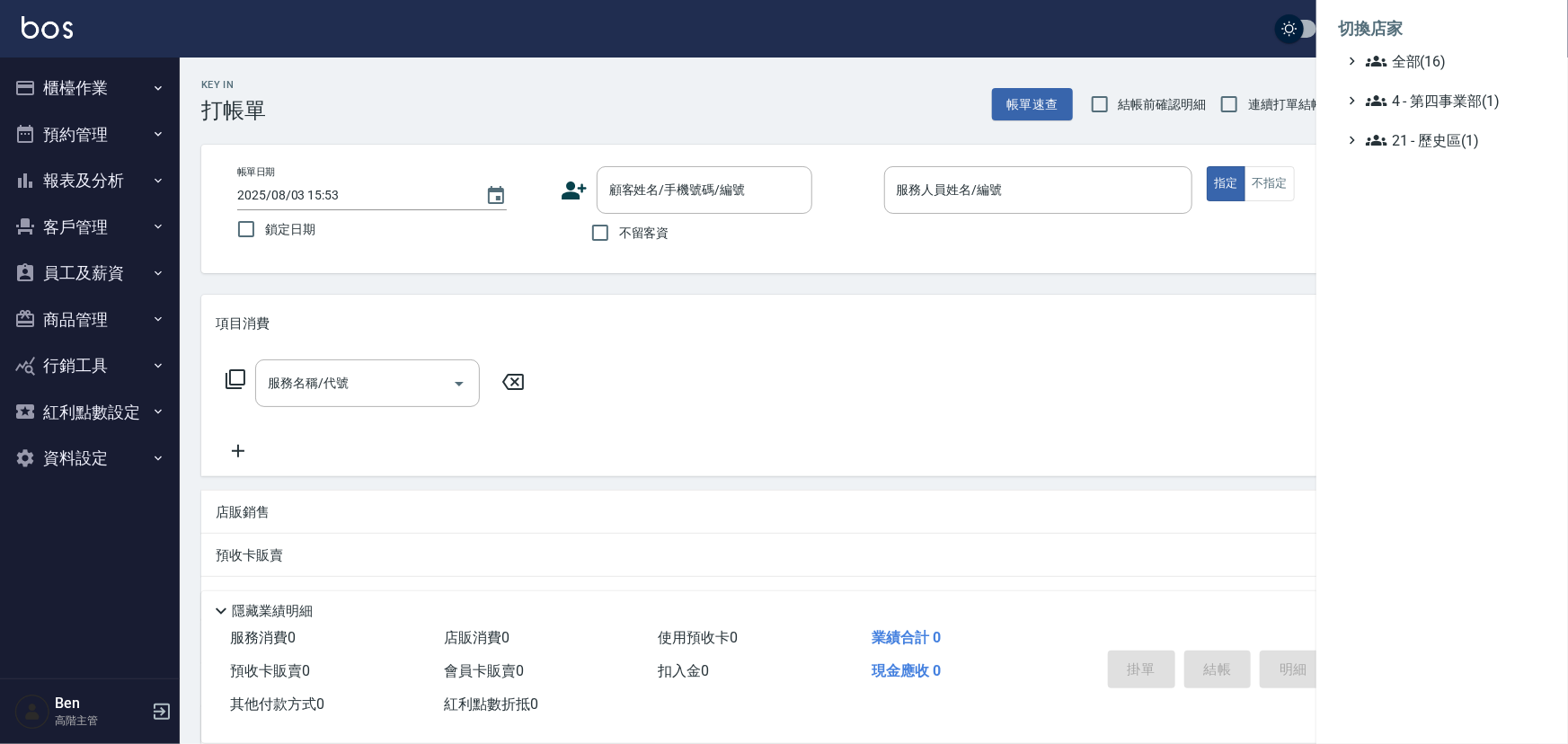 click on "全部(16) 4 - 第四事業部(1) 21 - 歷史區(1)" at bounding box center [1442, 101] 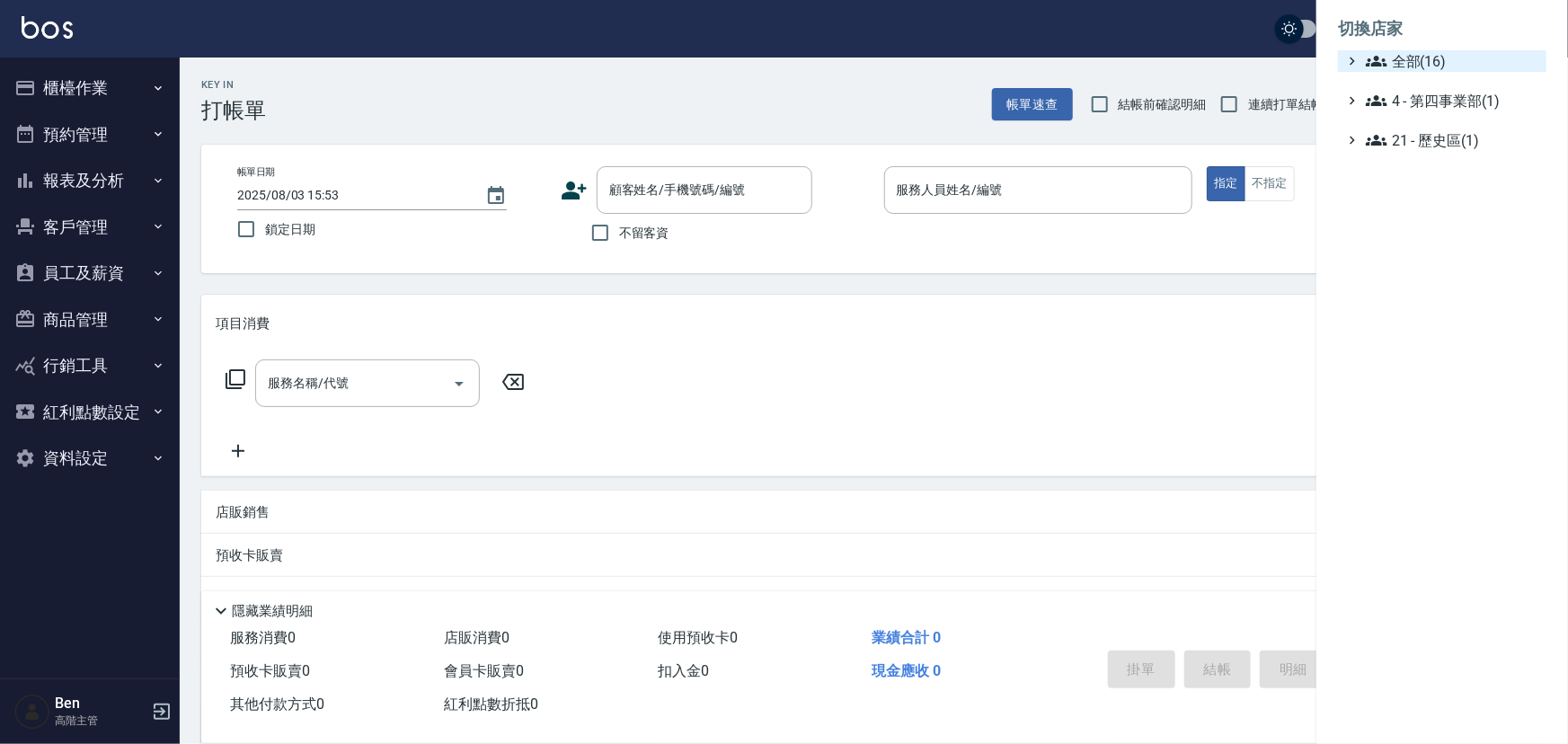 click on "全部(16)" at bounding box center [1452, 61] 